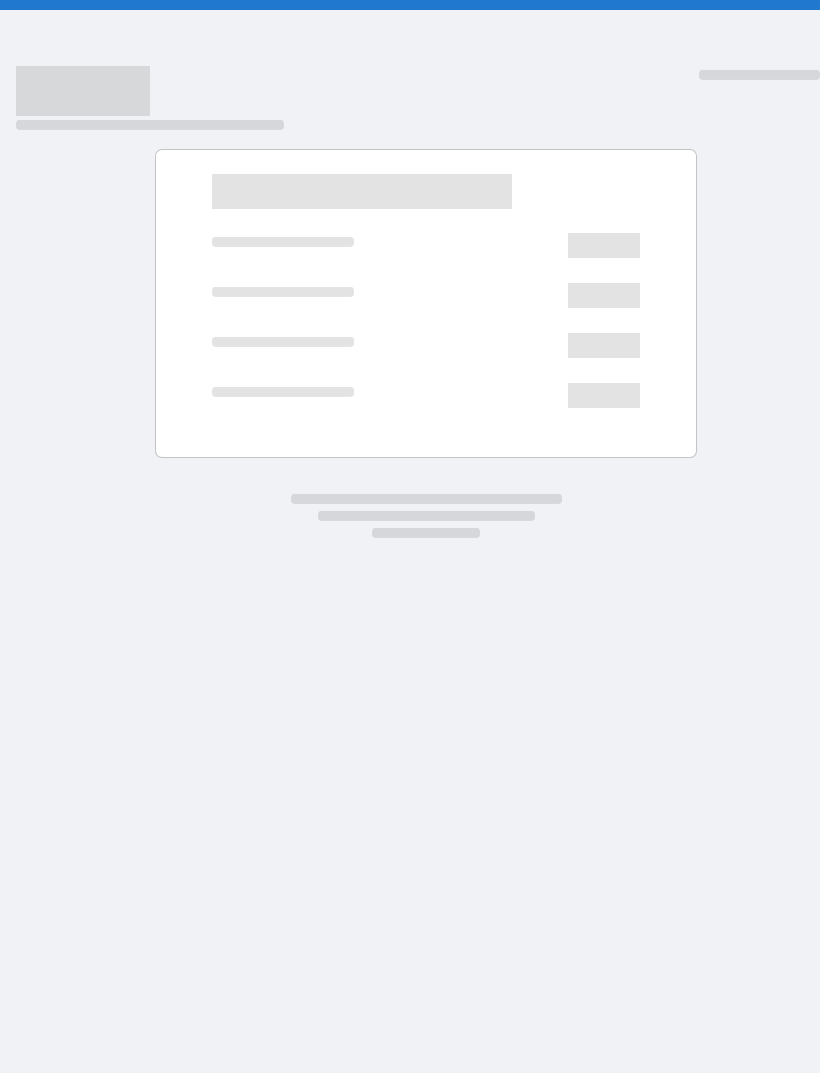 scroll, scrollTop: 0, scrollLeft: 0, axis: both 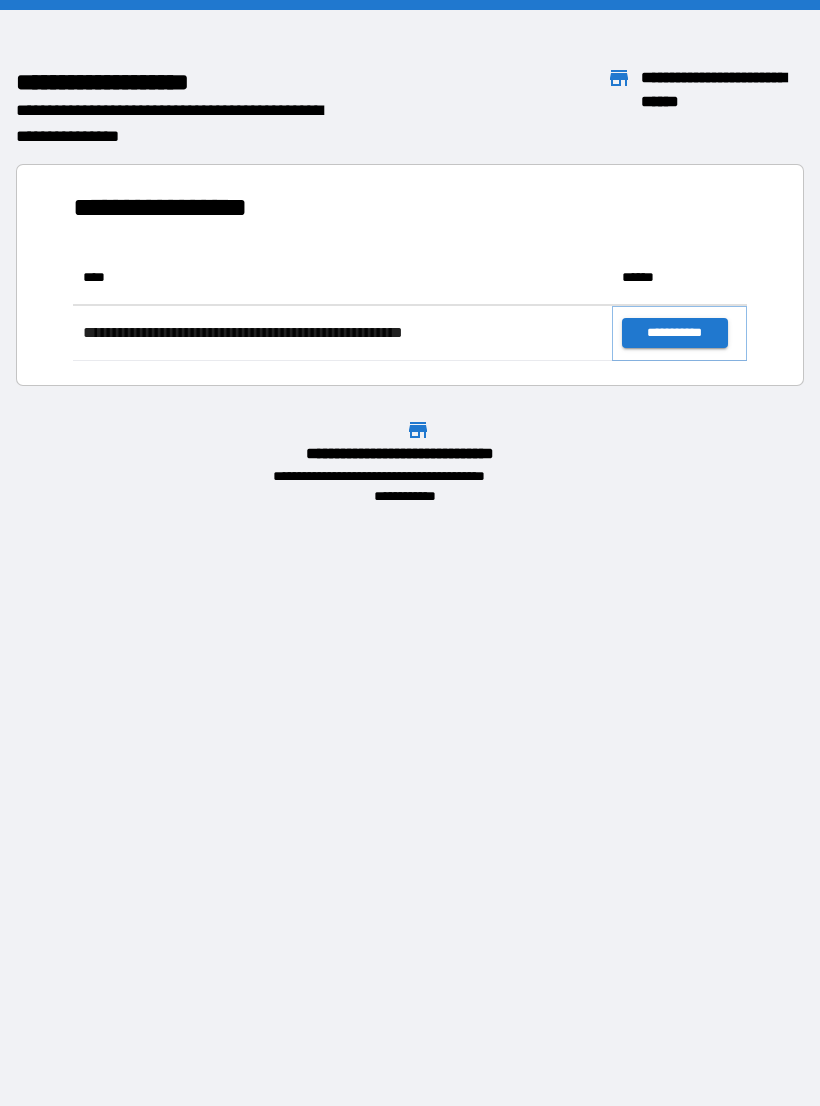 click on "**********" at bounding box center [674, 333] 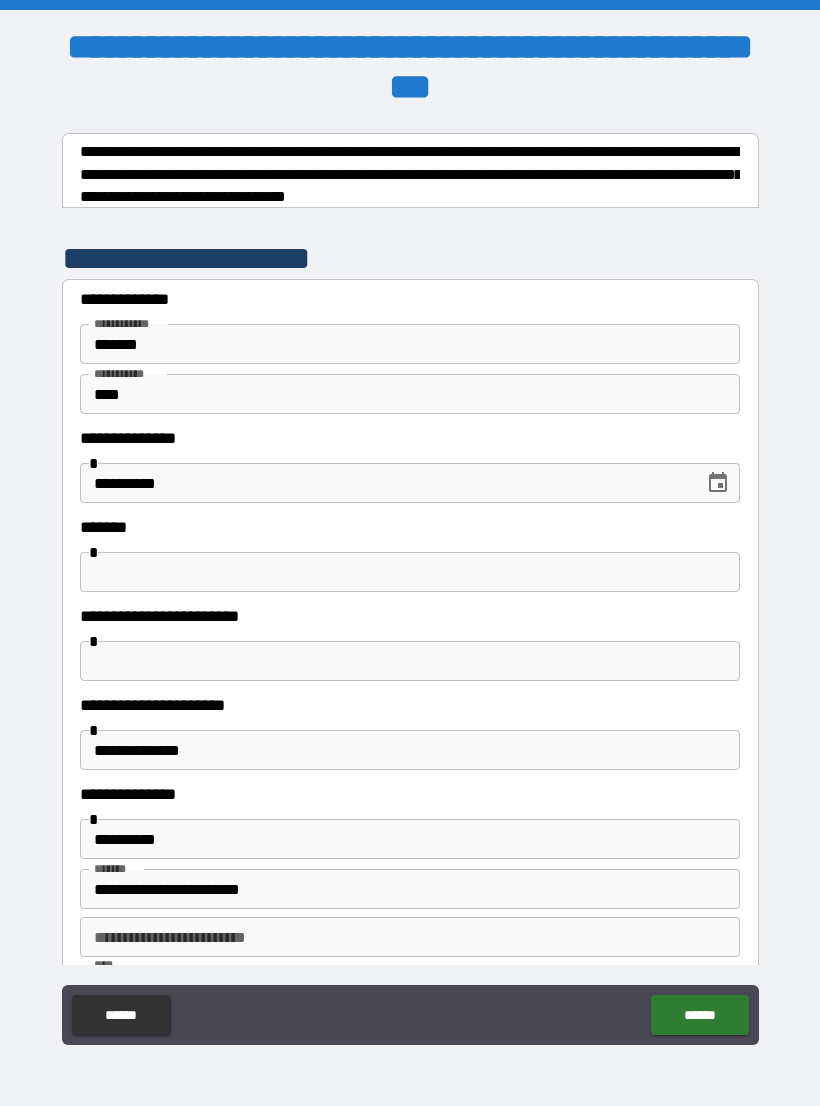 scroll, scrollTop: 0, scrollLeft: 0, axis: both 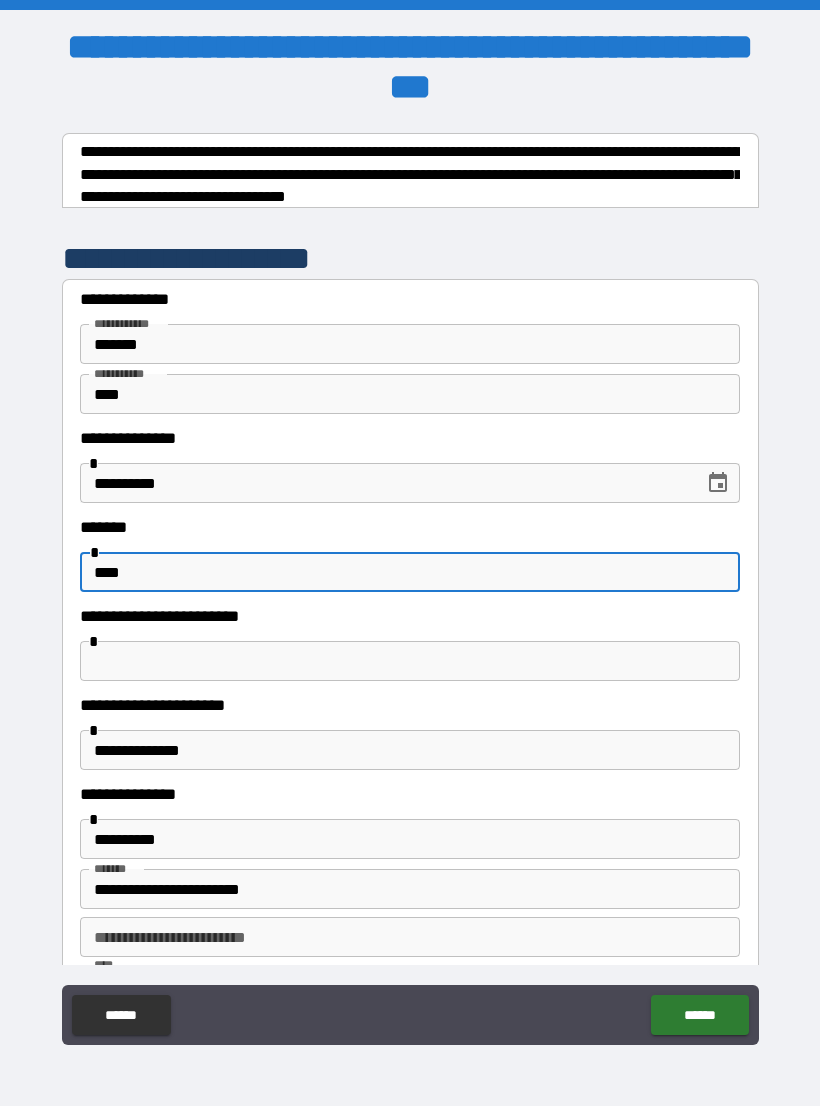 type on "****" 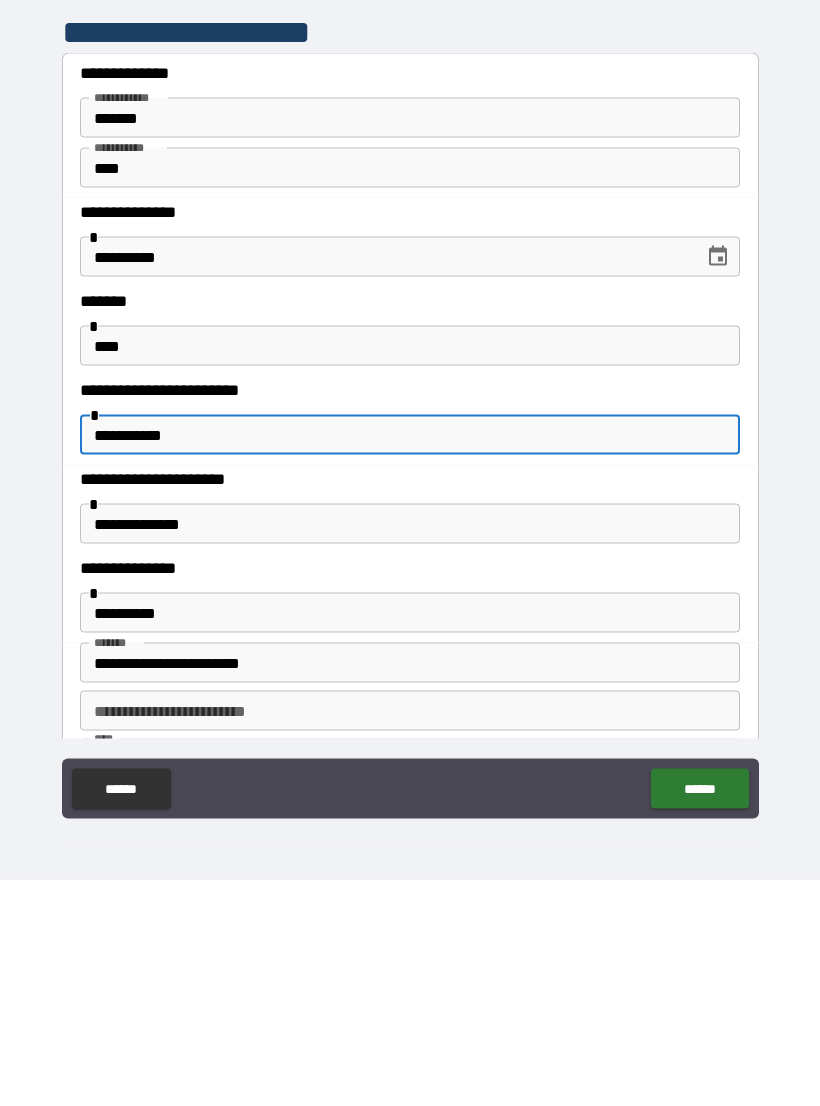 type on "**********" 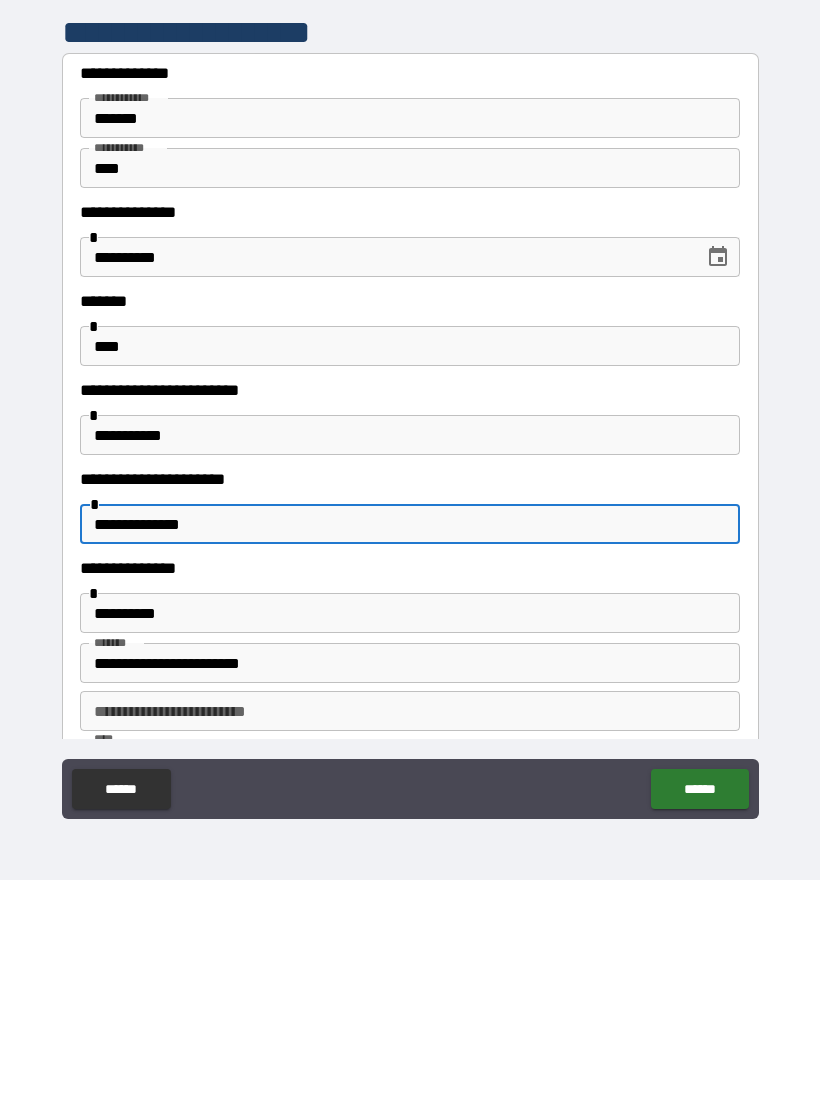 type on "**********" 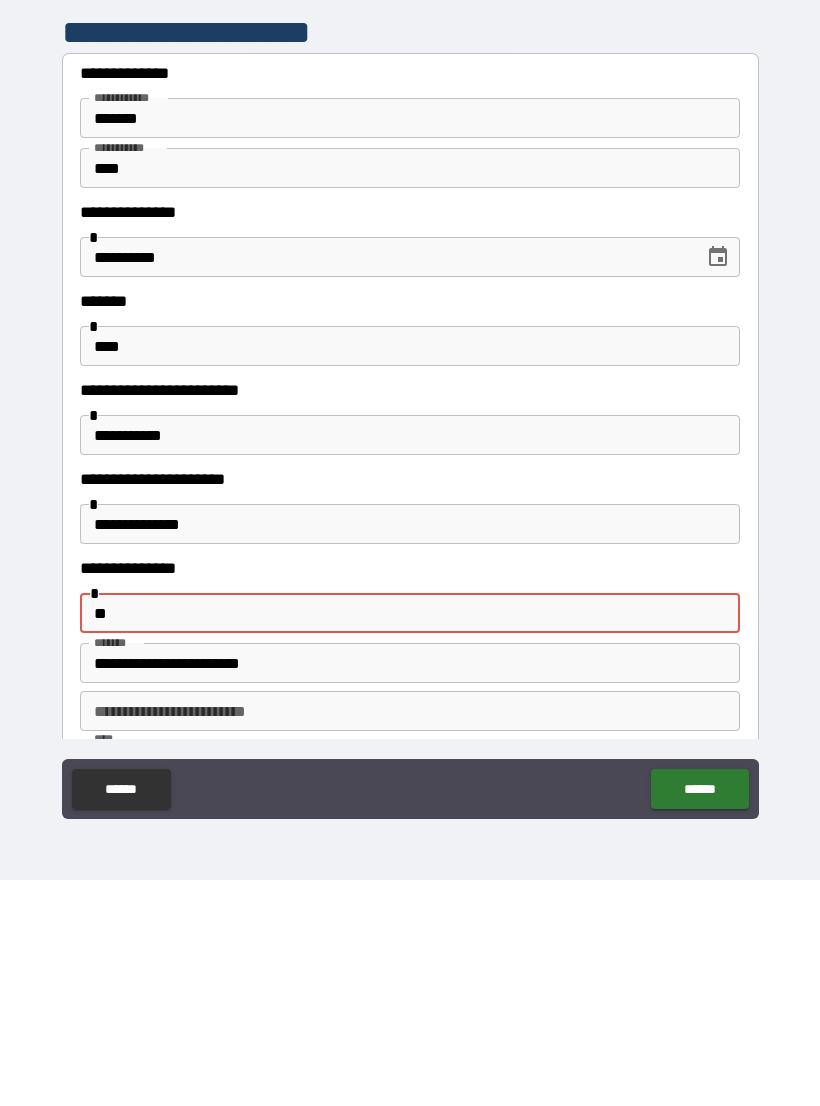 type on "*" 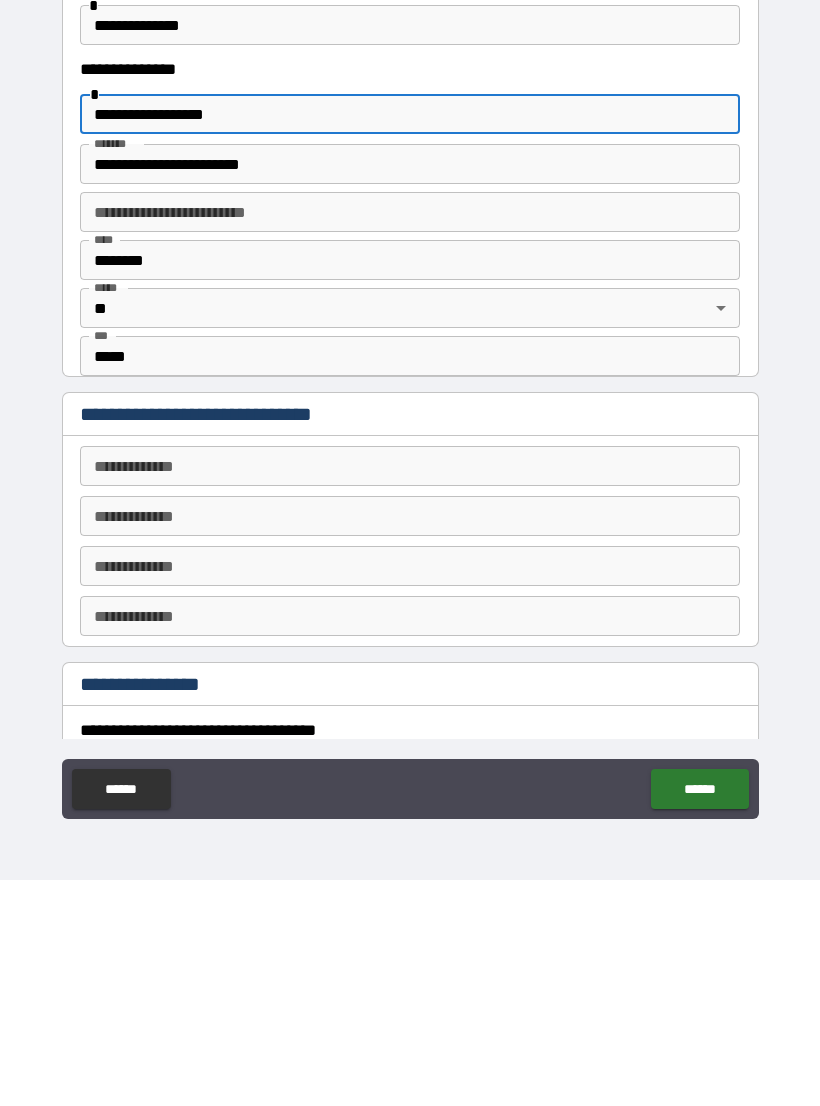 scroll, scrollTop: 514, scrollLeft: 0, axis: vertical 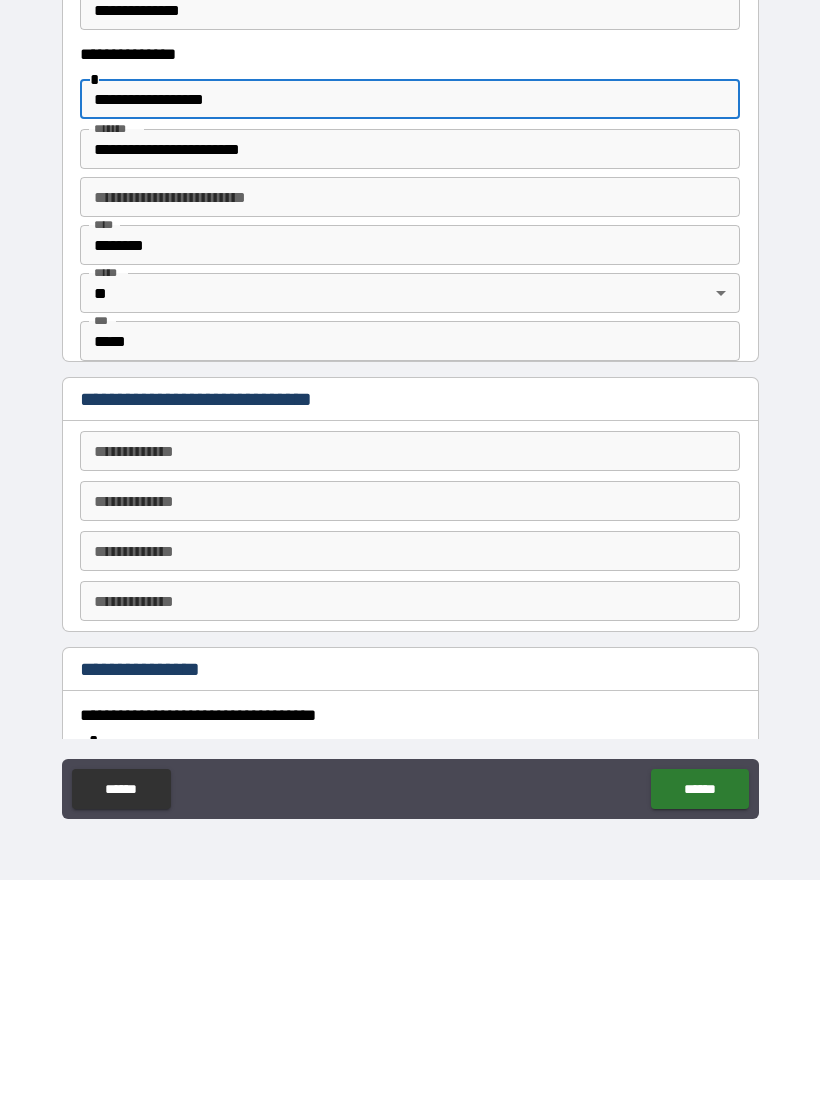 type on "**********" 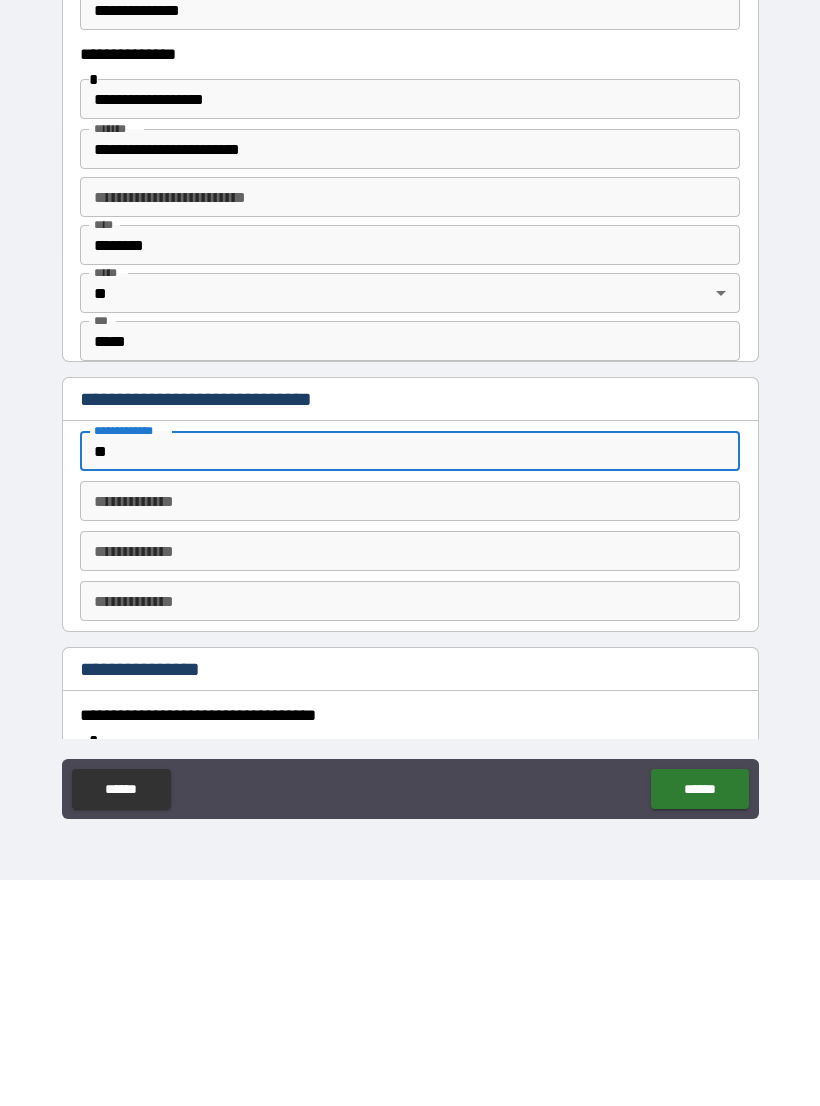 type on "*" 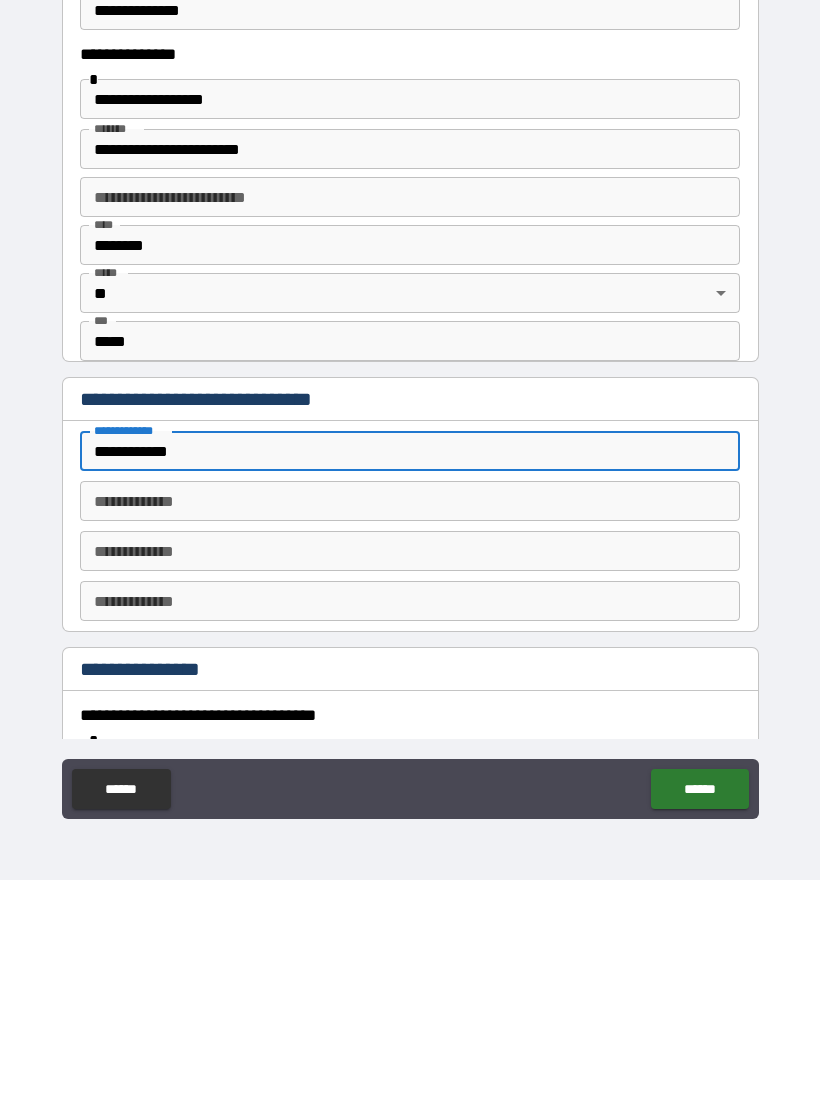 type on "**********" 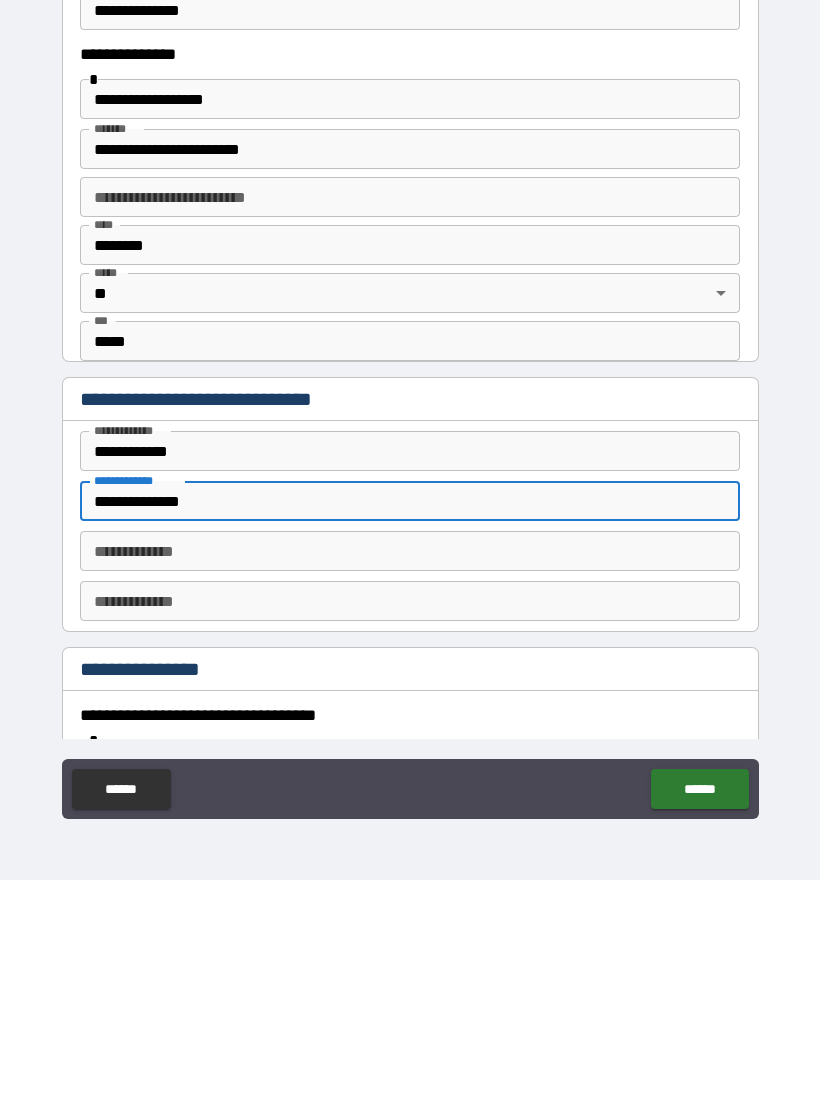 type on "**********" 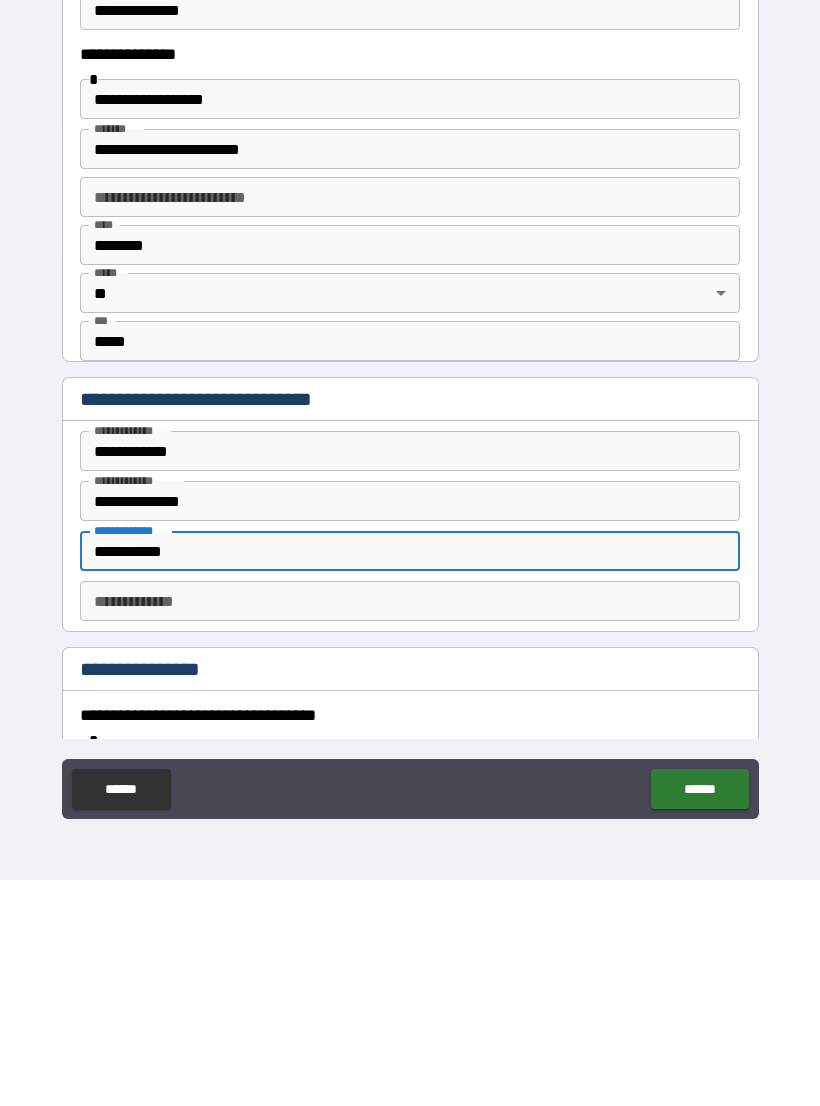 type on "**********" 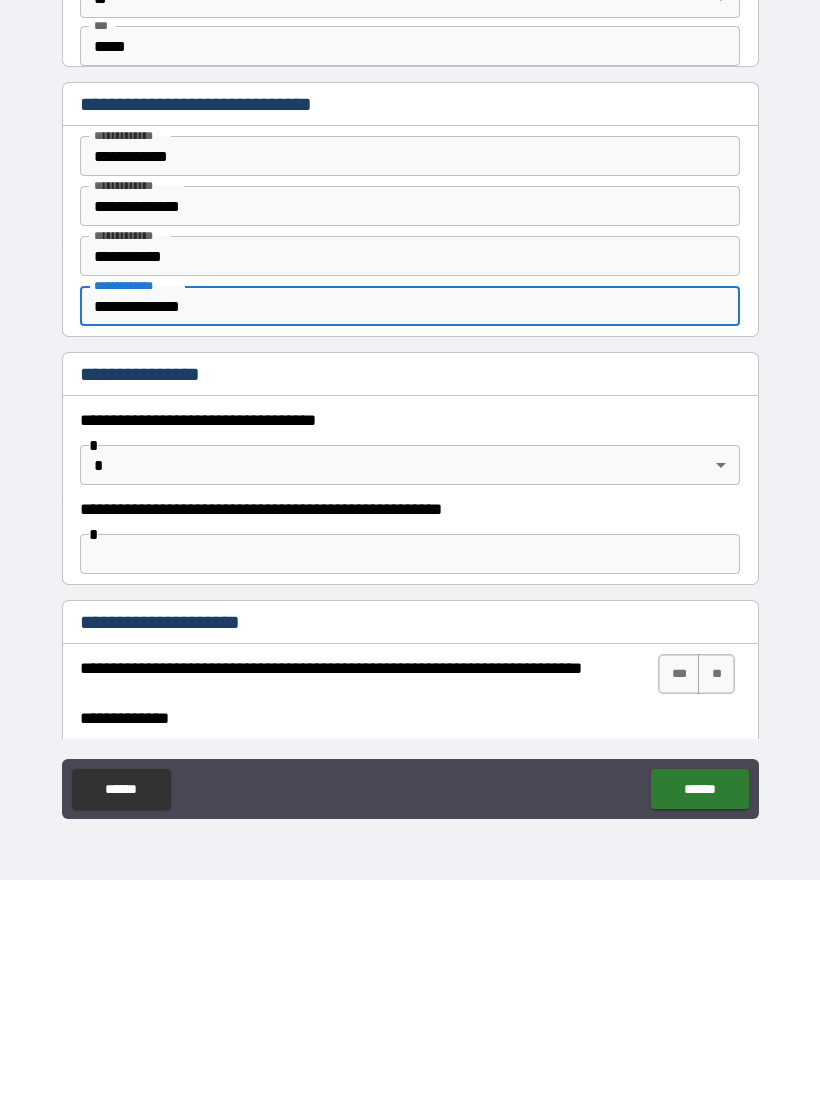 scroll, scrollTop: 822, scrollLeft: 0, axis: vertical 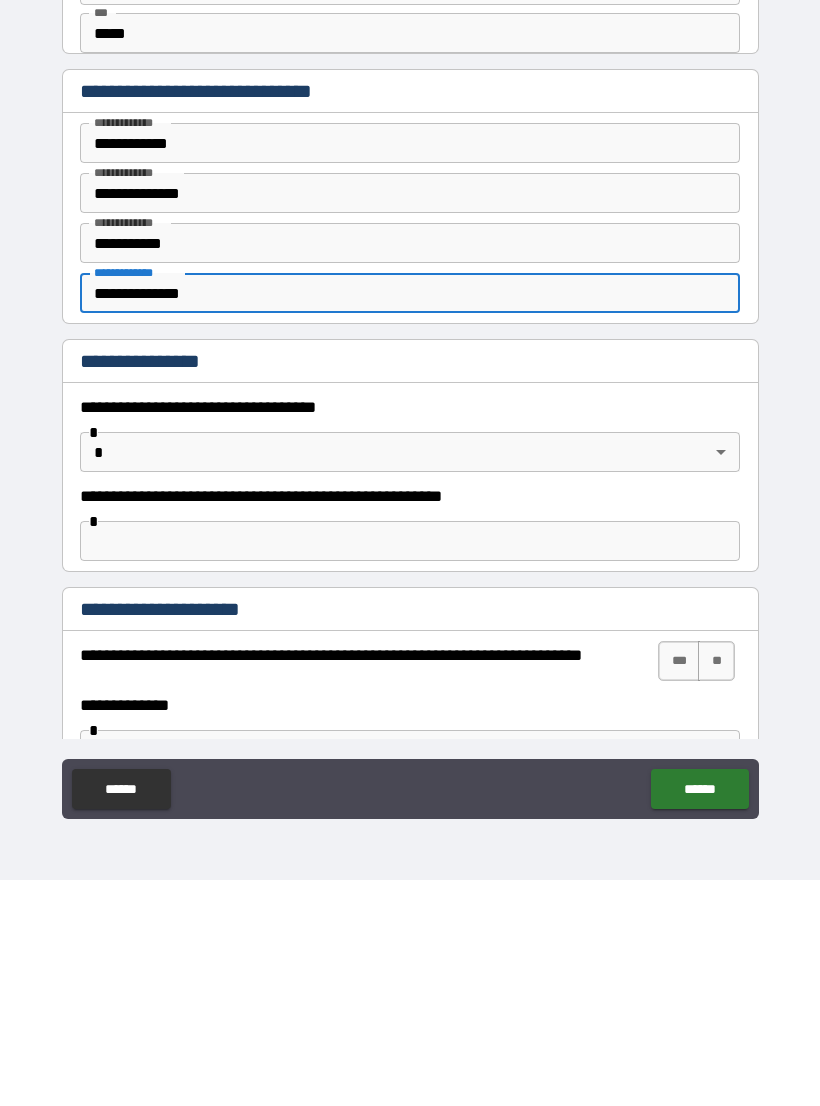 type on "**********" 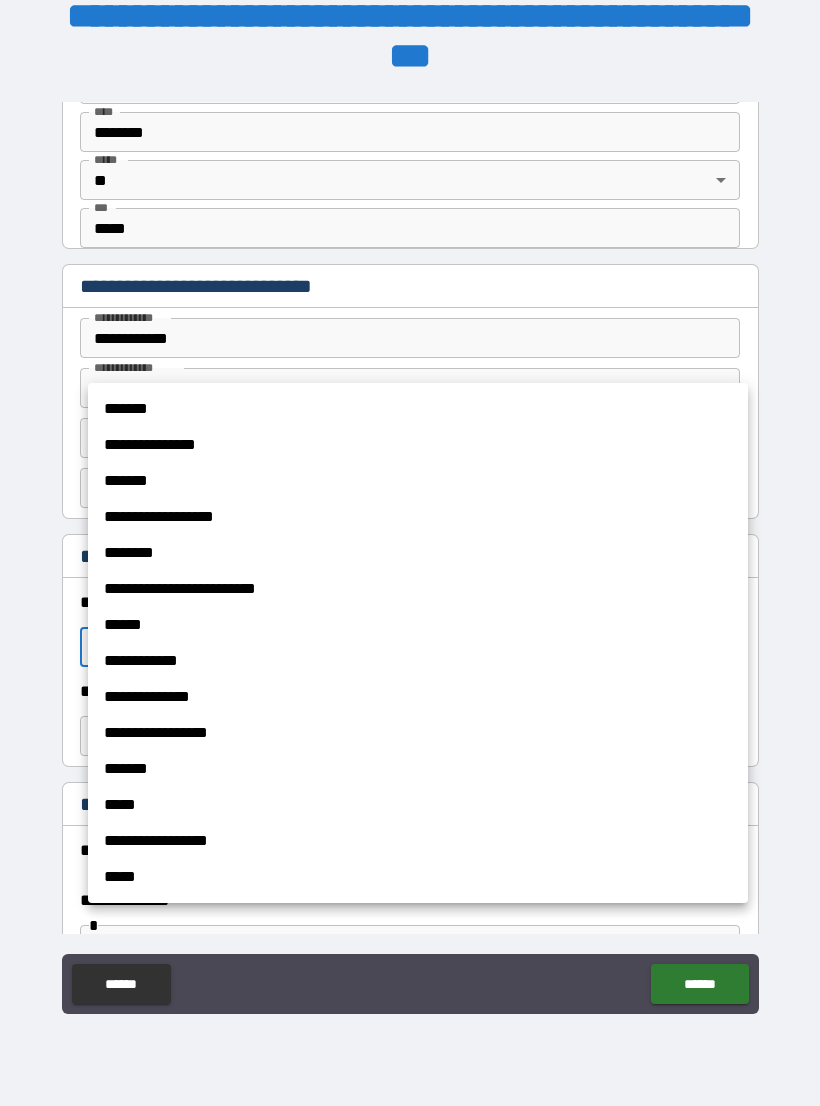 click on "**********" at bounding box center [418, 841] 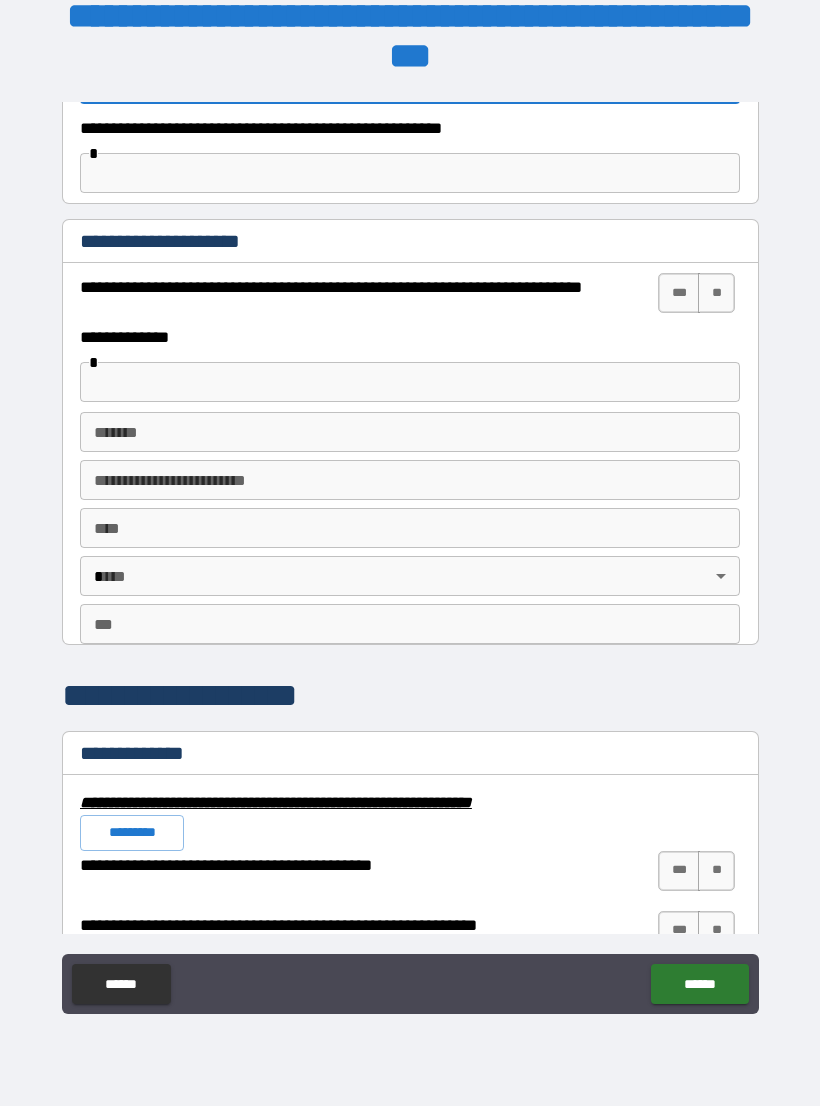 scroll, scrollTop: 1384, scrollLeft: 0, axis: vertical 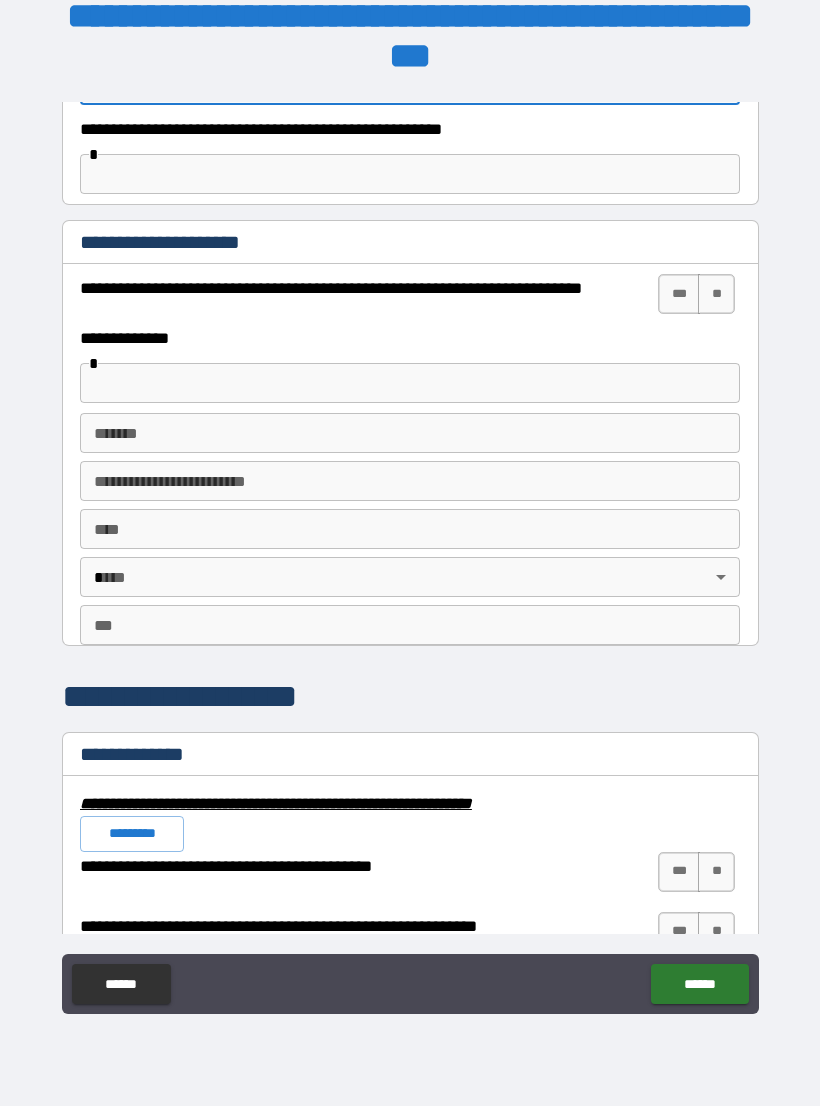 click on "***" at bounding box center [679, 294] 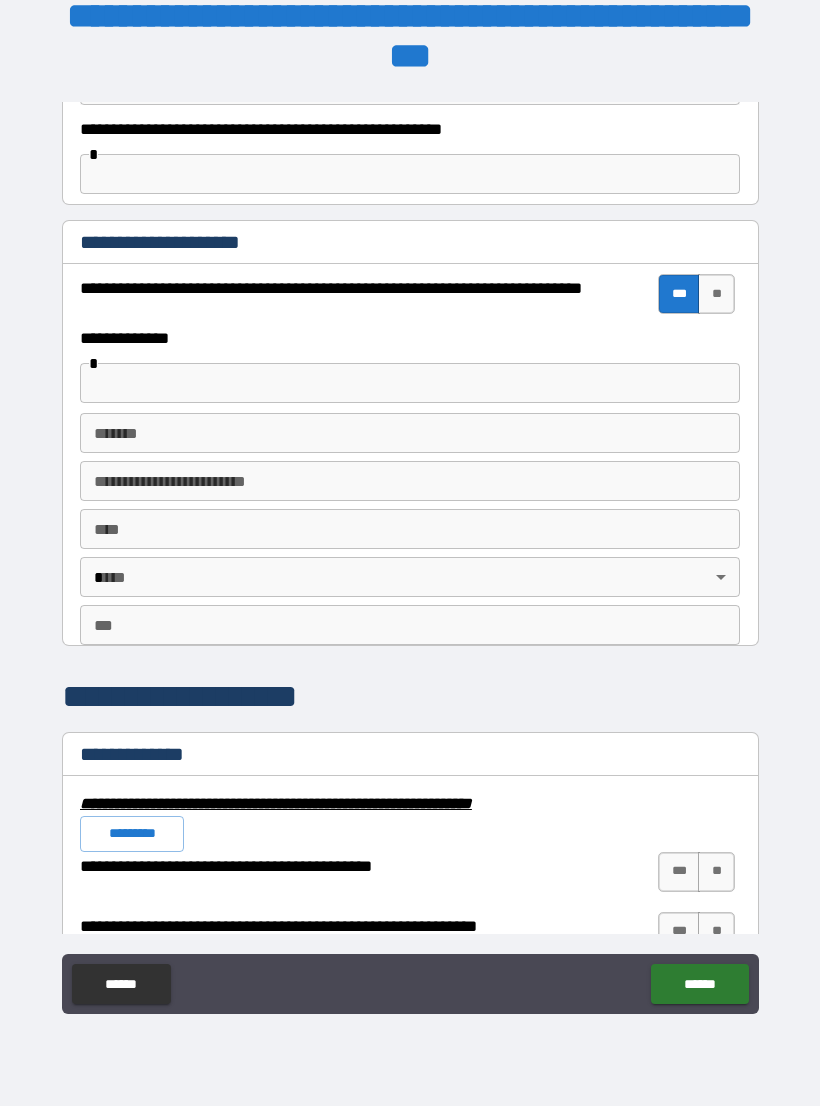 click at bounding box center [410, 383] 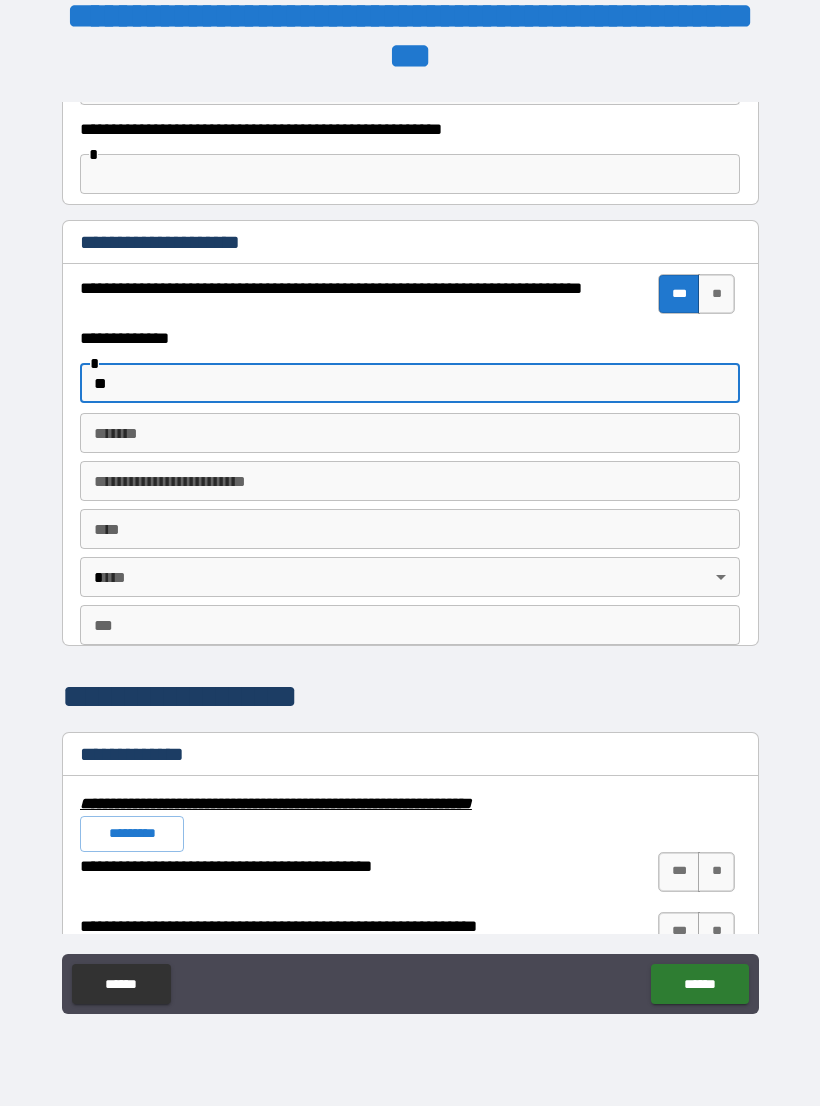 type on "*" 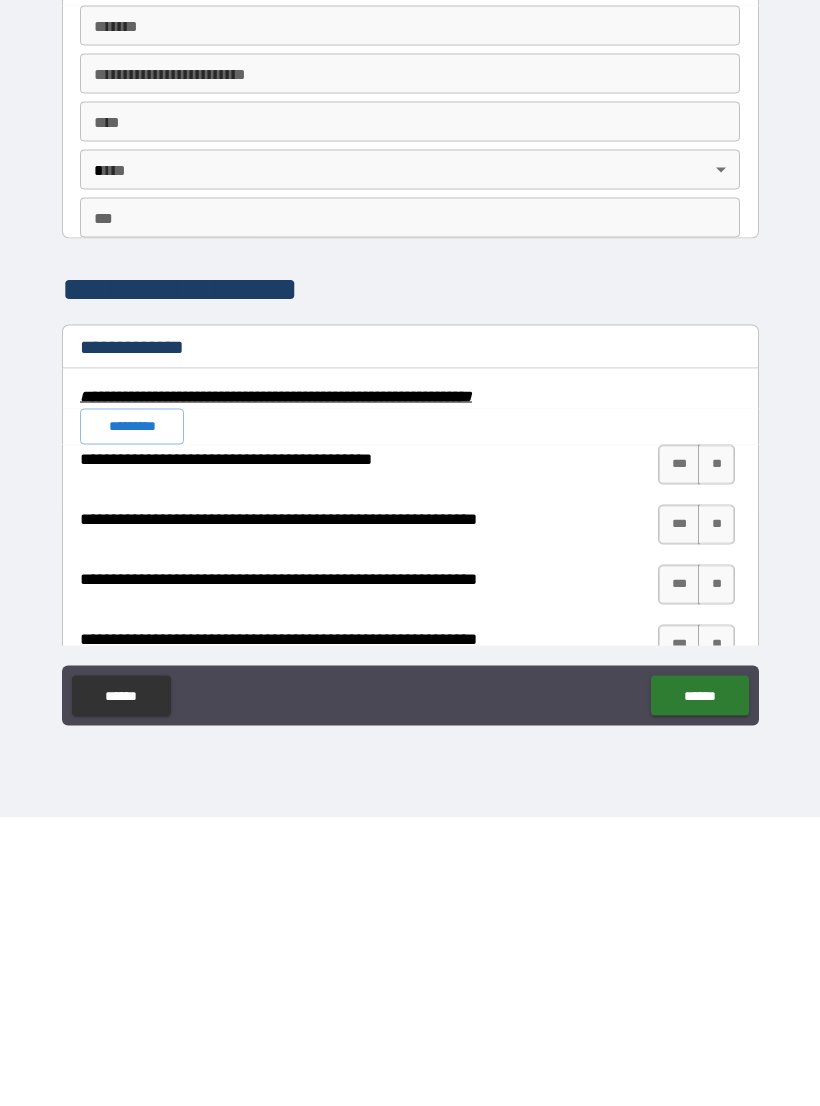 scroll, scrollTop: 1508, scrollLeft: 0, axis: vertical 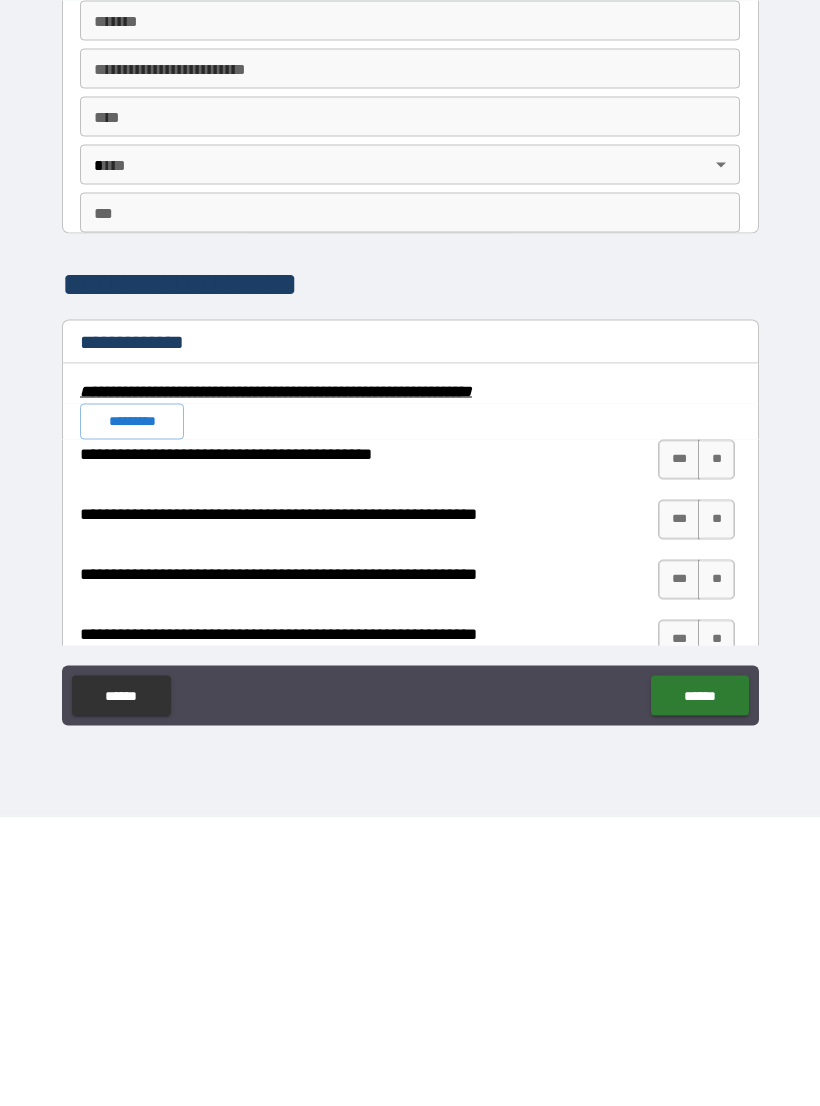 click on "**" at bounding box center [716, 748] 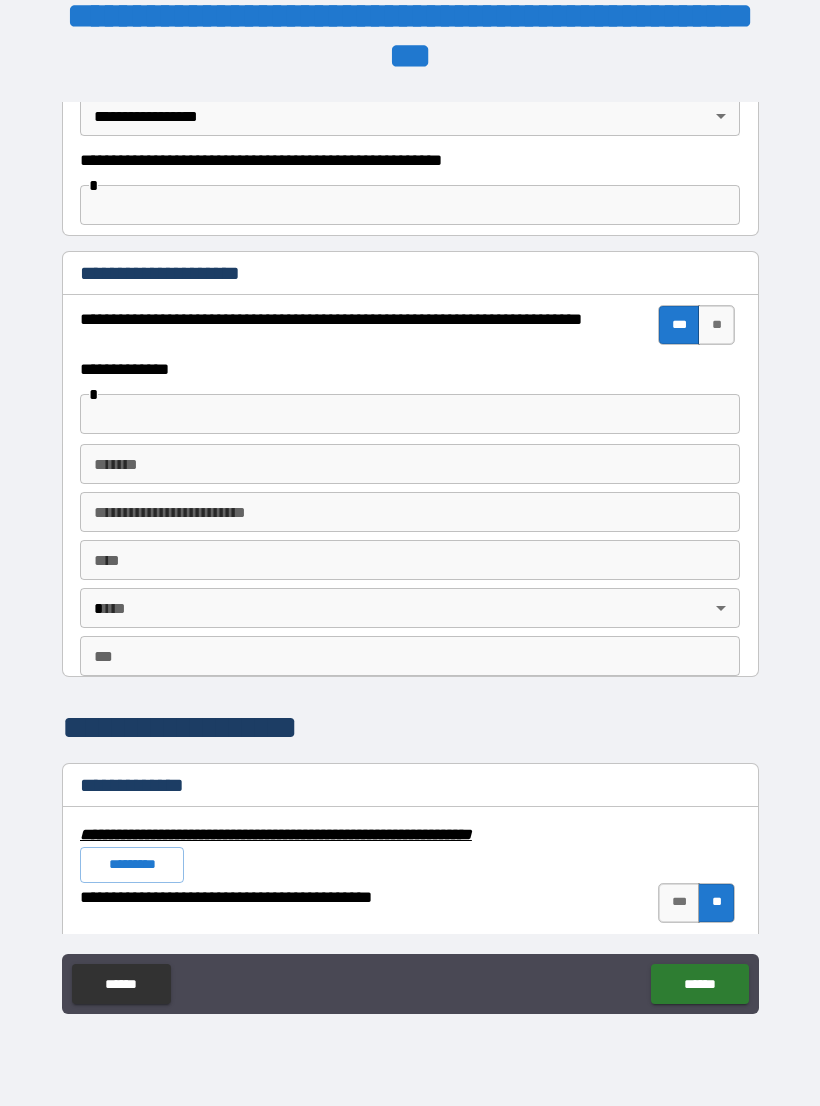 scroll, scrollTop: 1345, scrollLeft: 0, axis: vertical 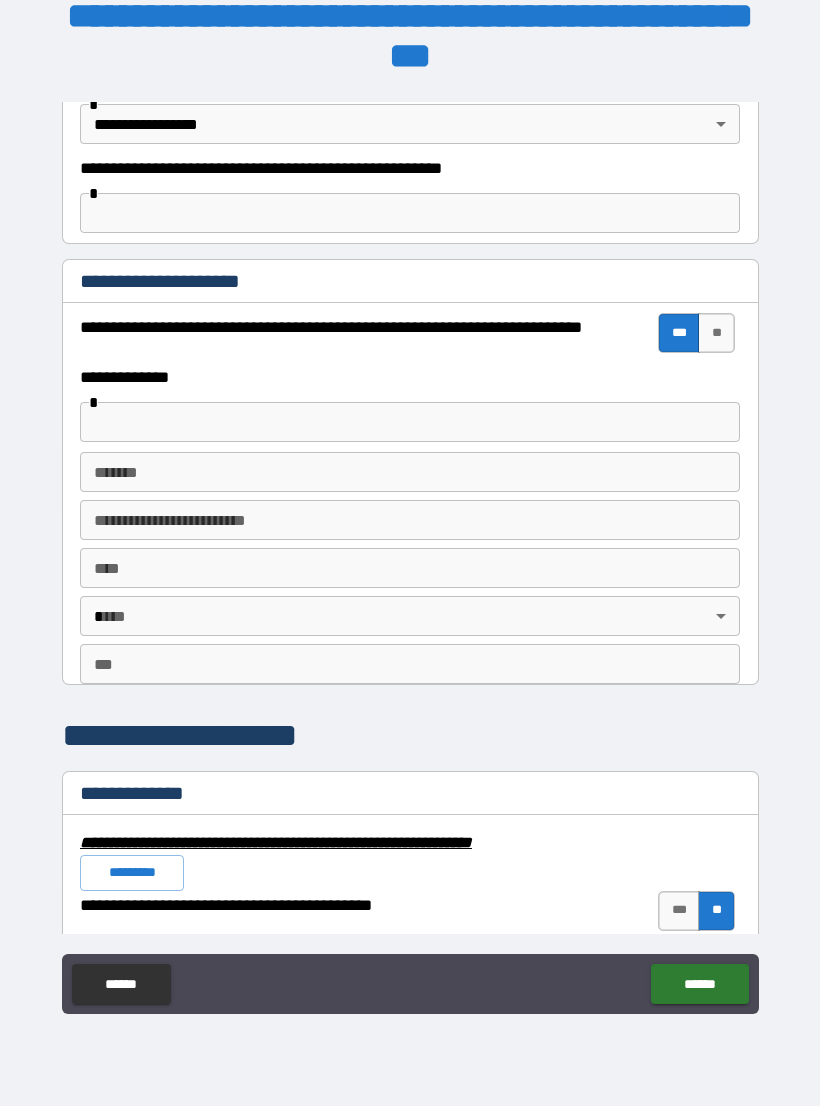 click on "**" at bounding box center [716, 333] 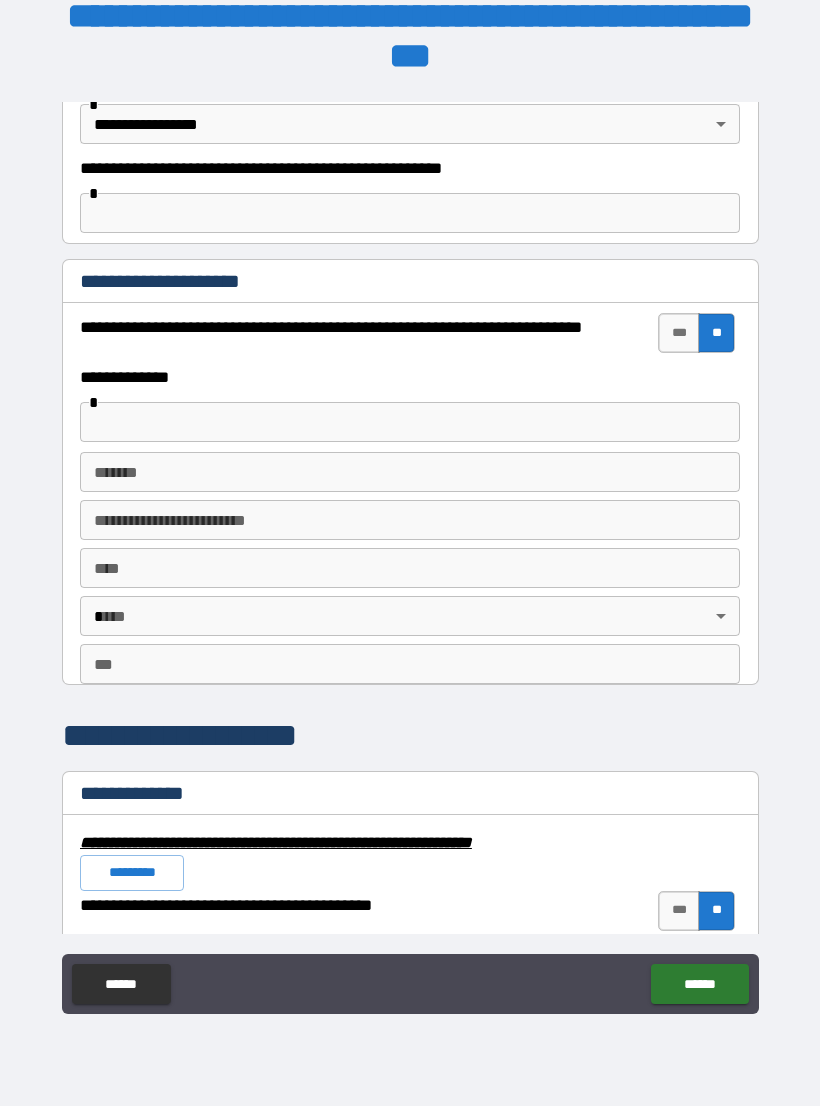 click on "***" at bounding box center [679, 333] 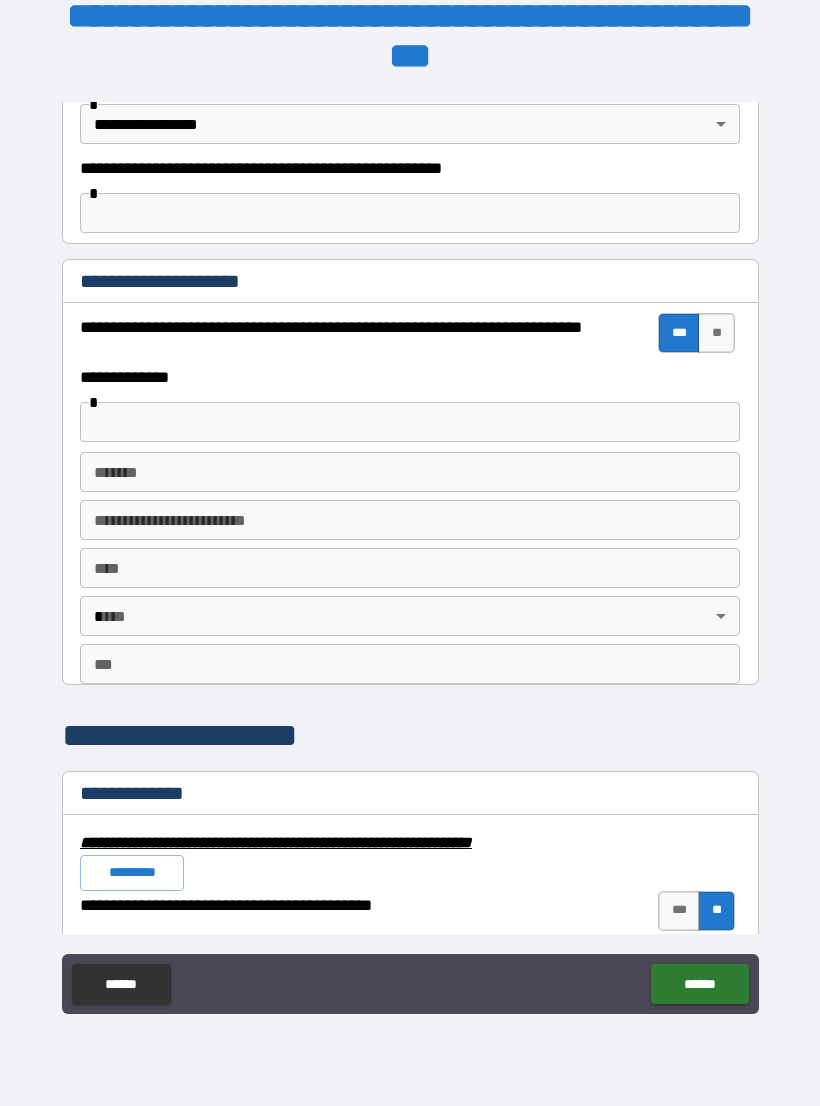 click at bounding box center [410, 422] 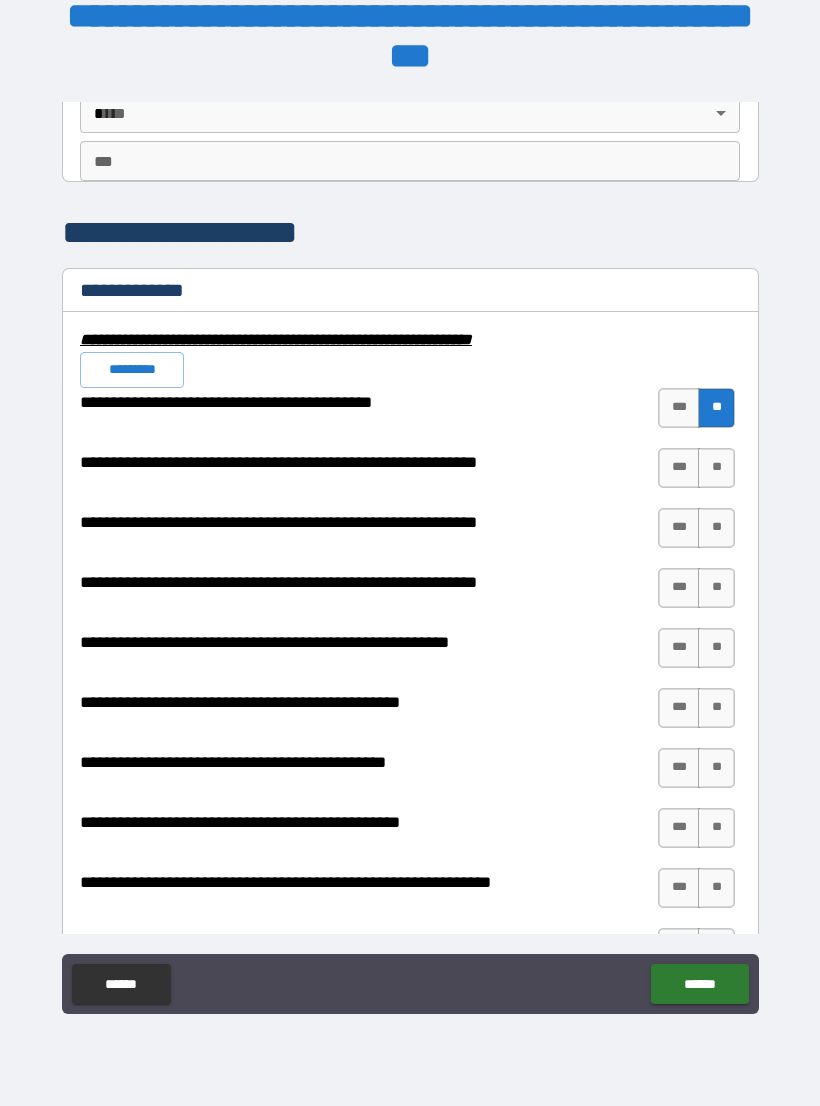 scroll, scrollTop: 1873, scrollLeft: 0, axis: vertical 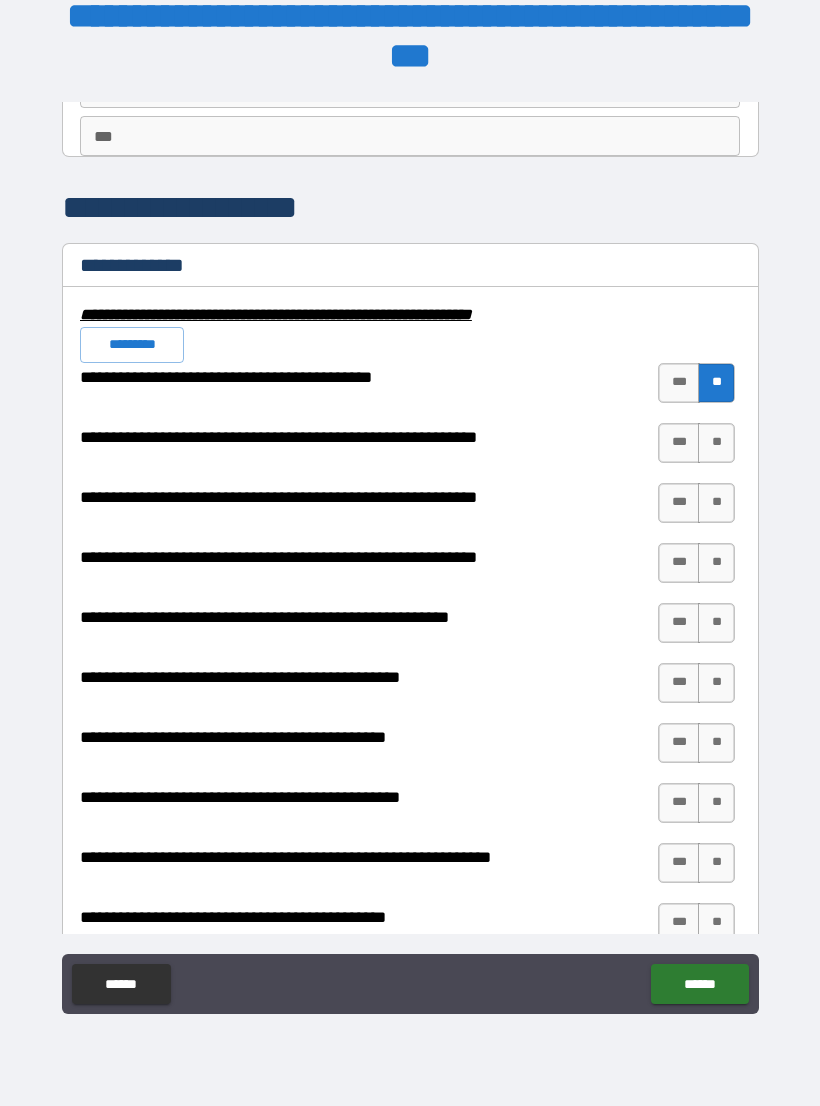 type on "**********" 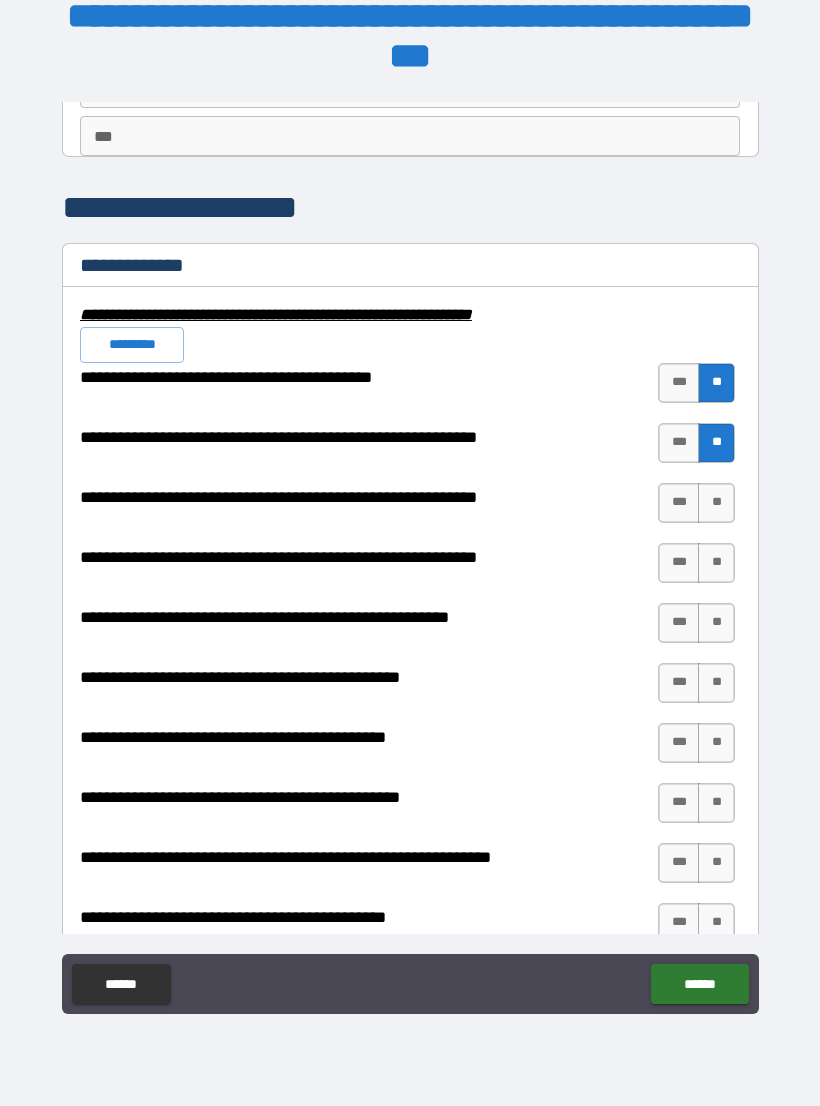 click on "**" at bounding box center [716, 503] 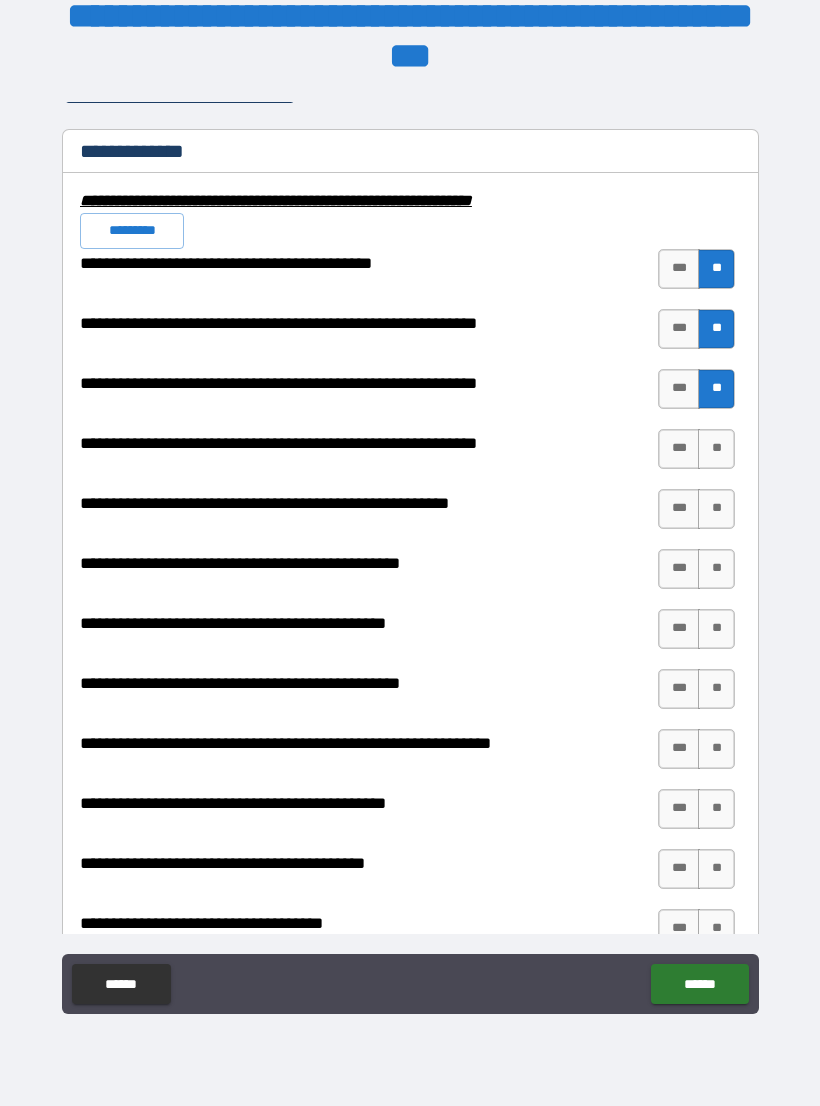 scroll, scrollTop: 1988, scrollLeft: 0, axis: vertical 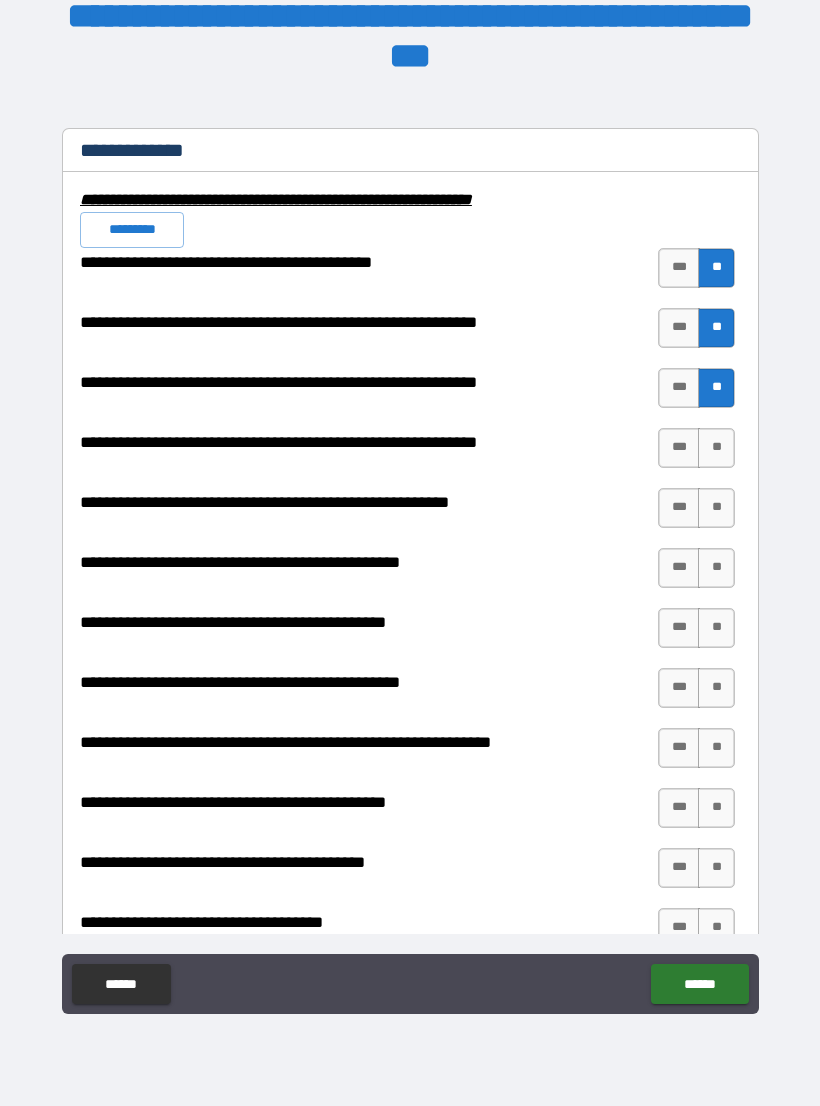 click on "**" at bounding box center (716, 448) 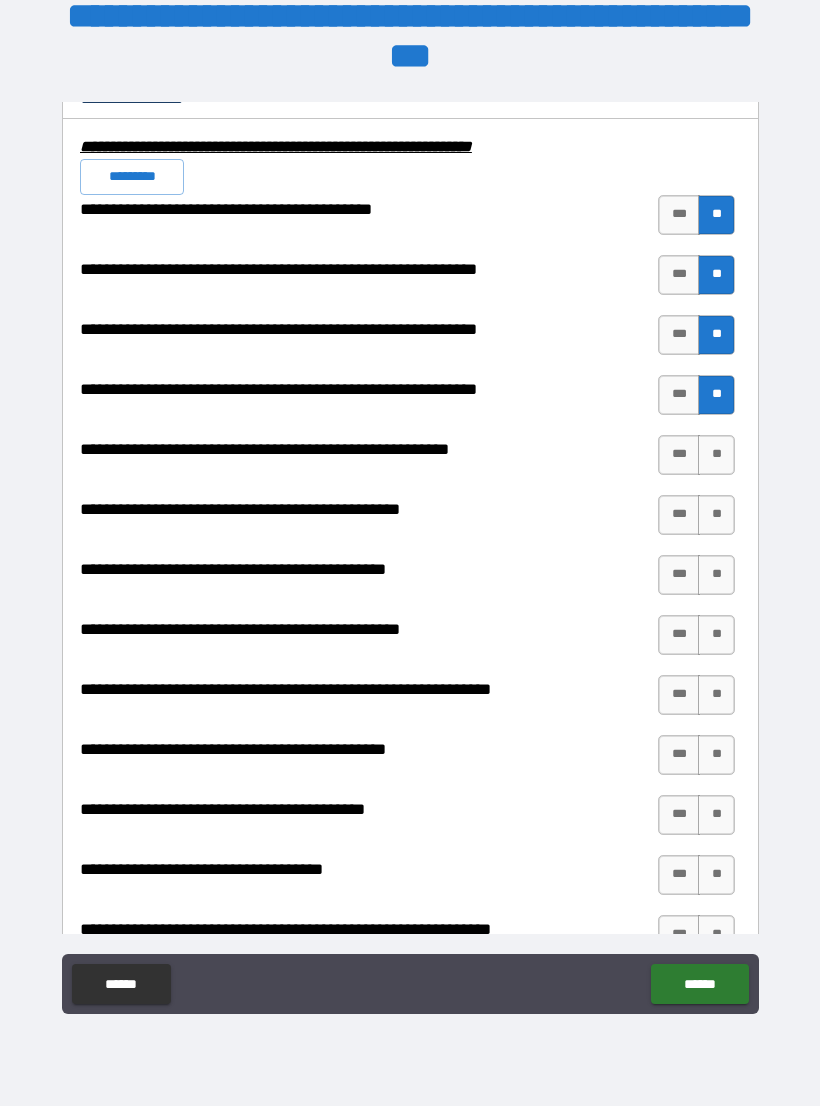 scroll, scrollTop: 2044, scrollLeft: 0, axis: vertical 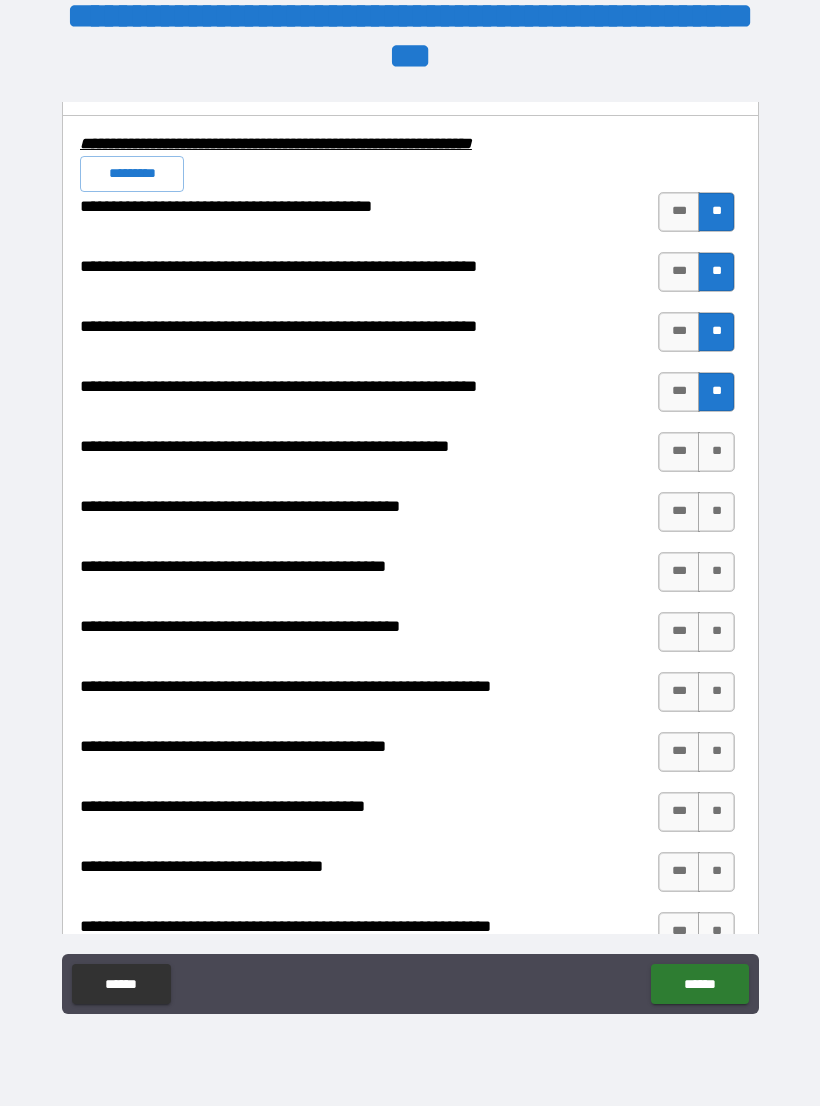 click on "**" at bounding box center [716, 452] 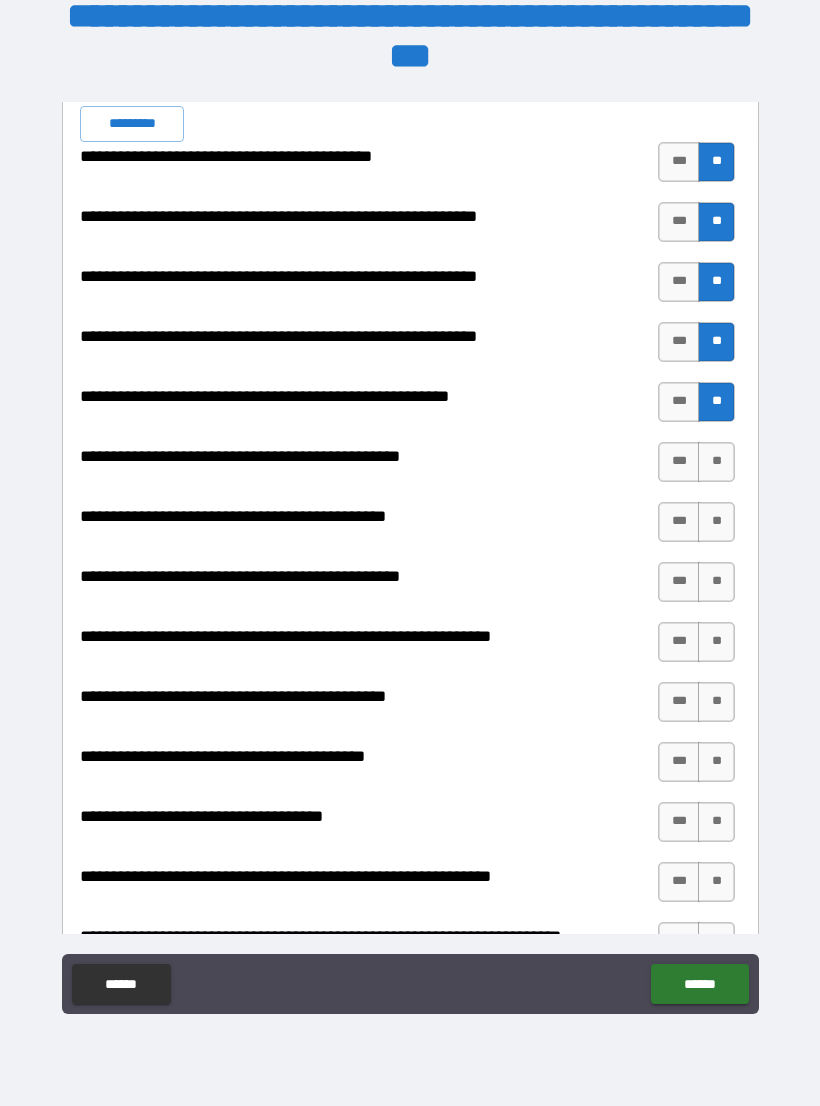 scroll, scrollTop: 2095, scrollLeft: 0, axis: vertical 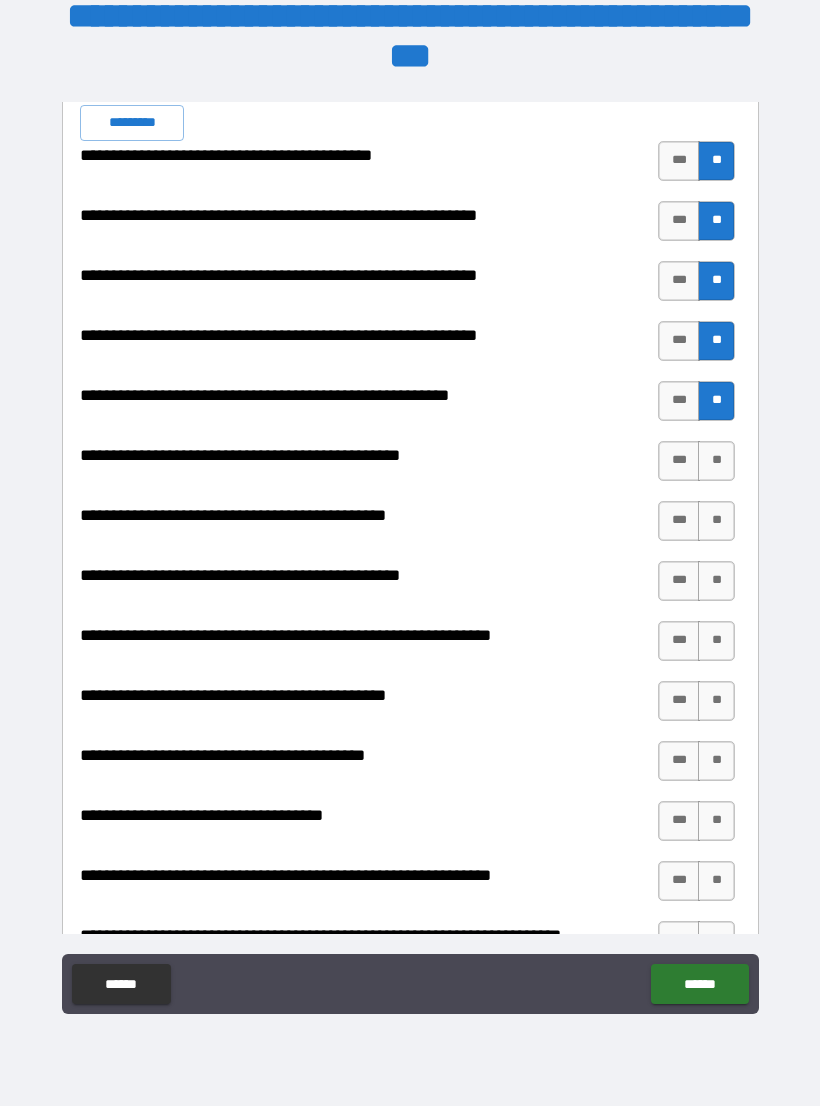 click on "**" at bounding box center [716, 461] 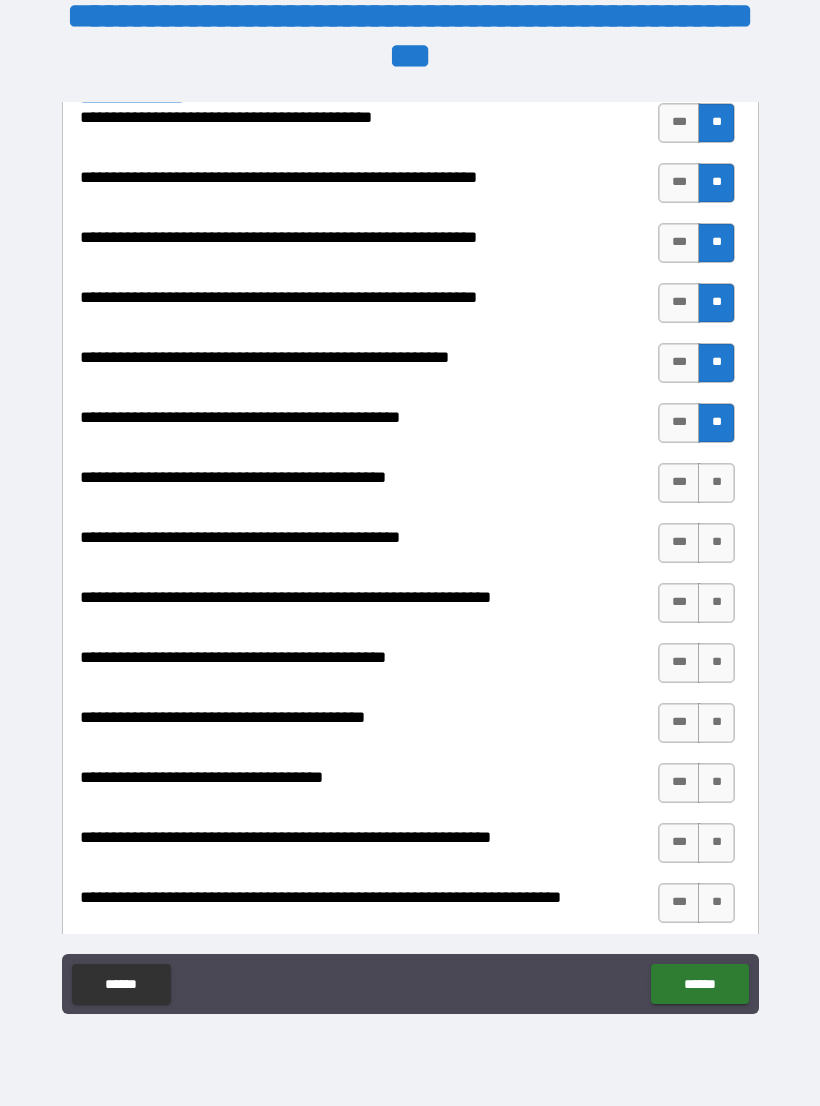 scroll, scrollTop: 2138, scrollLeft: 0, axis: vertical 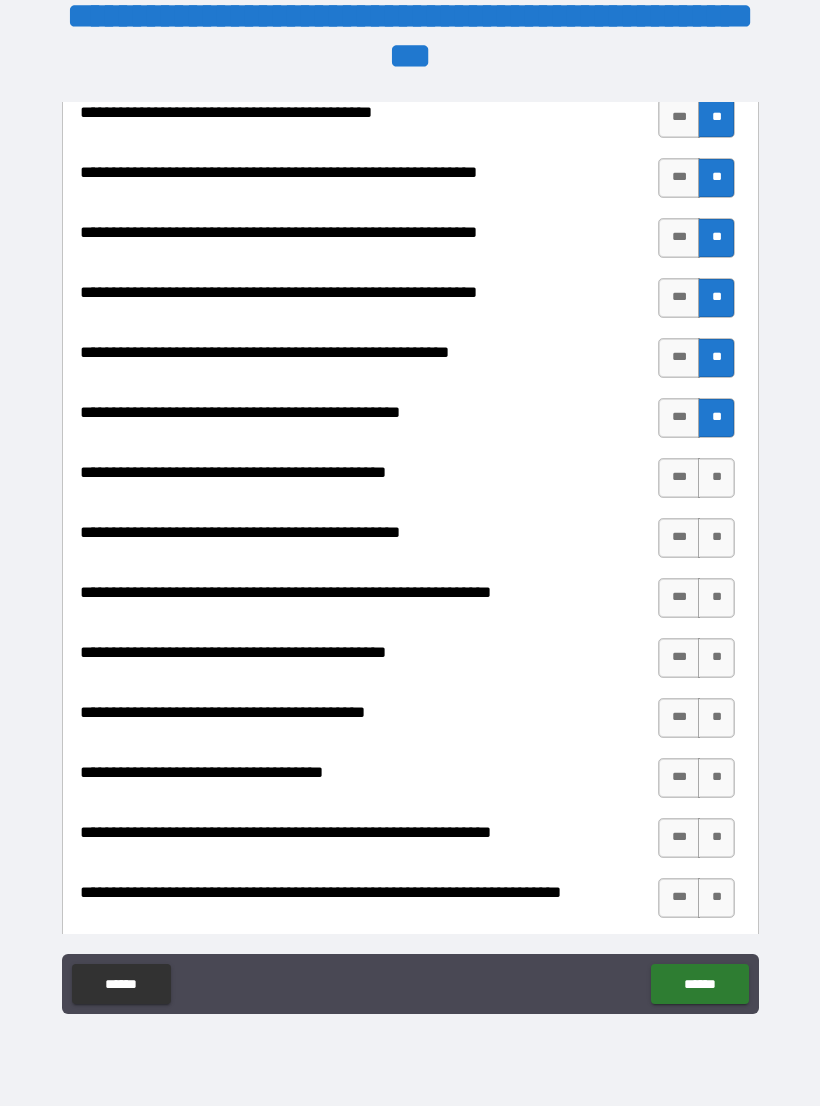 click on "***" at bounding box center (679, 478) 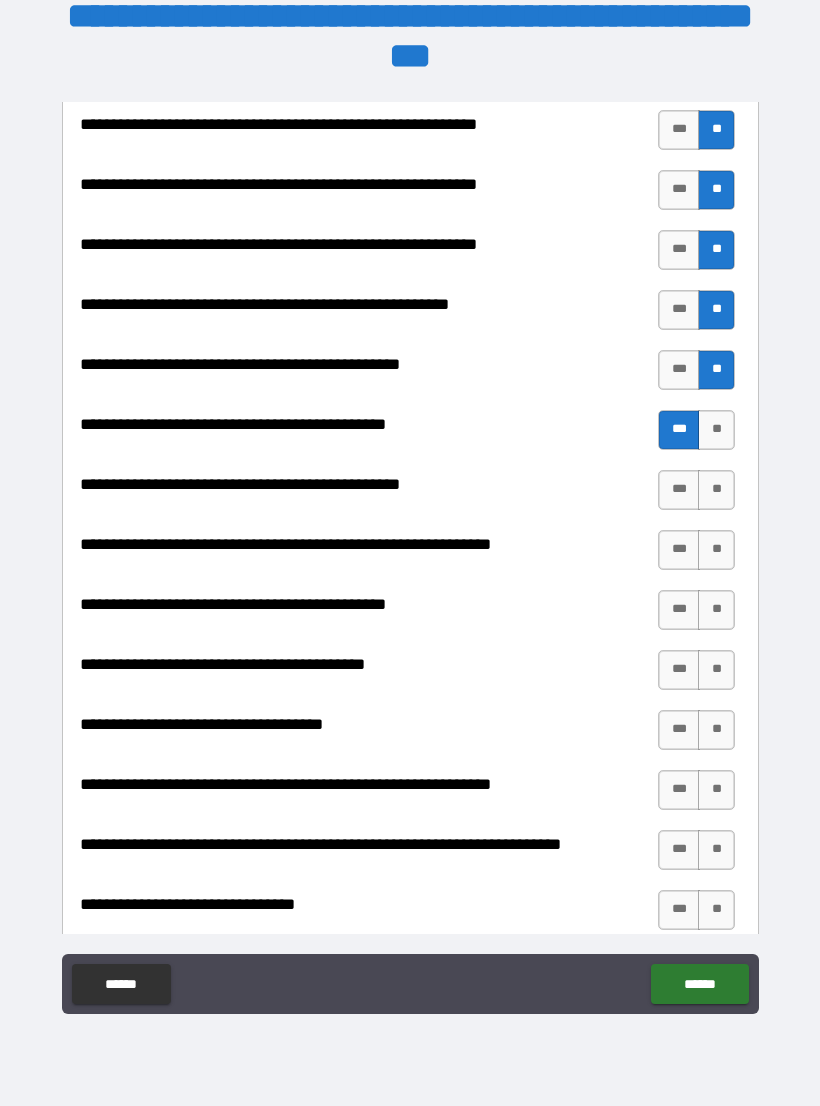 scroll, scrollTop: 2190, scrollLeft: 0, axis: vertical 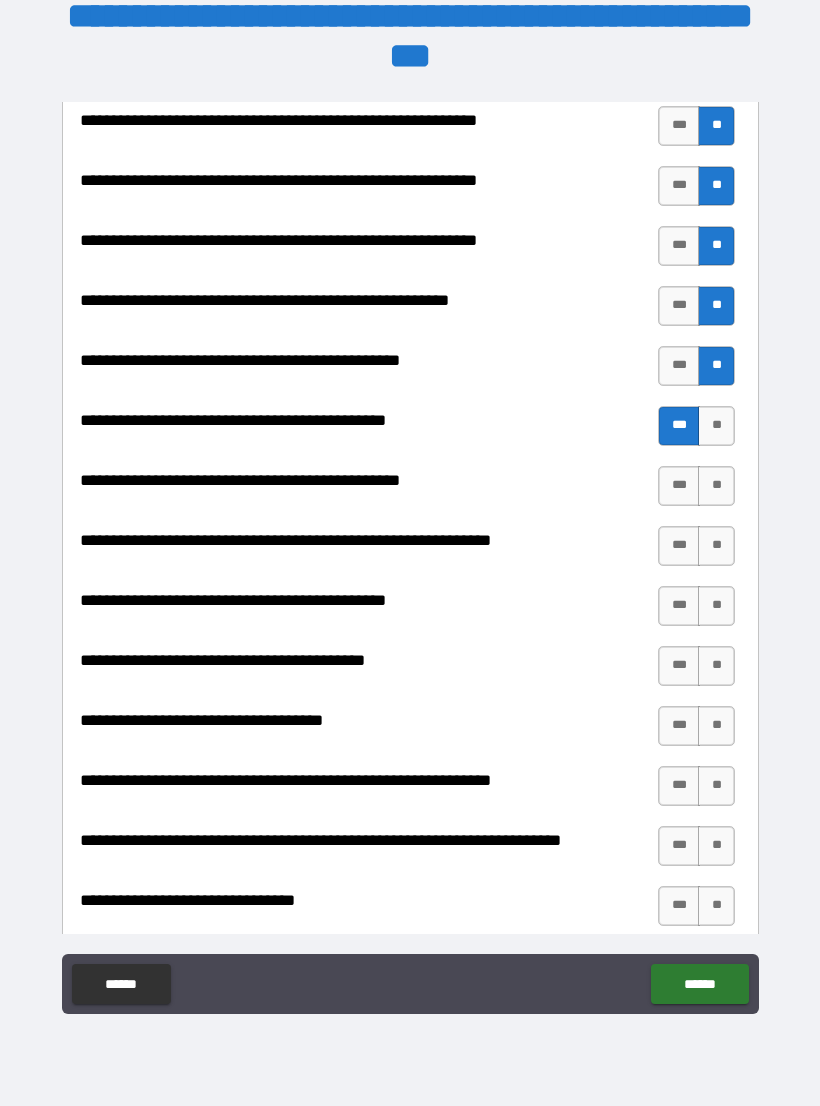 click on "***" at bounding box center (679, 486) 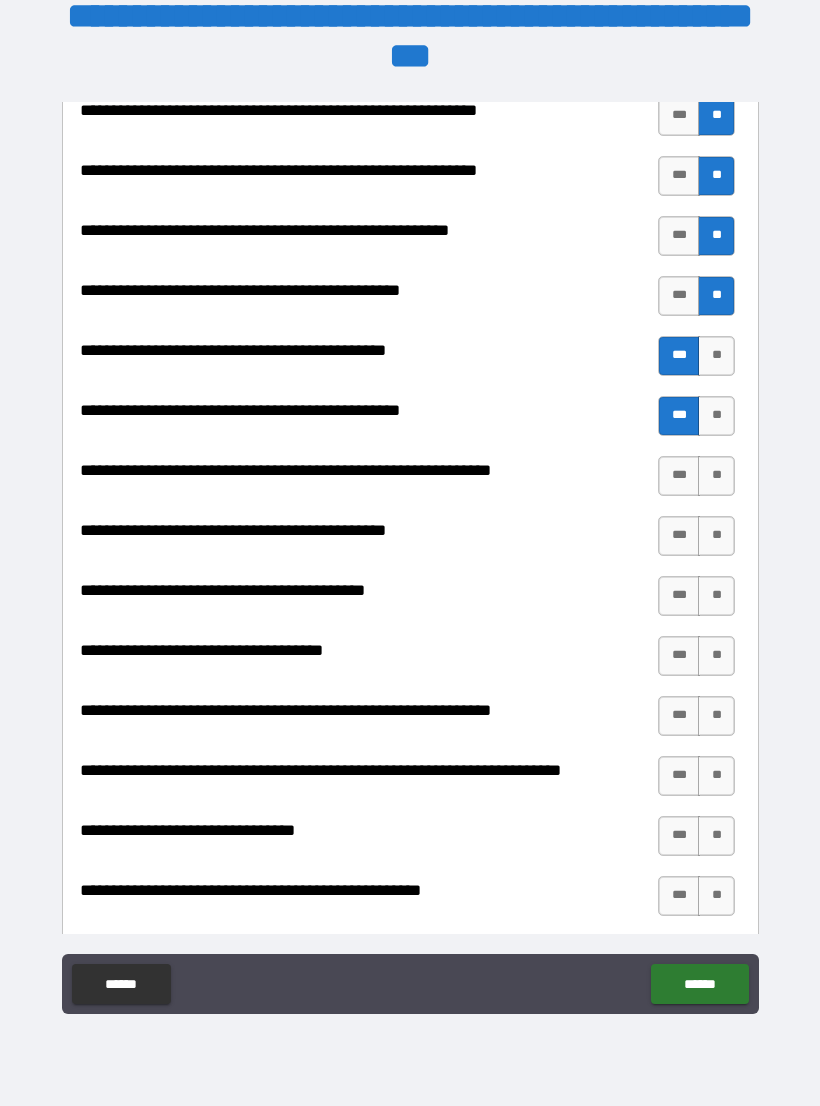 scroll, scrollTop: 2261, scrollLeft: 0, axis: vertical 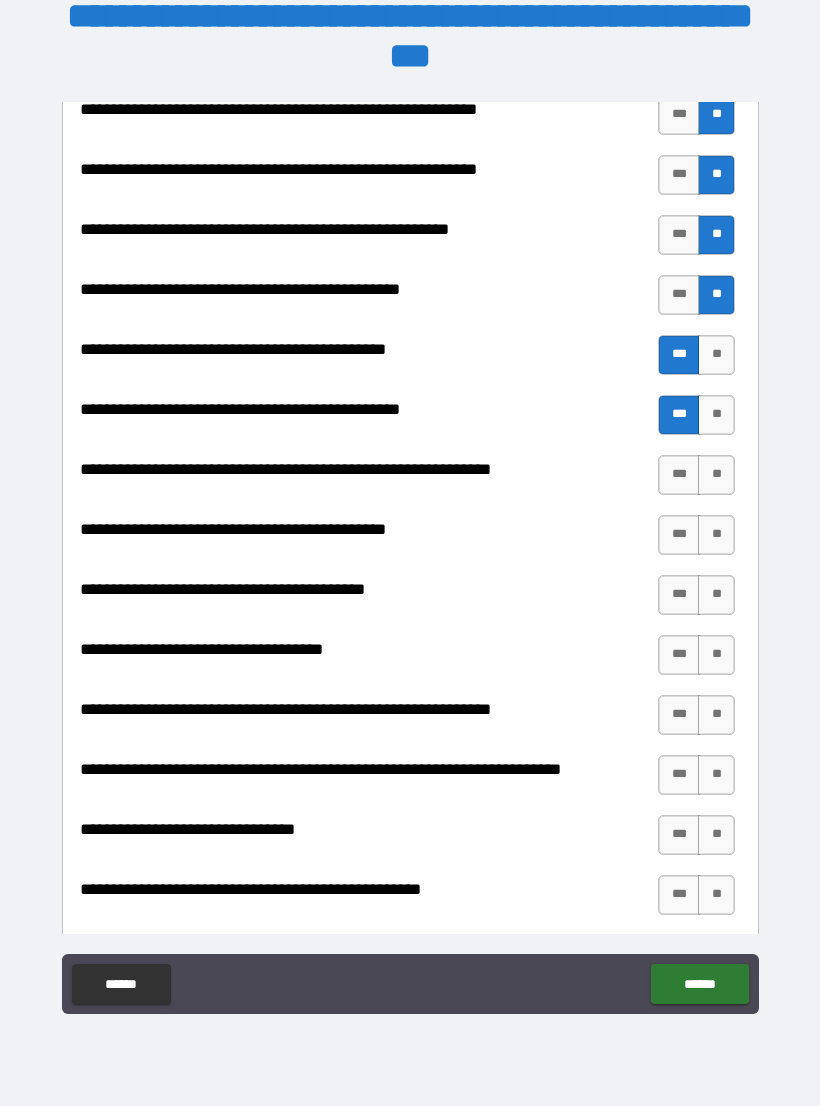 click on "**" at bounding box center [716, 475] 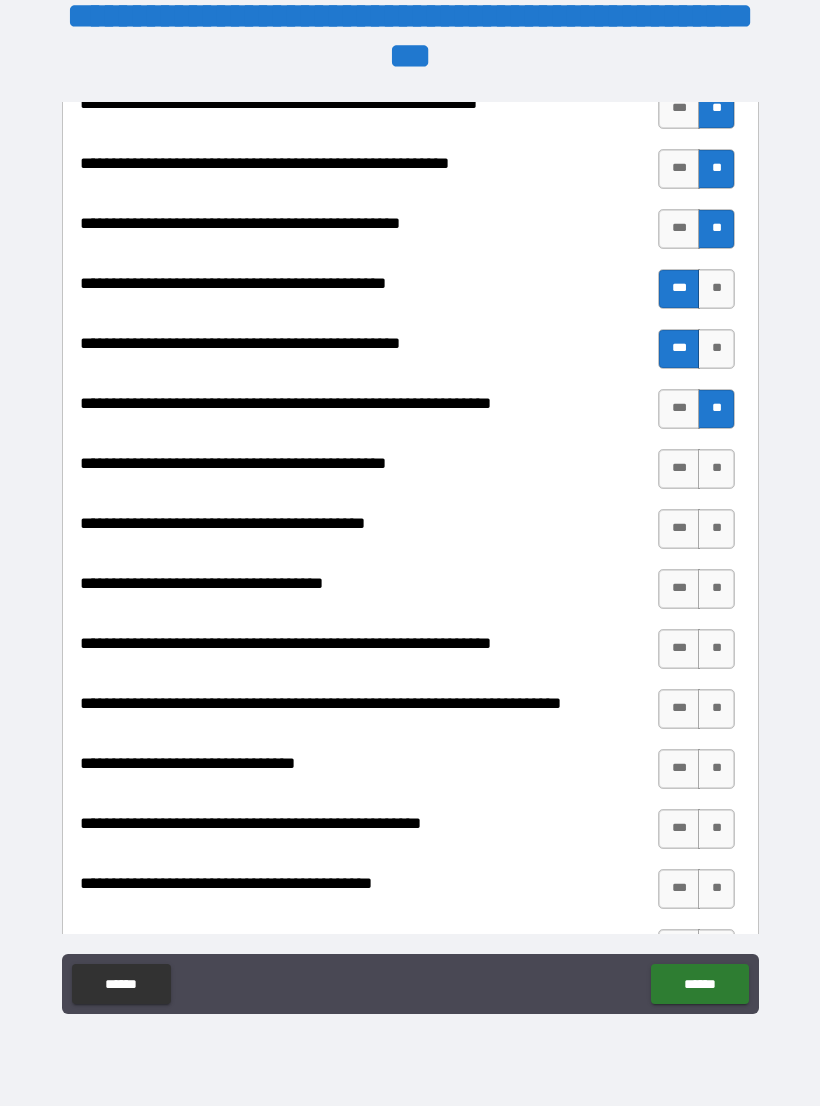 scroll, scrollTop: 2328, scrollLeft: 0, axis: vertical 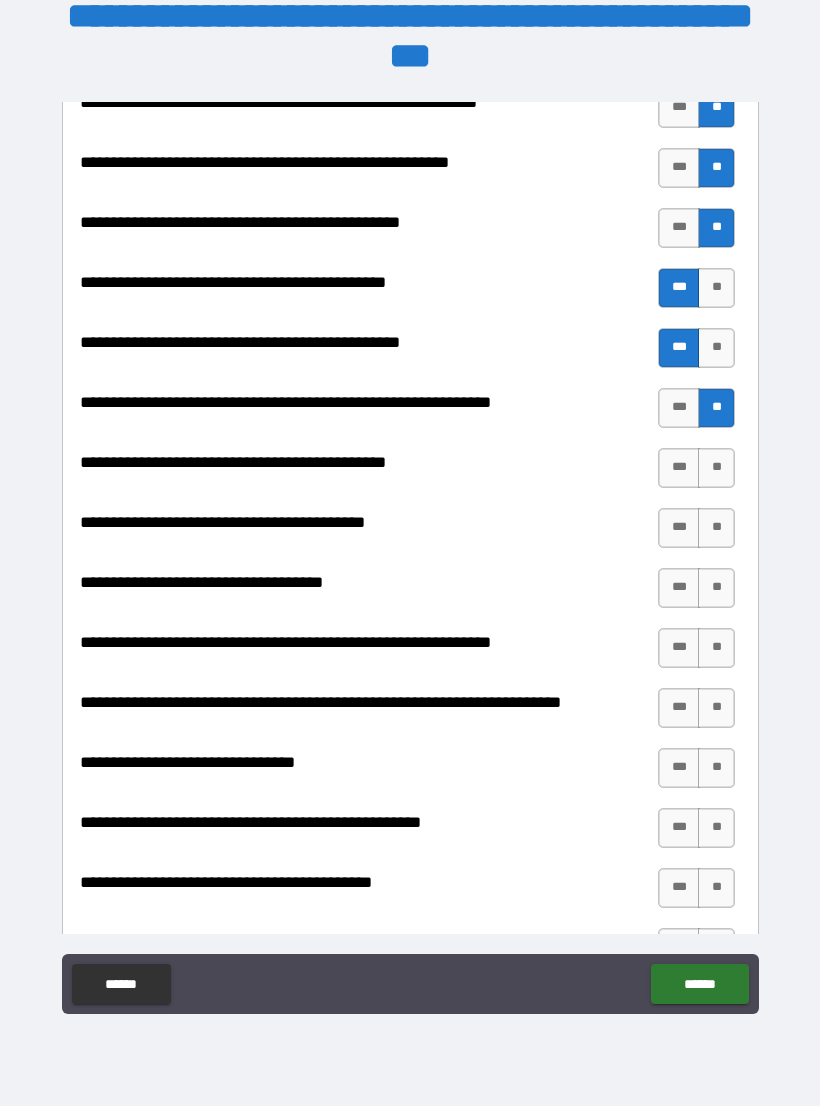click on "***" at bounding box center [679, 468] 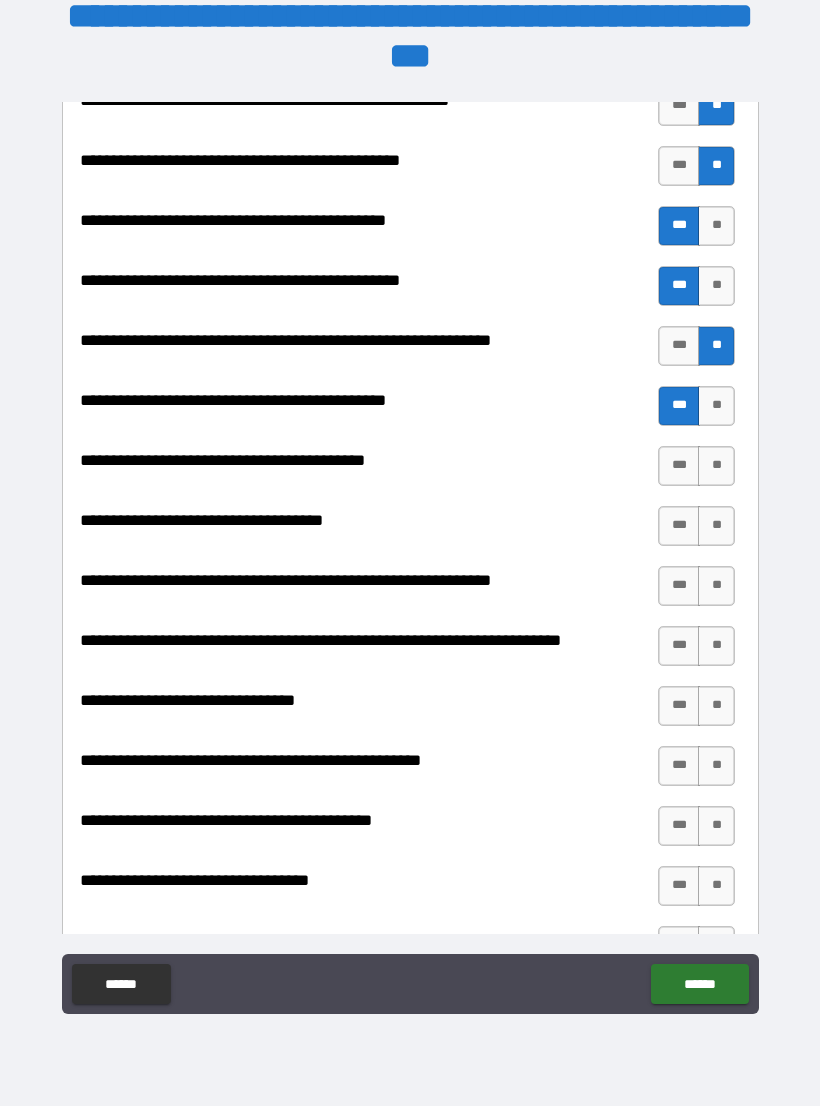 scroll, scrollTop: 2394, scrollLeft: 0, axis: vertical 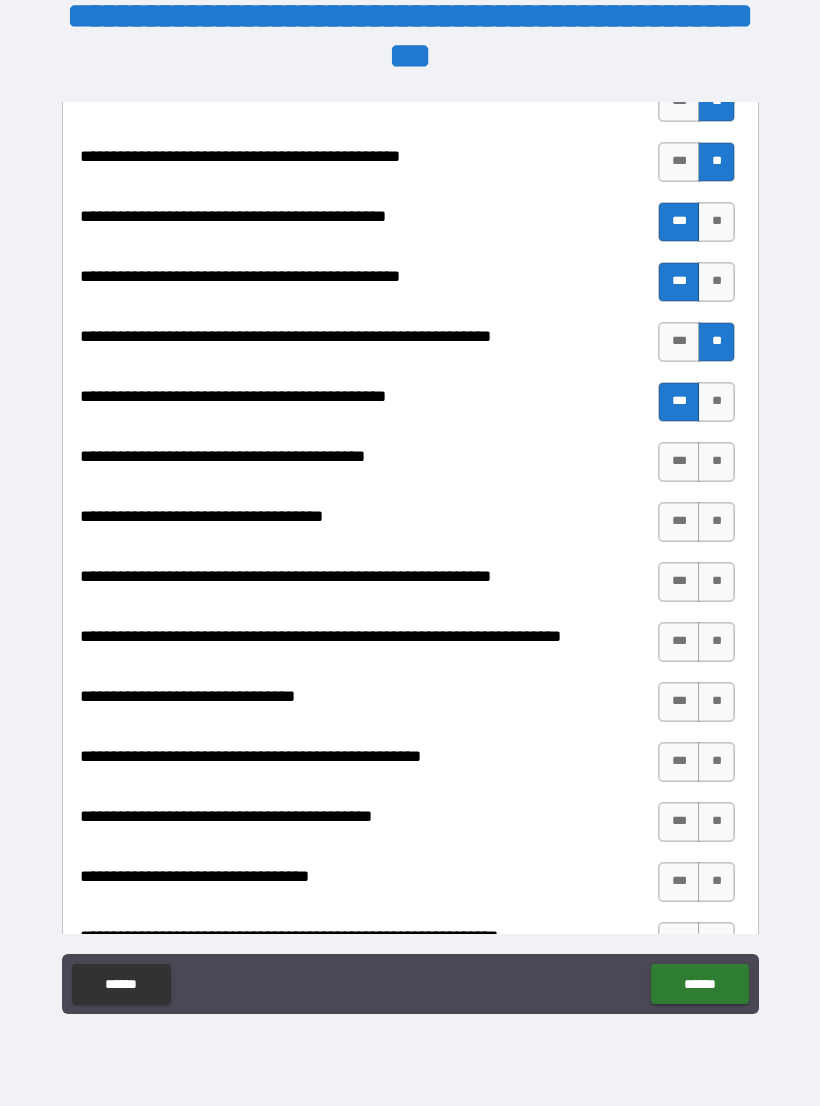 click on "**" at bounding box center [716, 462] 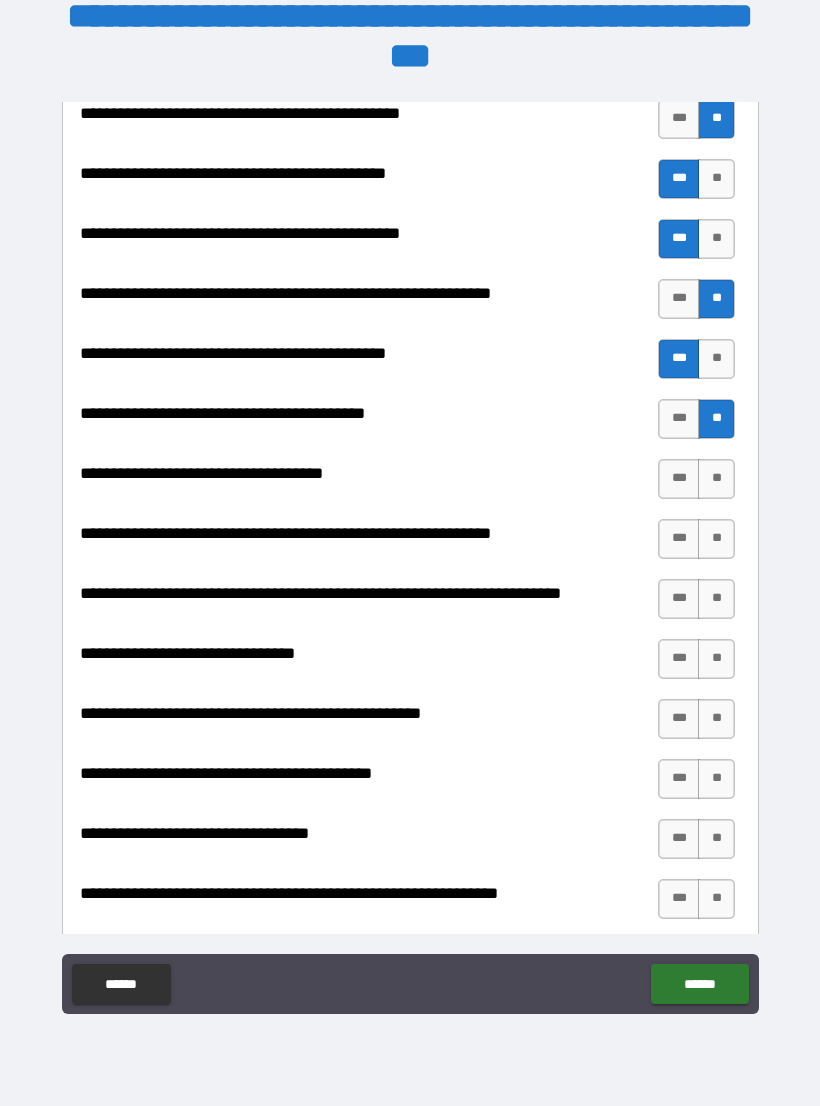 scroll, scrollTop: 2439, scrollLeft: 0, axis: vertical 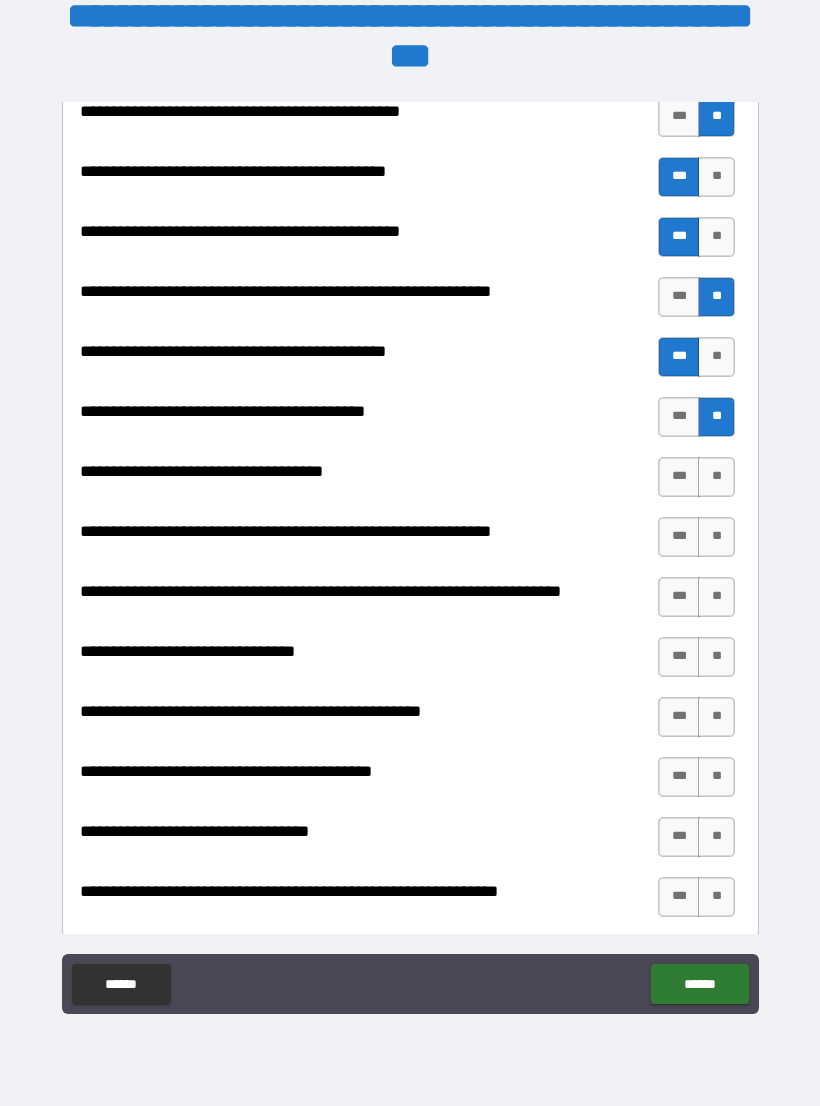 click on "**" at bounding box center [716, 477] 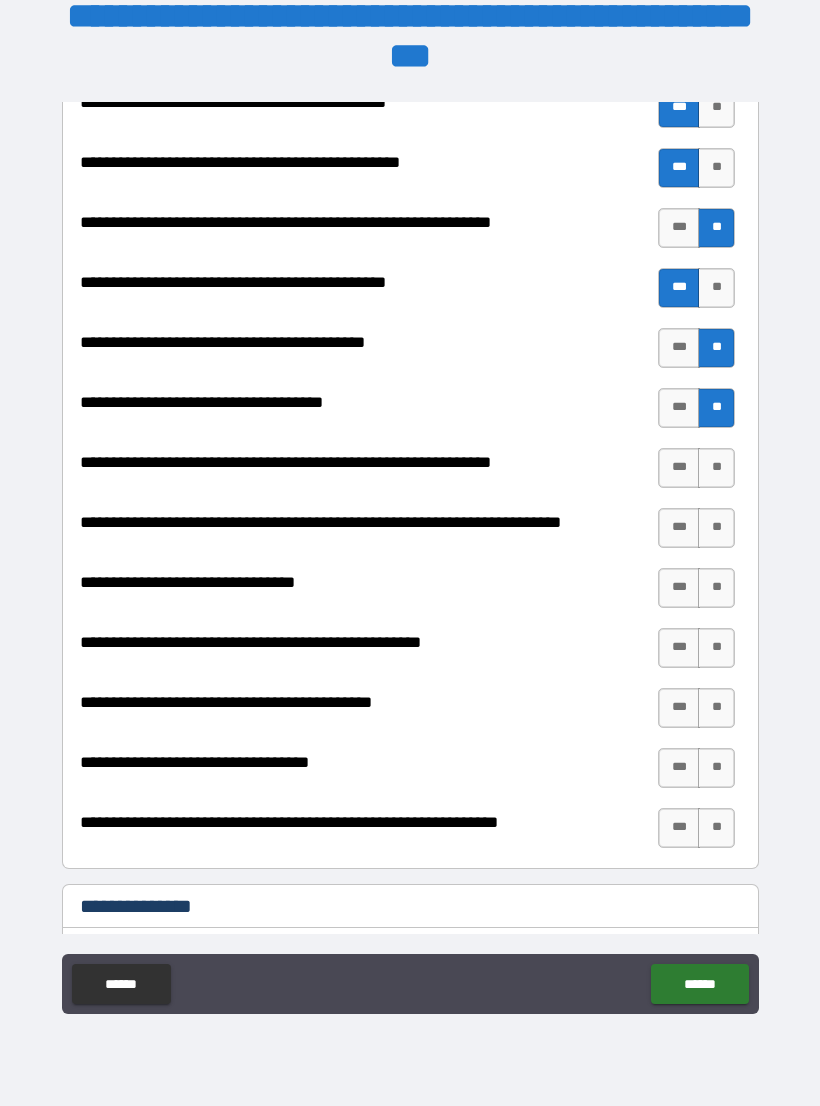 scroll, scrollTop: 2514, scrollLeft: 0, axis: vertical 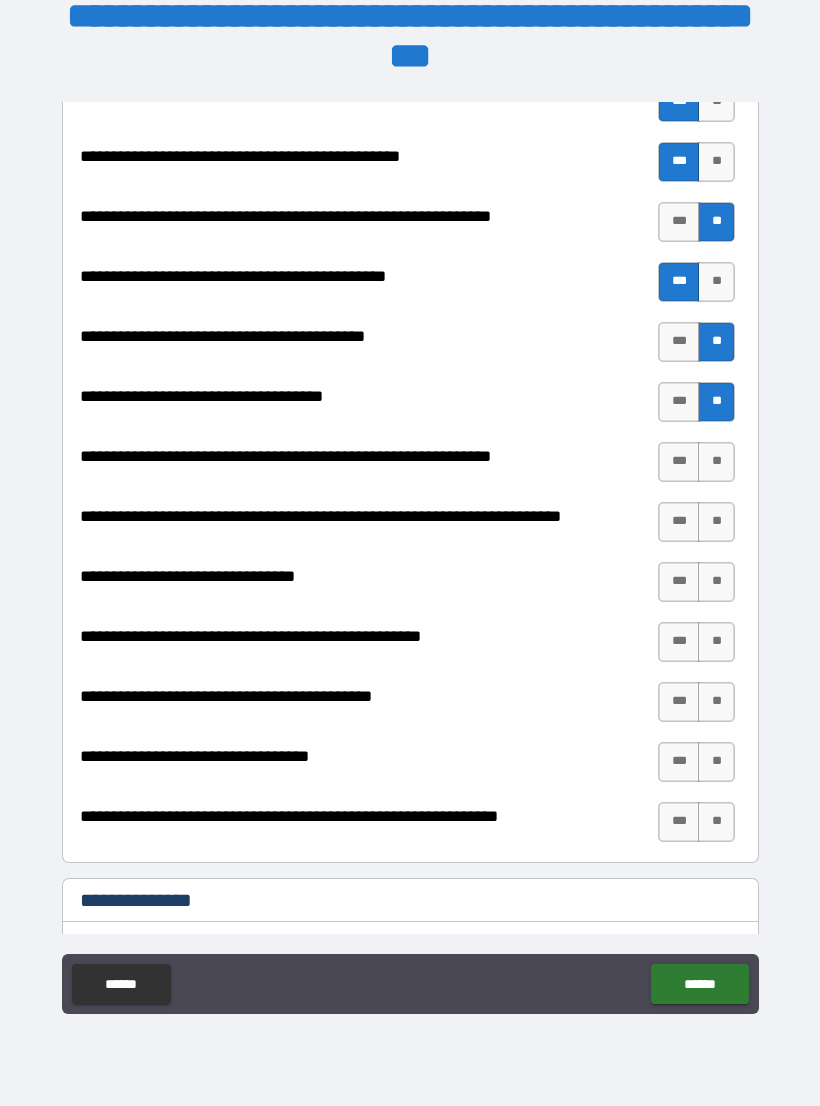 click on "**" at bounding box center (716, 462) 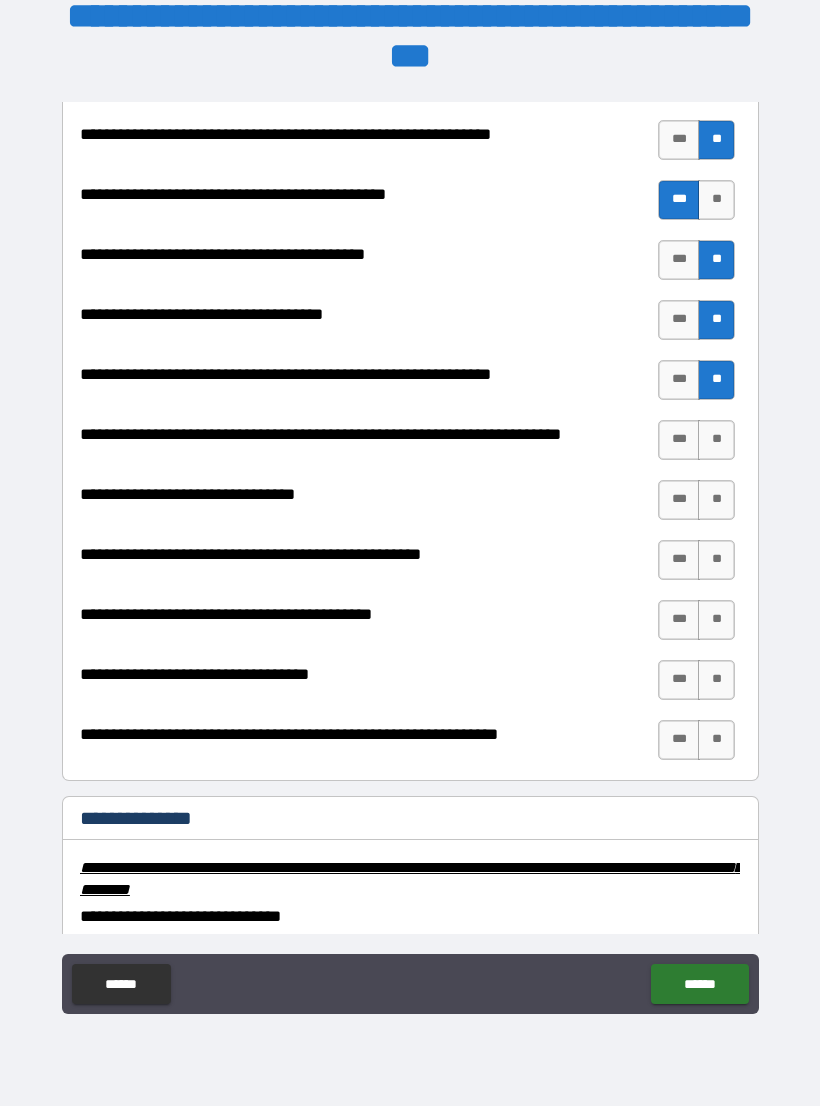 scroll, scrollTop: 2597, scrollLeft: 0, axis: vertical 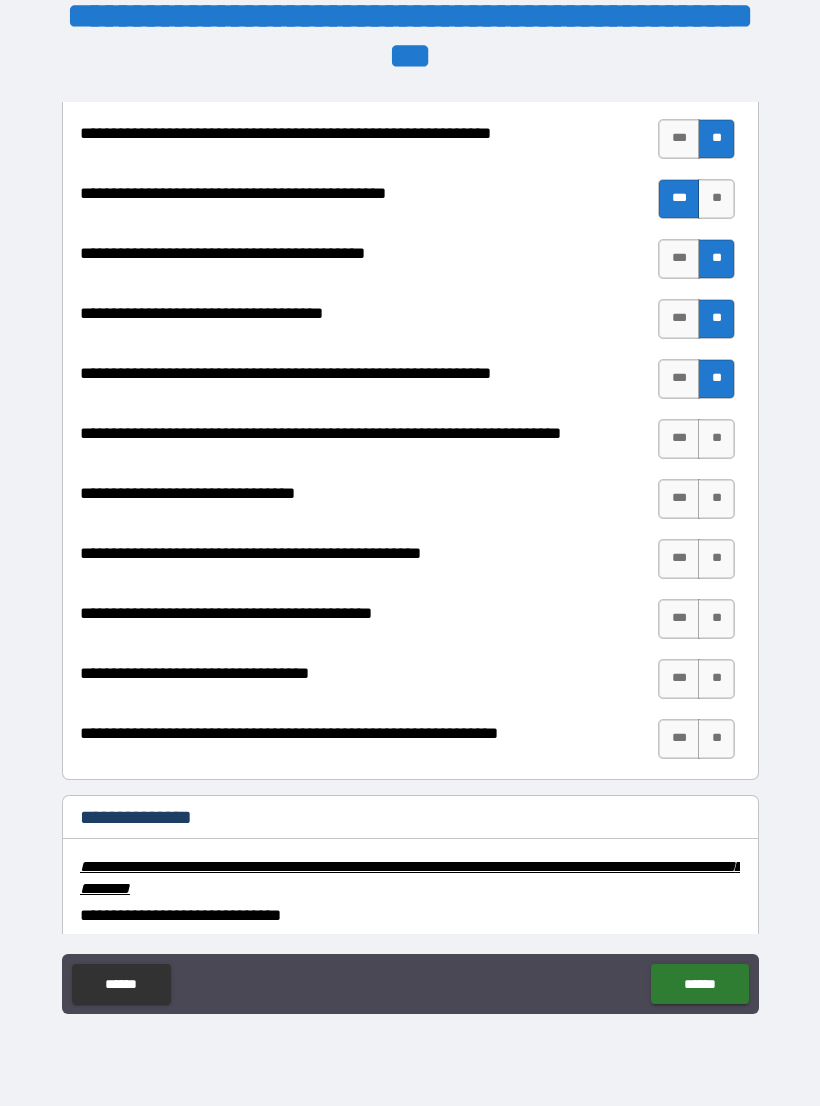 click on "**" at bounding box center [716, 439] 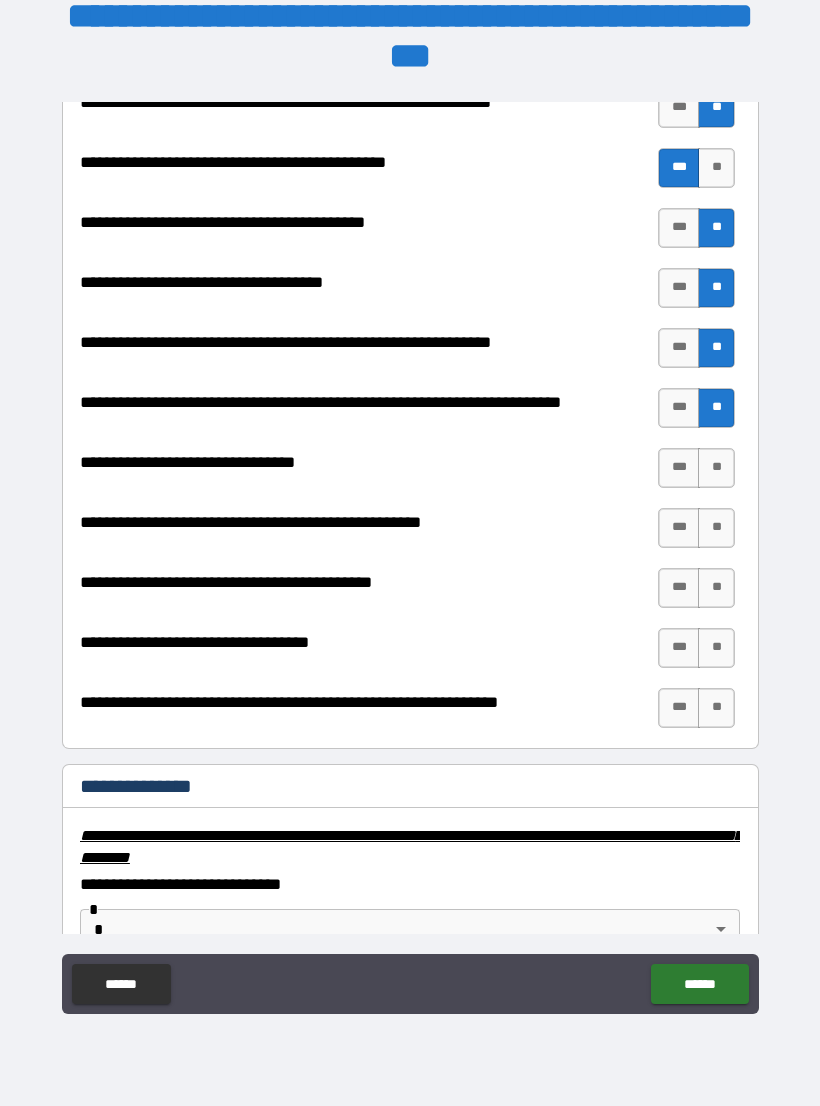 scroll, scrollTop: 2635, scrollLeft: 0, axis: vertical 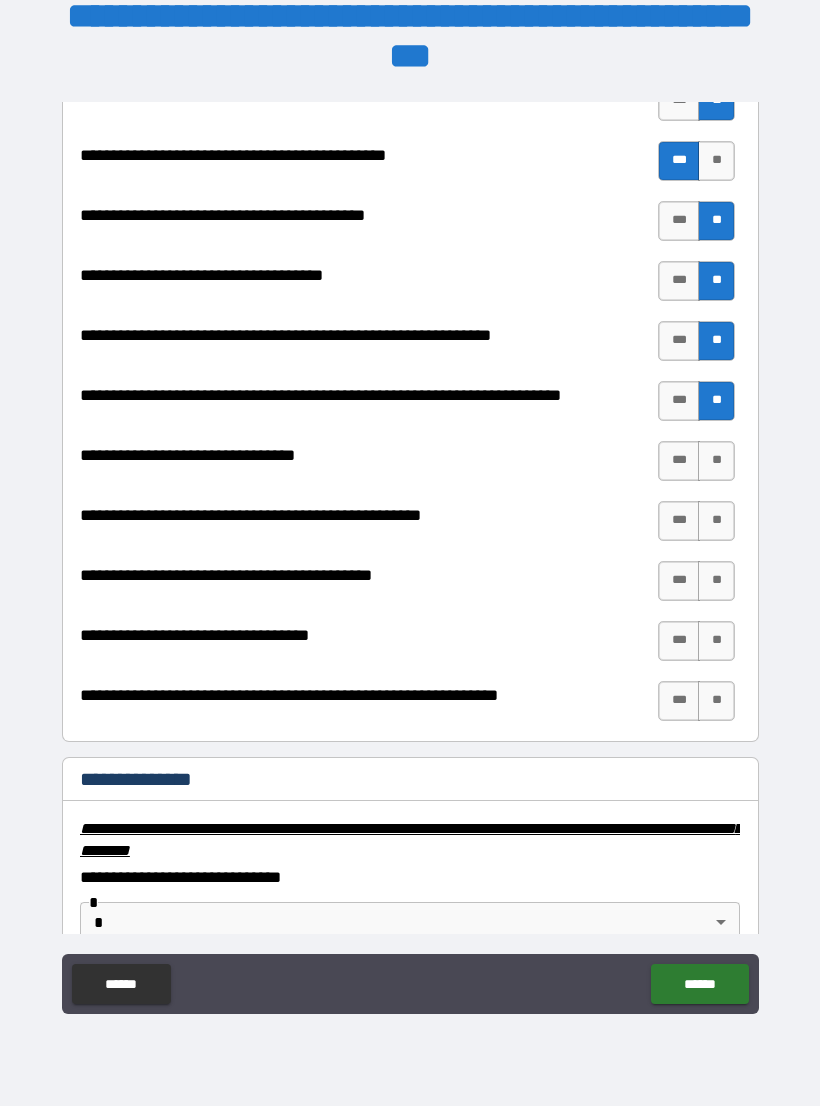 click on "***" at bounding box center (679, 461) 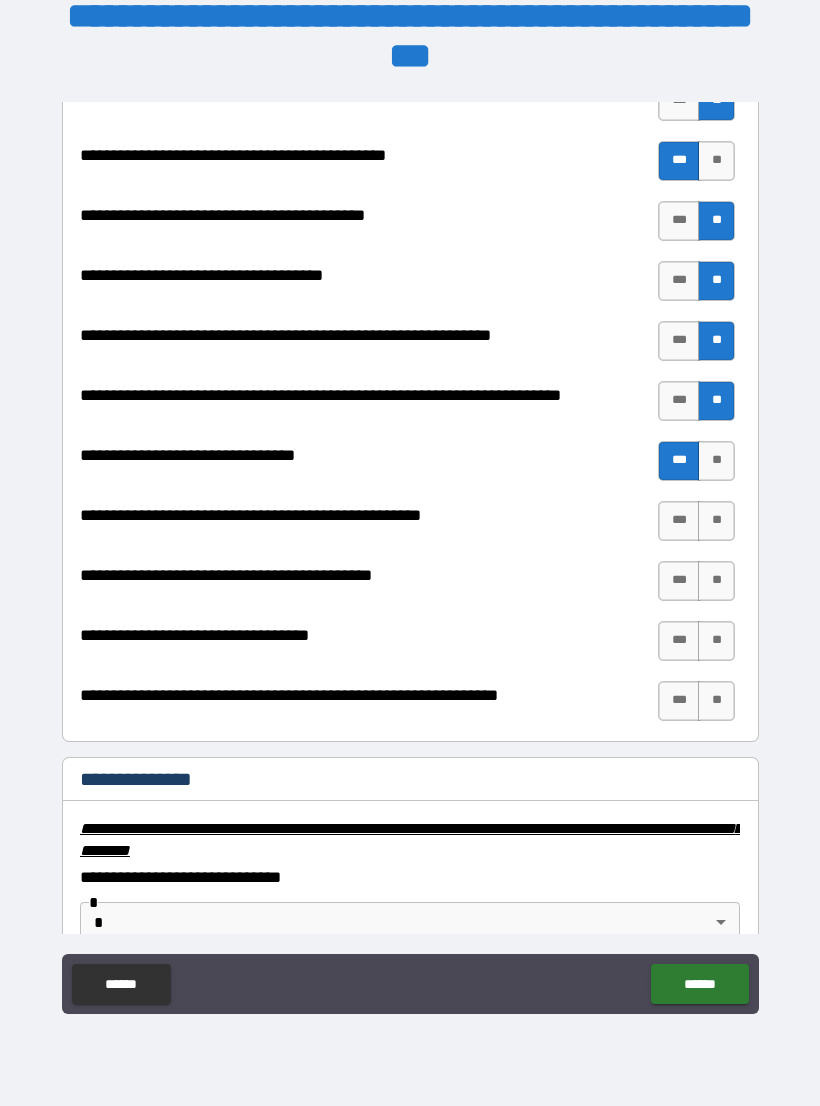 click on "**" at bounding box center (716, 521) 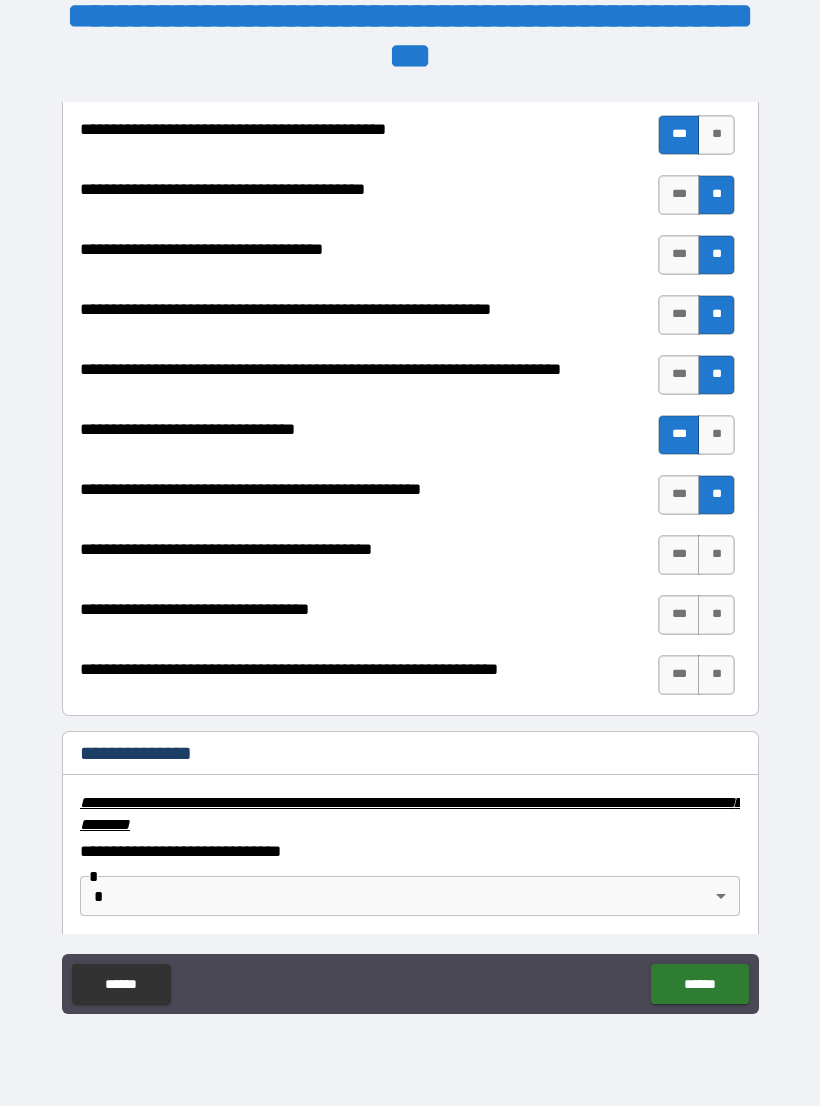 scroll, scrollTop: 2668, scrollLeft: 0, axis: vertical 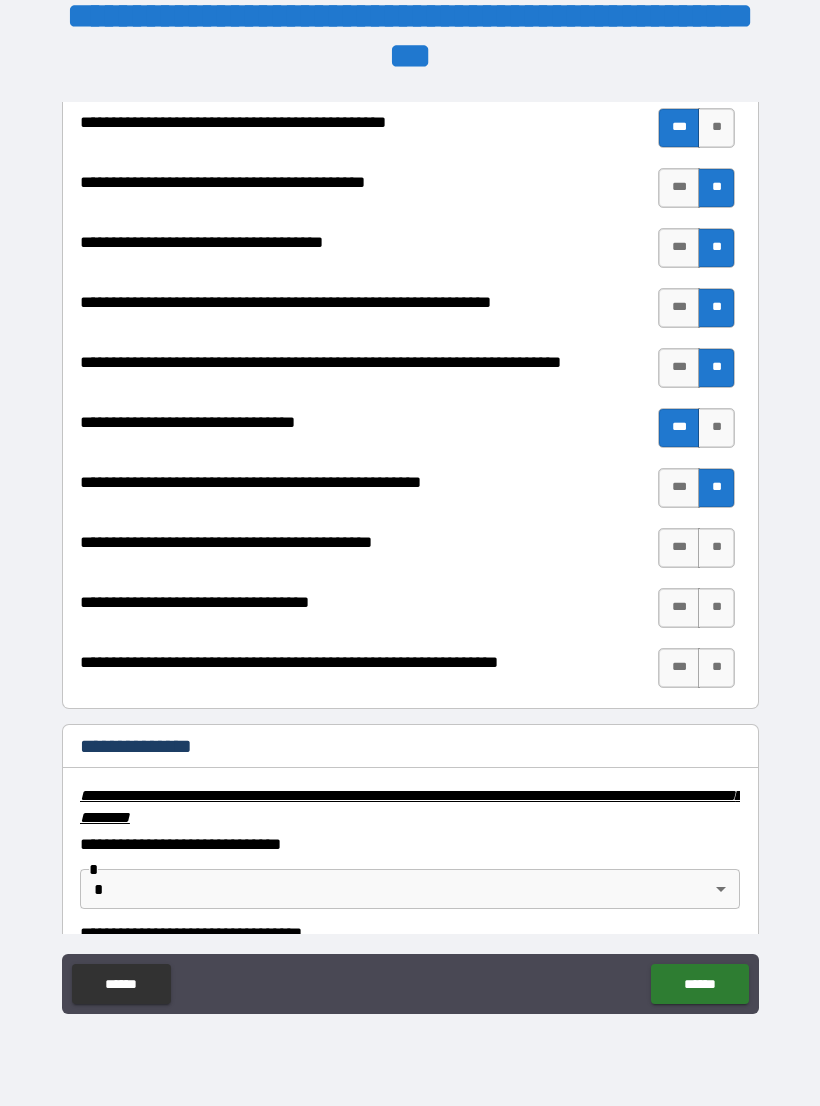 click on "**" at bounding box center (716, 548) 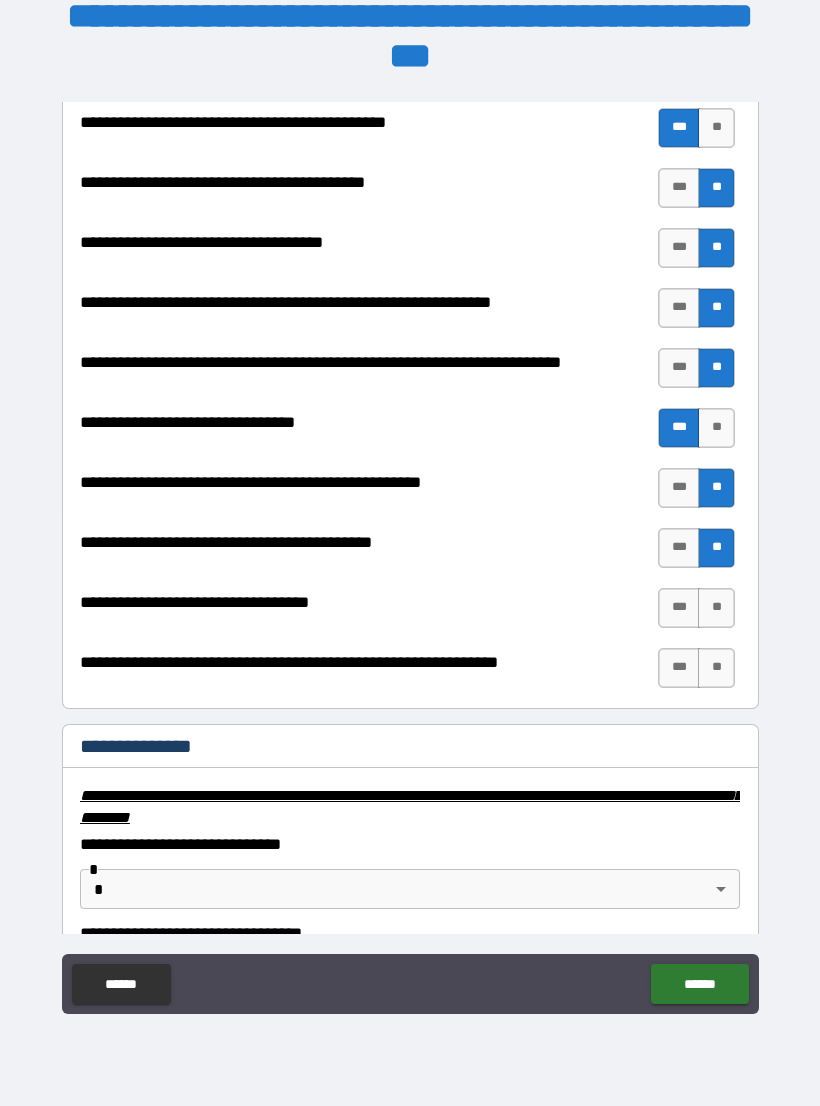 click on "***" at bounding box center [679, 548] 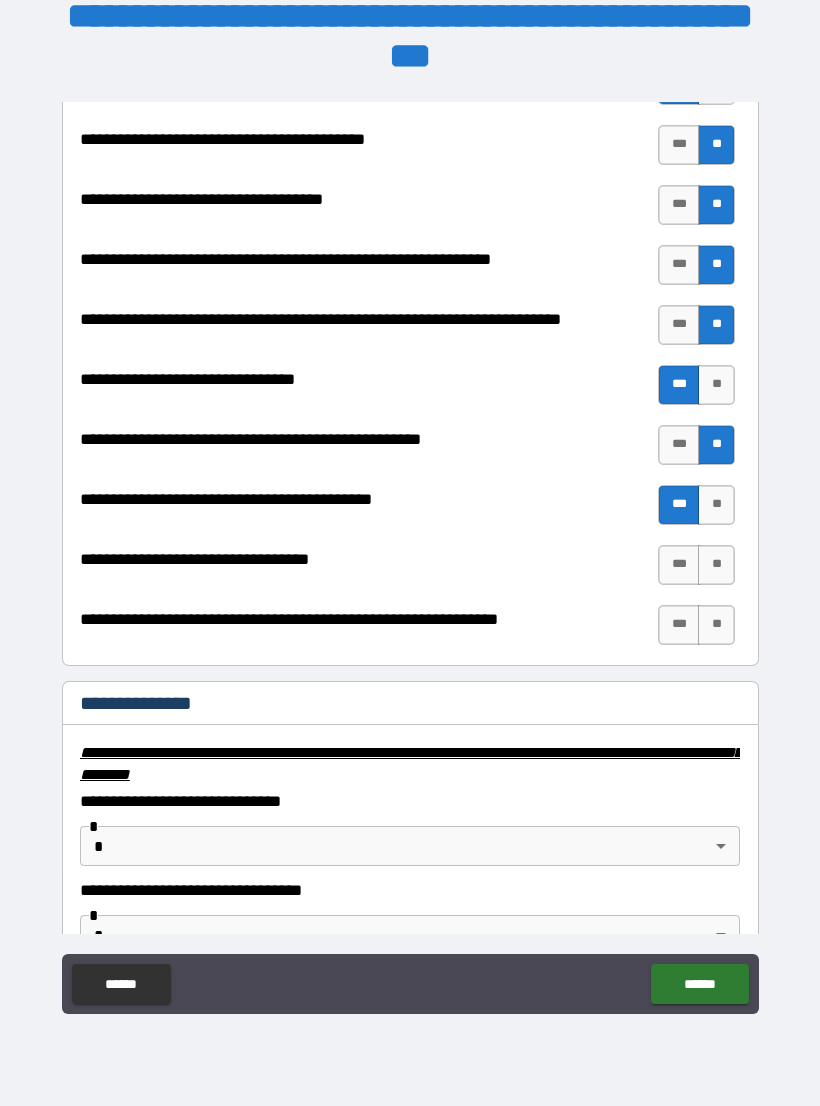 scroll, scrollTop: 2718, scrollLeft: 0, axis: vertical 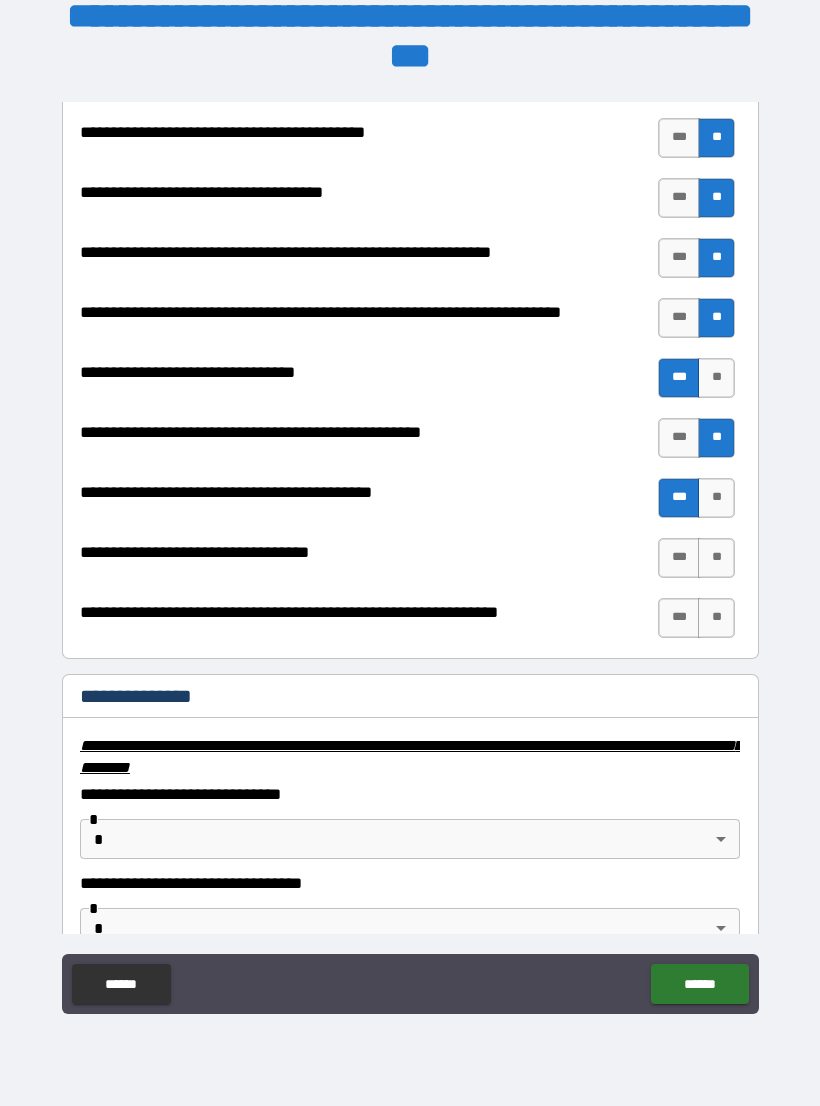 click on "**" at bounding box center (716, 498) 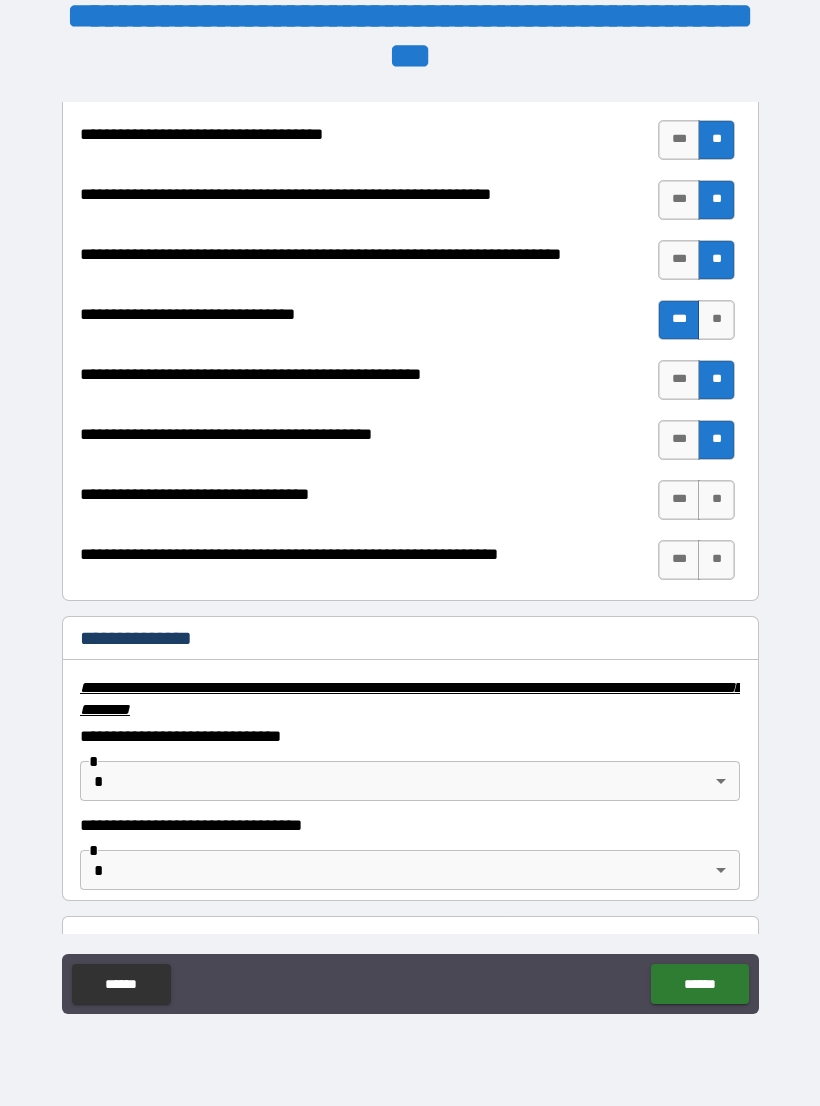 scroll, scrollTop: 2782, scrollLeft: 0, axis: vertical 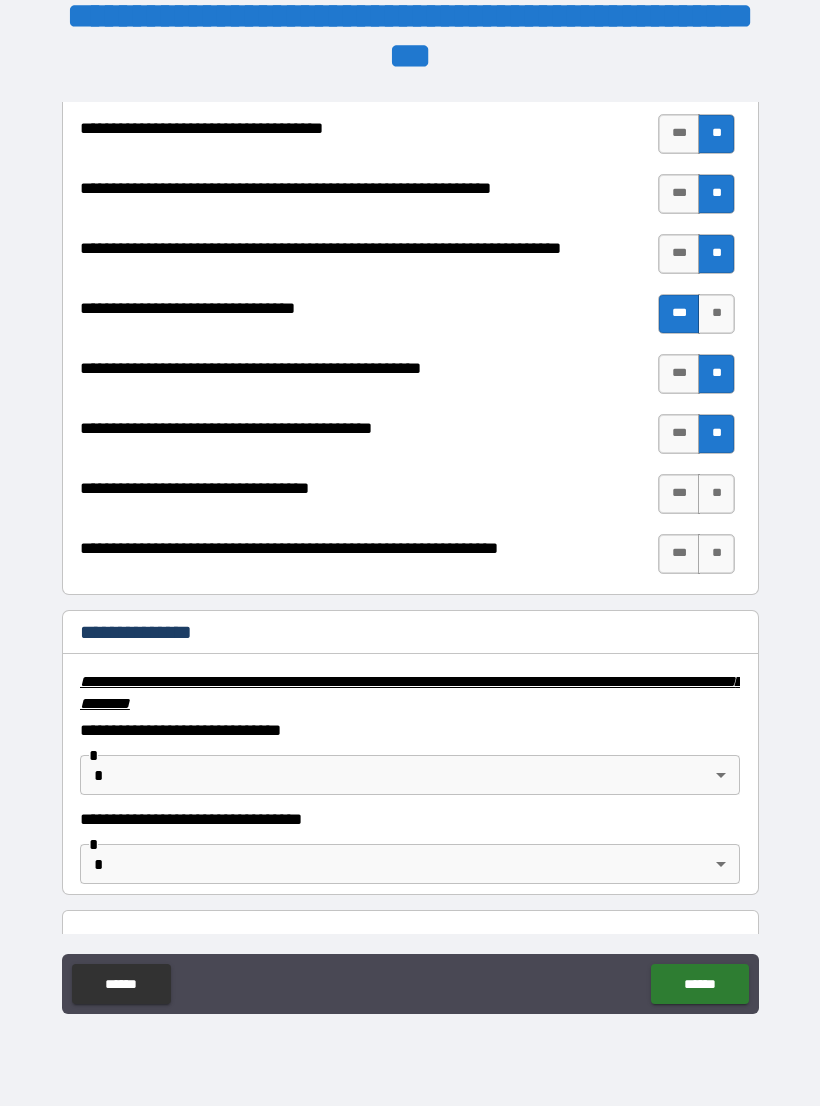 click on "**" at bounding box center [716, 494] 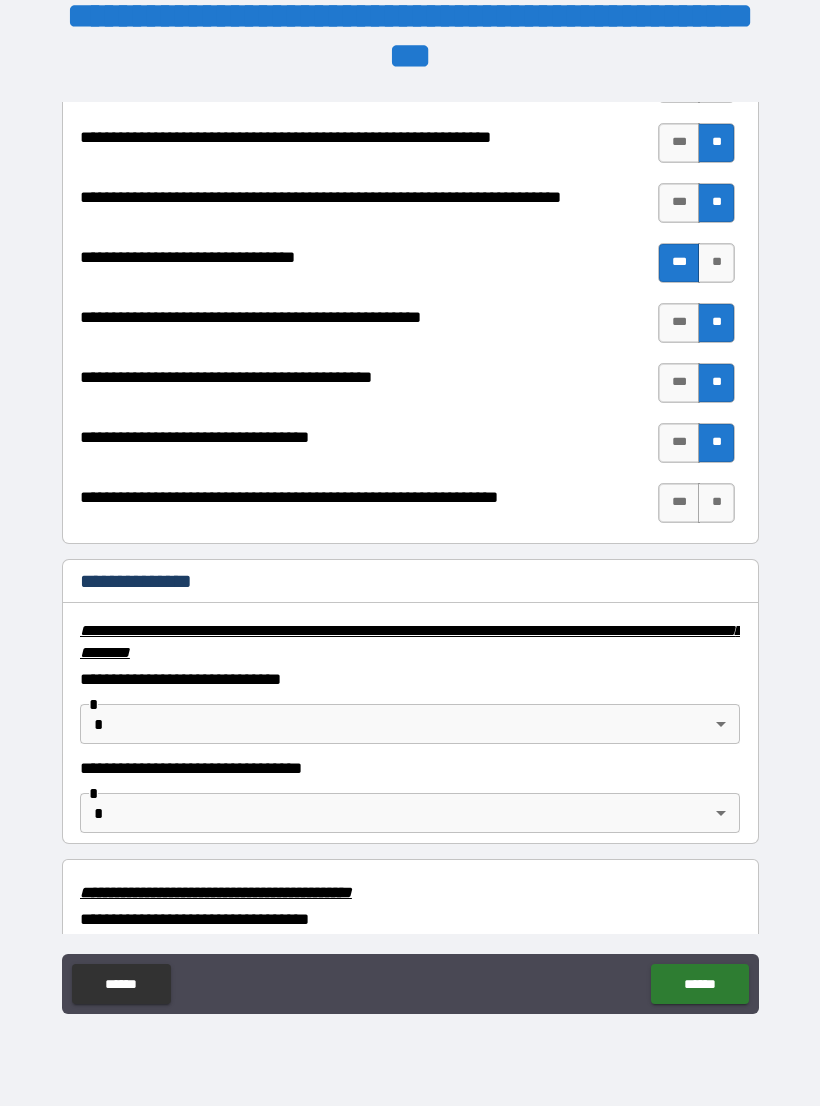 scroll, scrollTop: 2835, scrollLeft: 0, axis: vertical 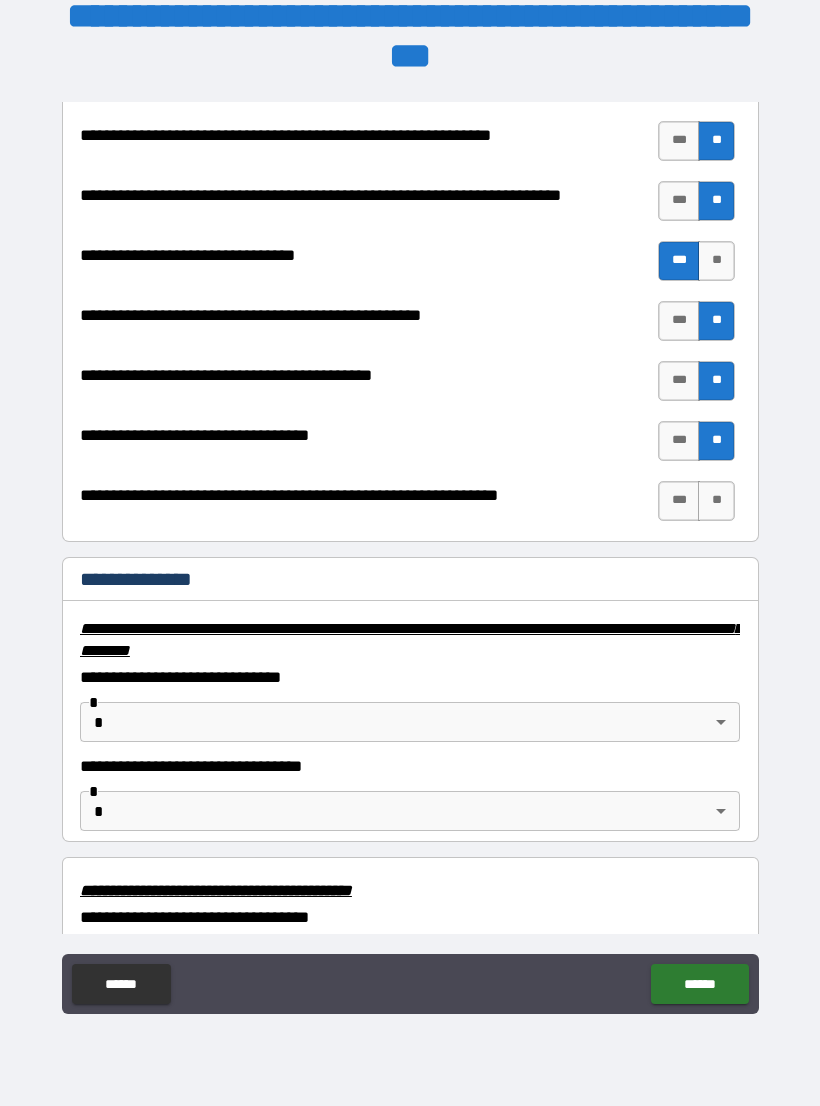 click on "***" at bounding box center (679, 501) 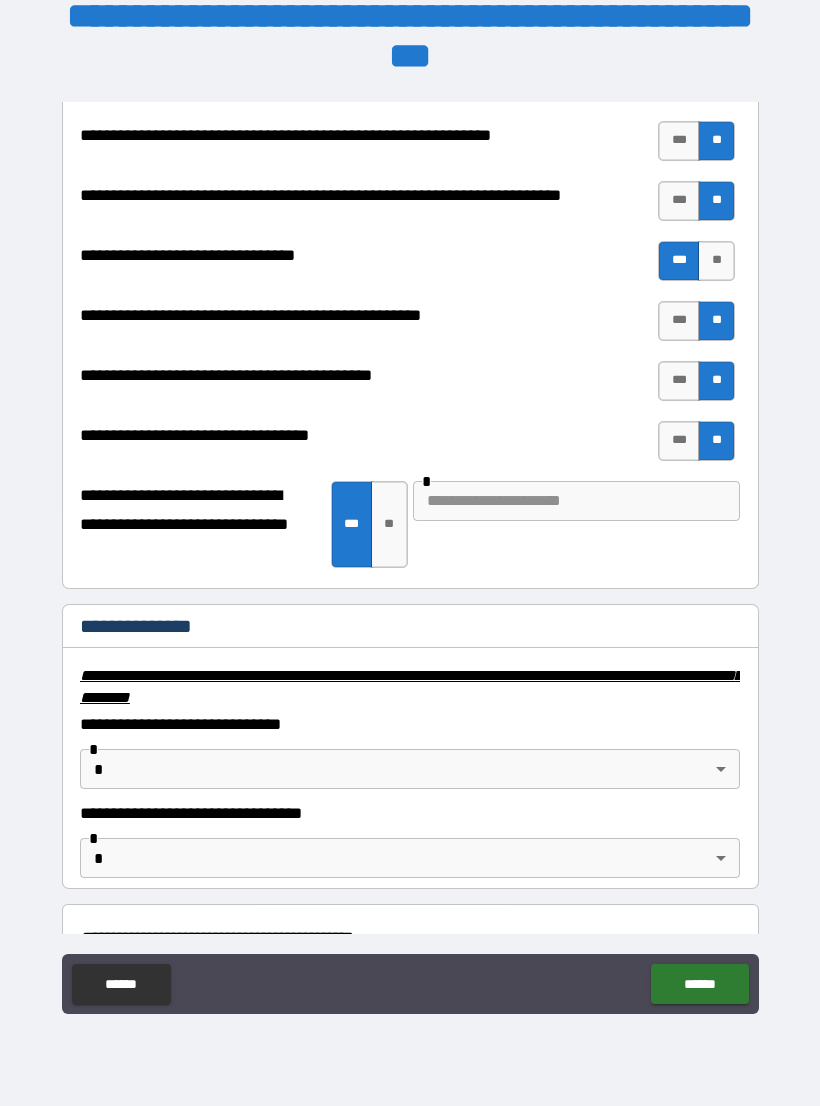 click on "**" at bounding box center (389, 524) 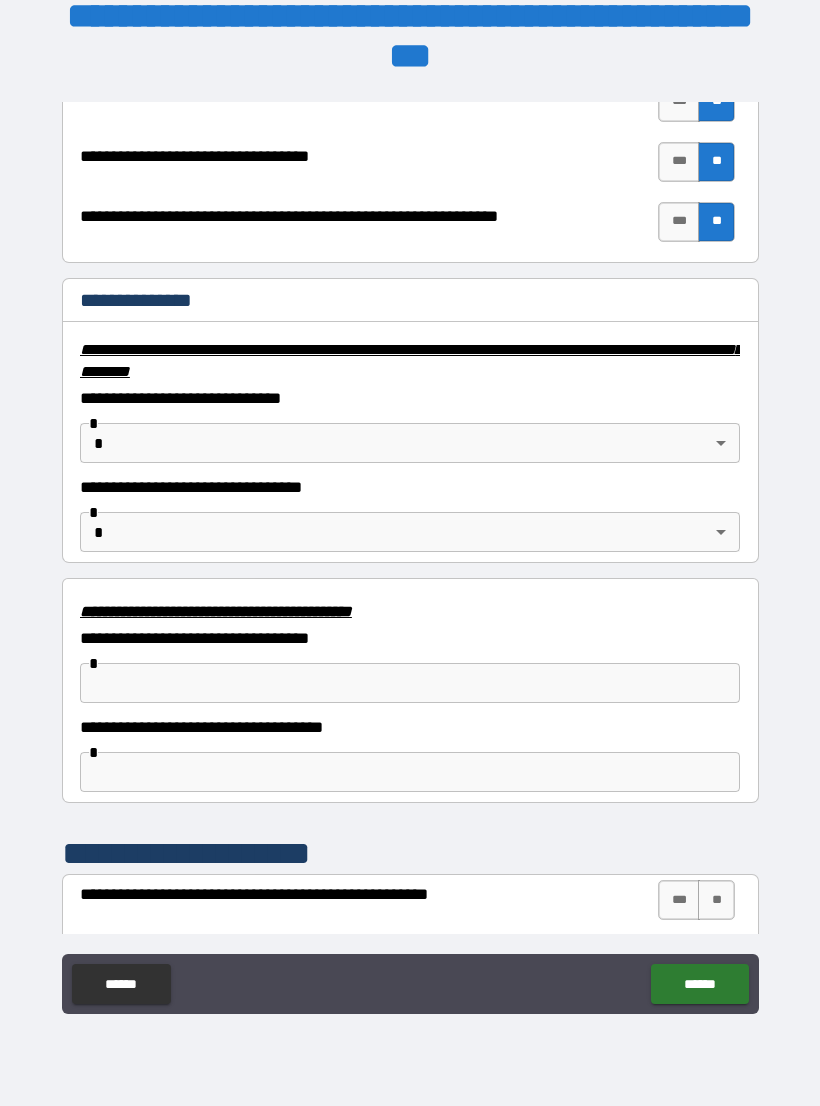 scroll, scrollTop: 3101, scrollLeft: 0, axis: vertical 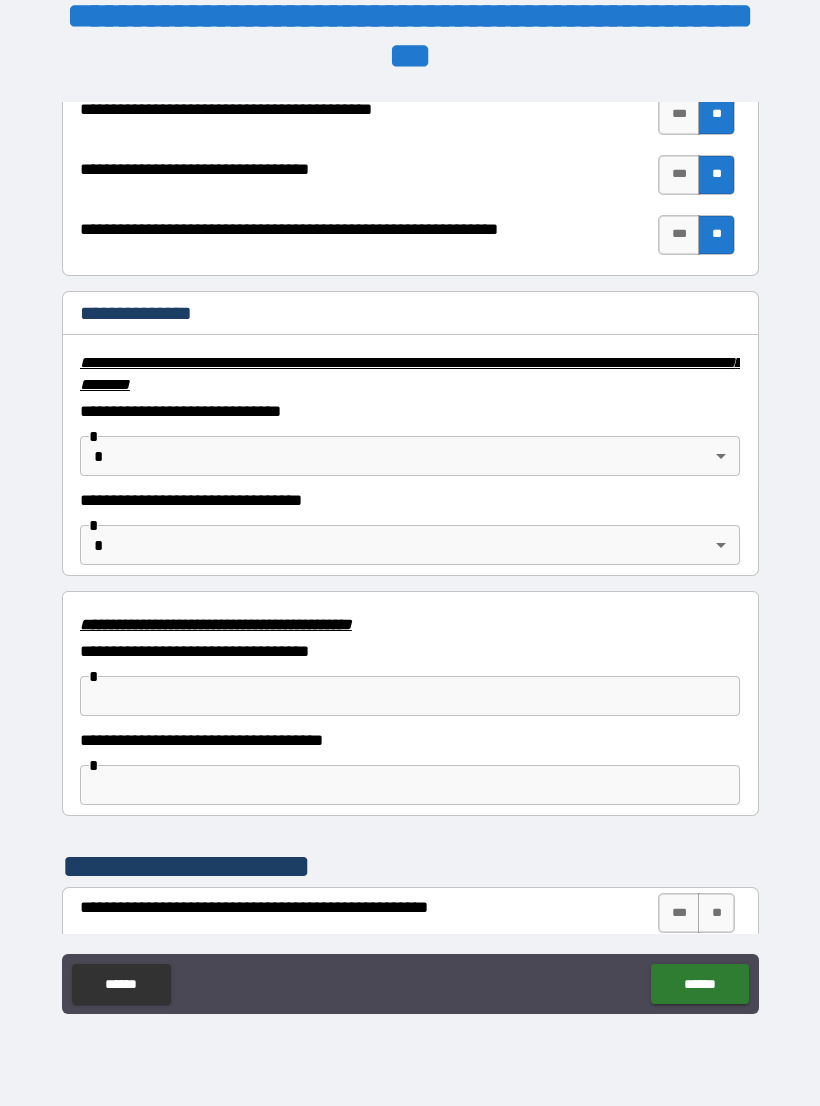 click on "**********" at bounding box center (410, 537) 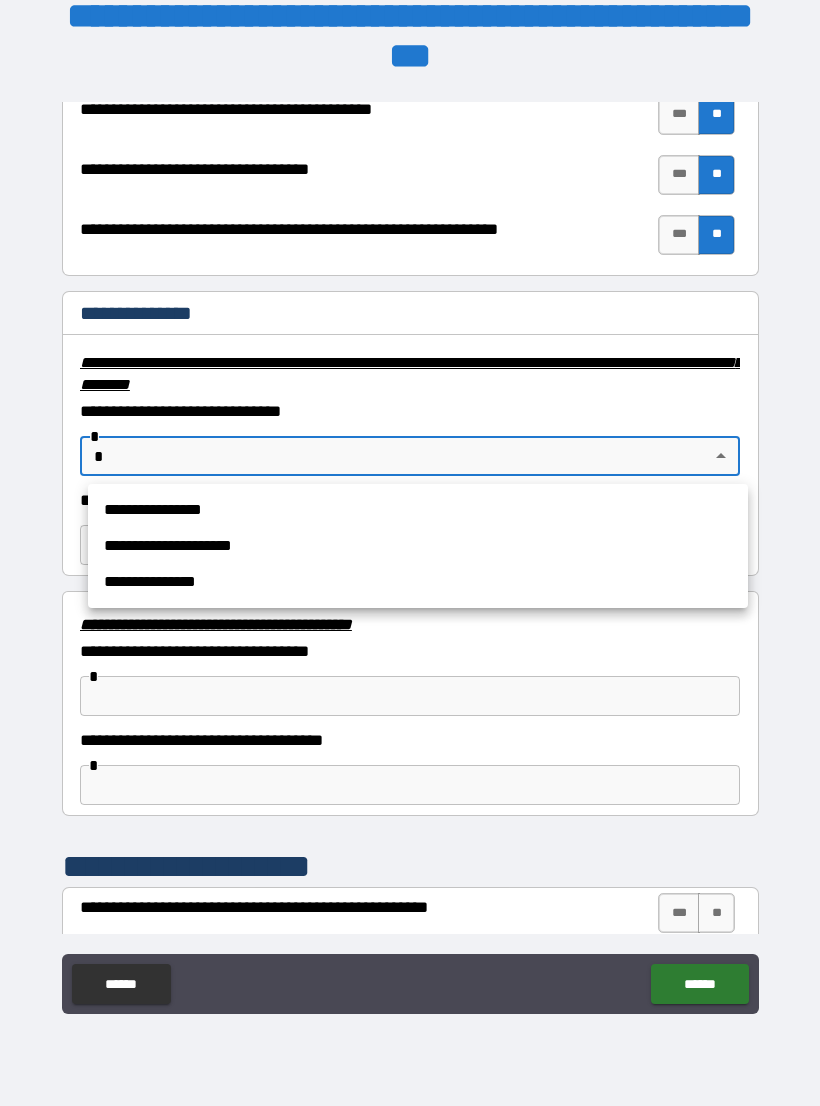 click on "**********" at bounding box center (418, 510) 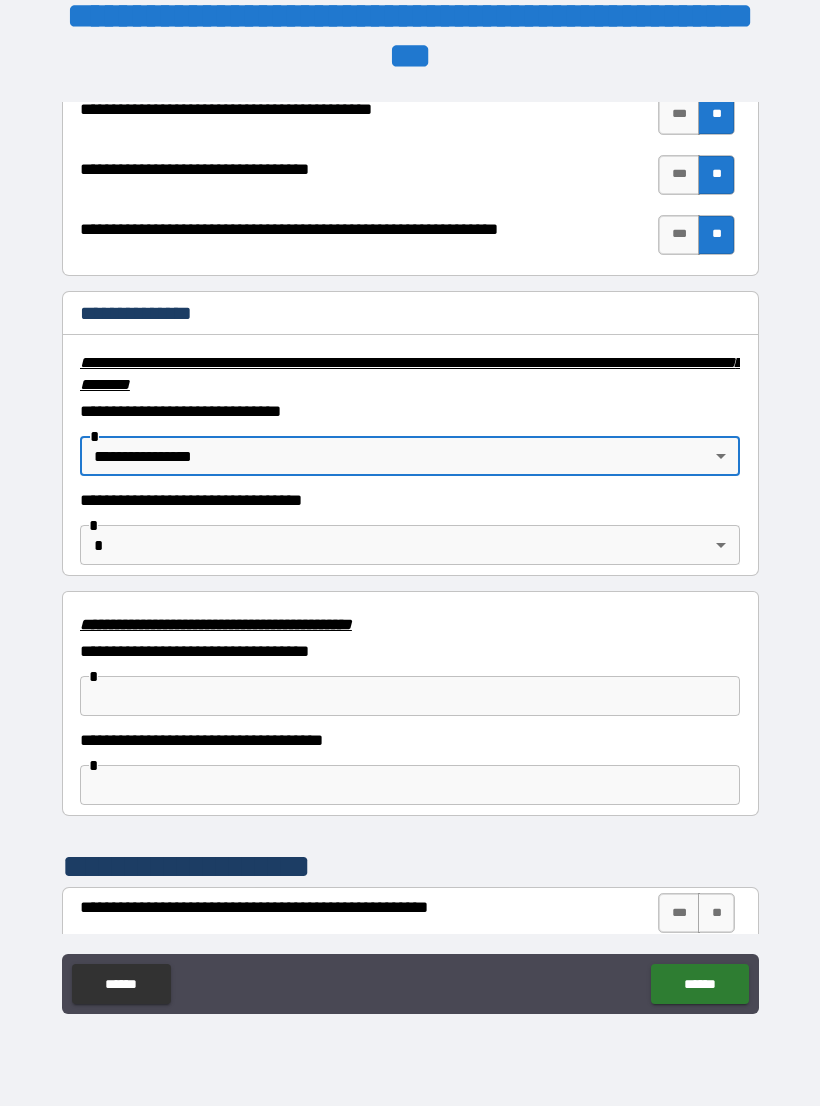 type on "**********" 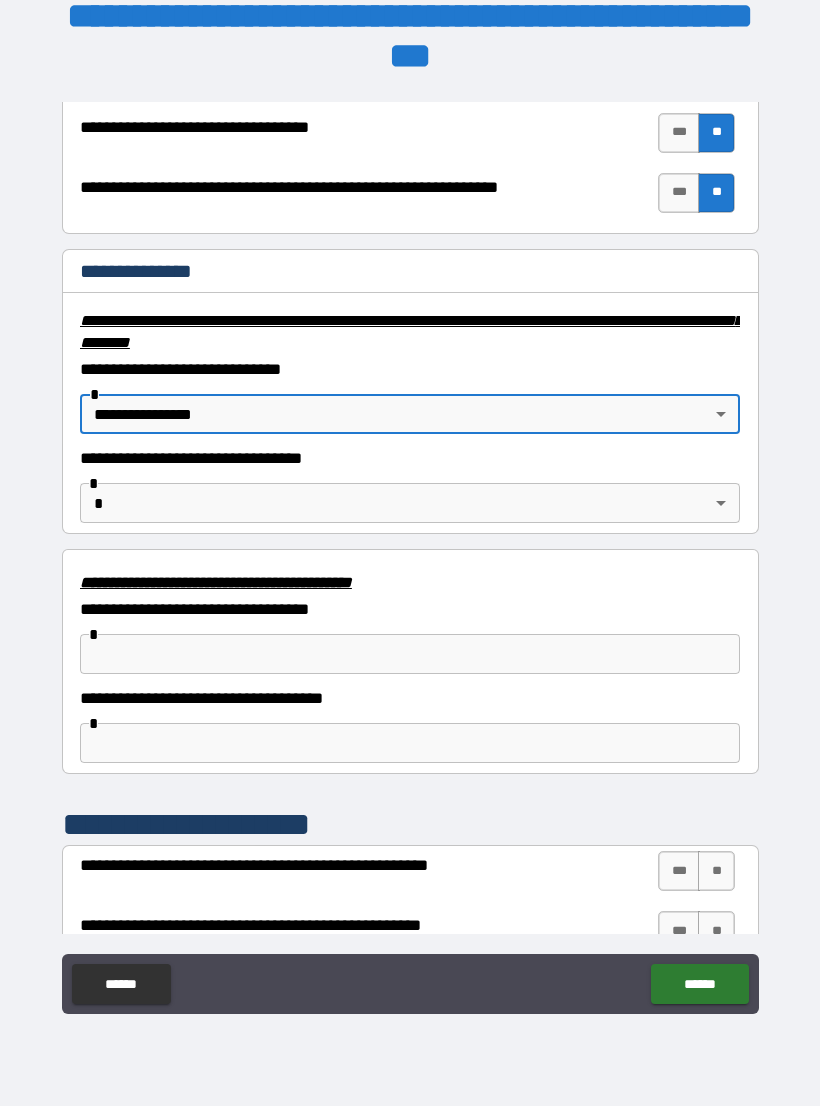scroll, scrollTop: 3144, scrollLeft: 0, axis: vertical 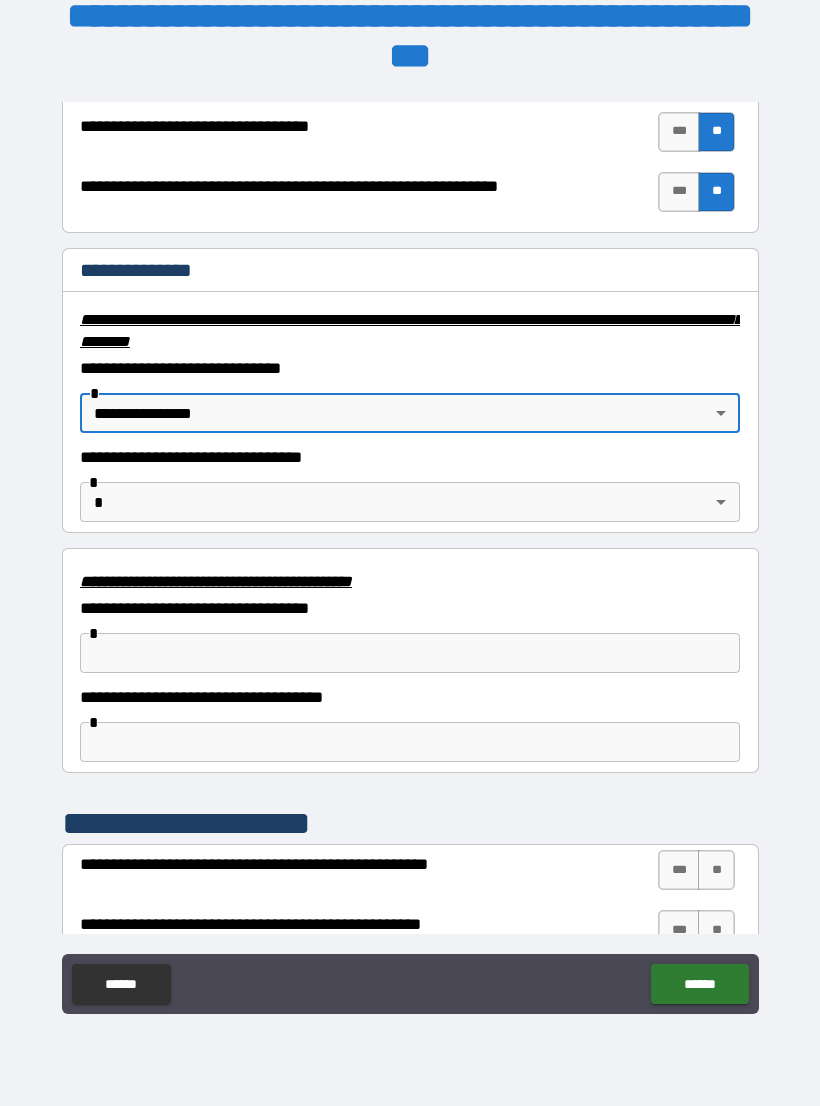 click on "**********" at bounding box center [410, 537] 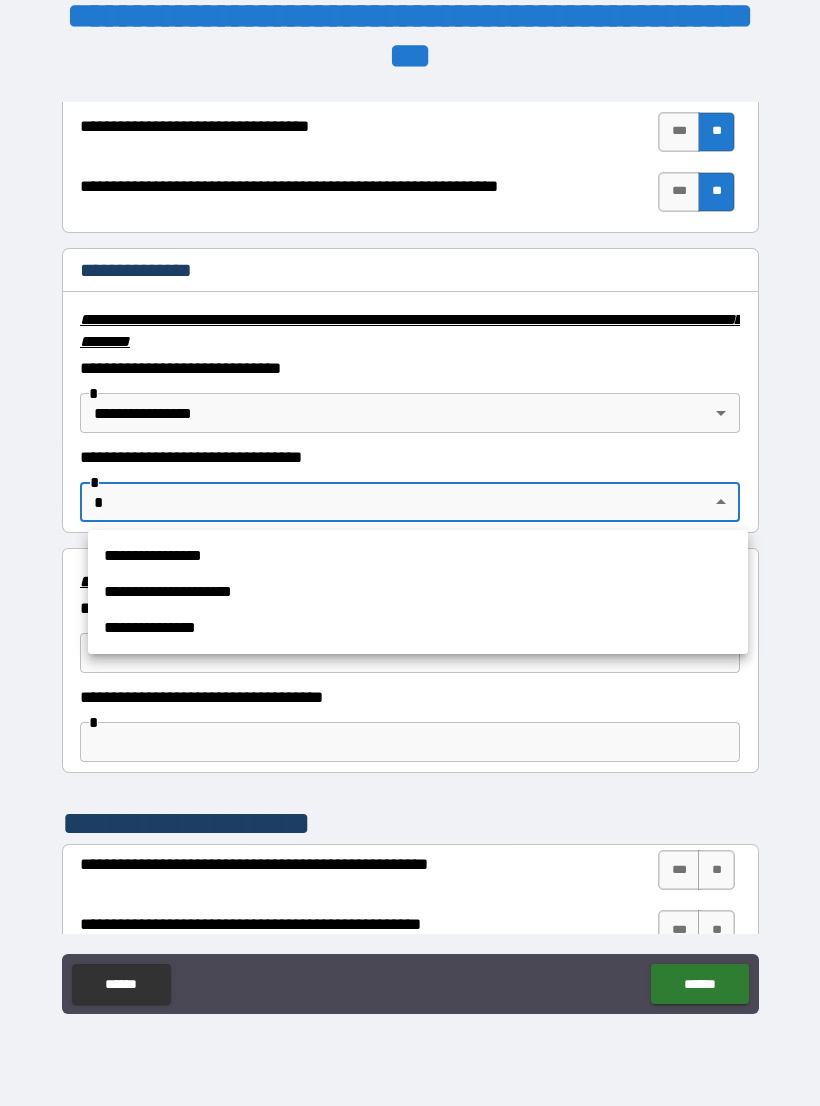 click on "**********" at bounding box center (418, 556) 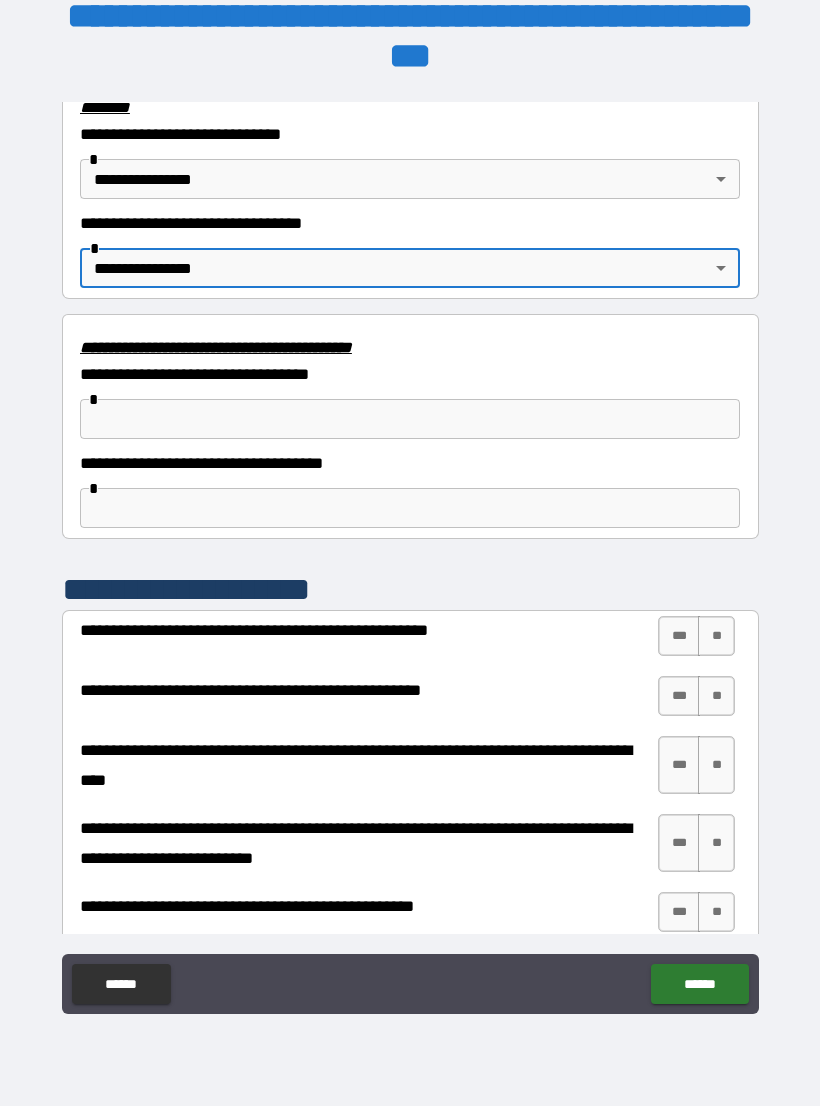 scroll, scrollTop: 3381, scrollLeft: 0, axis: vertical 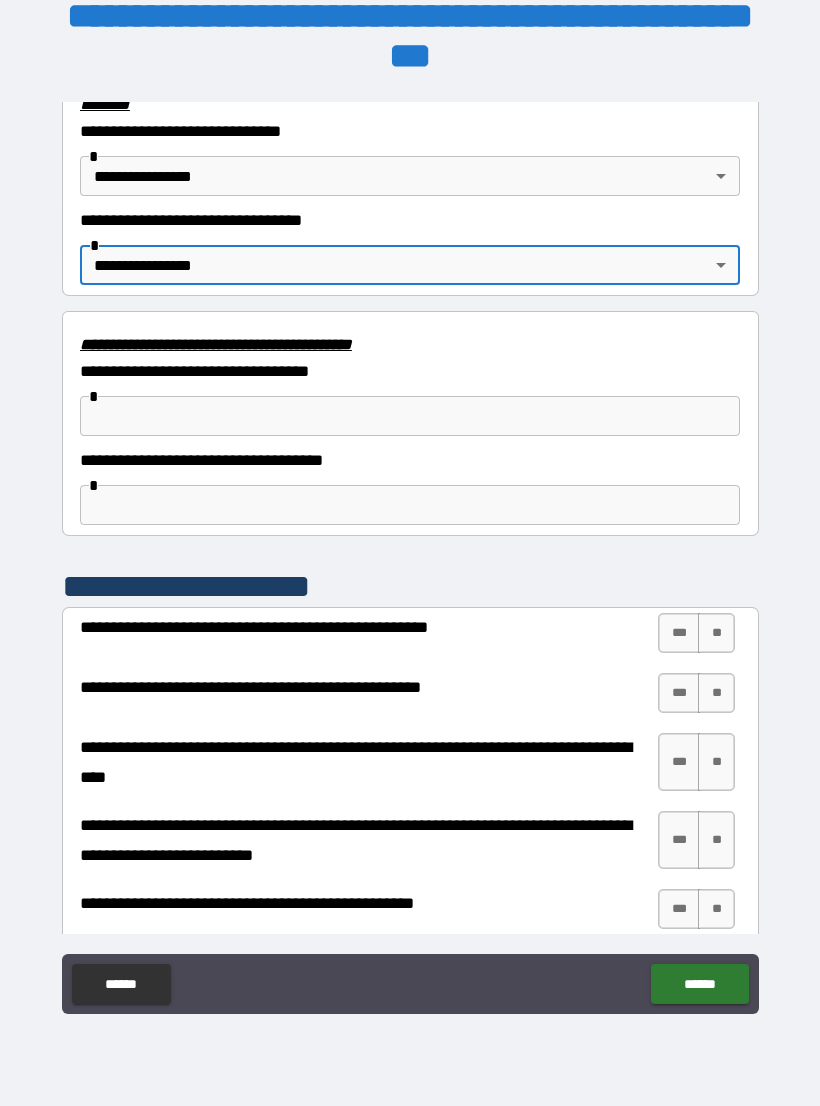 click on "**" at bounding box center (716, 633) 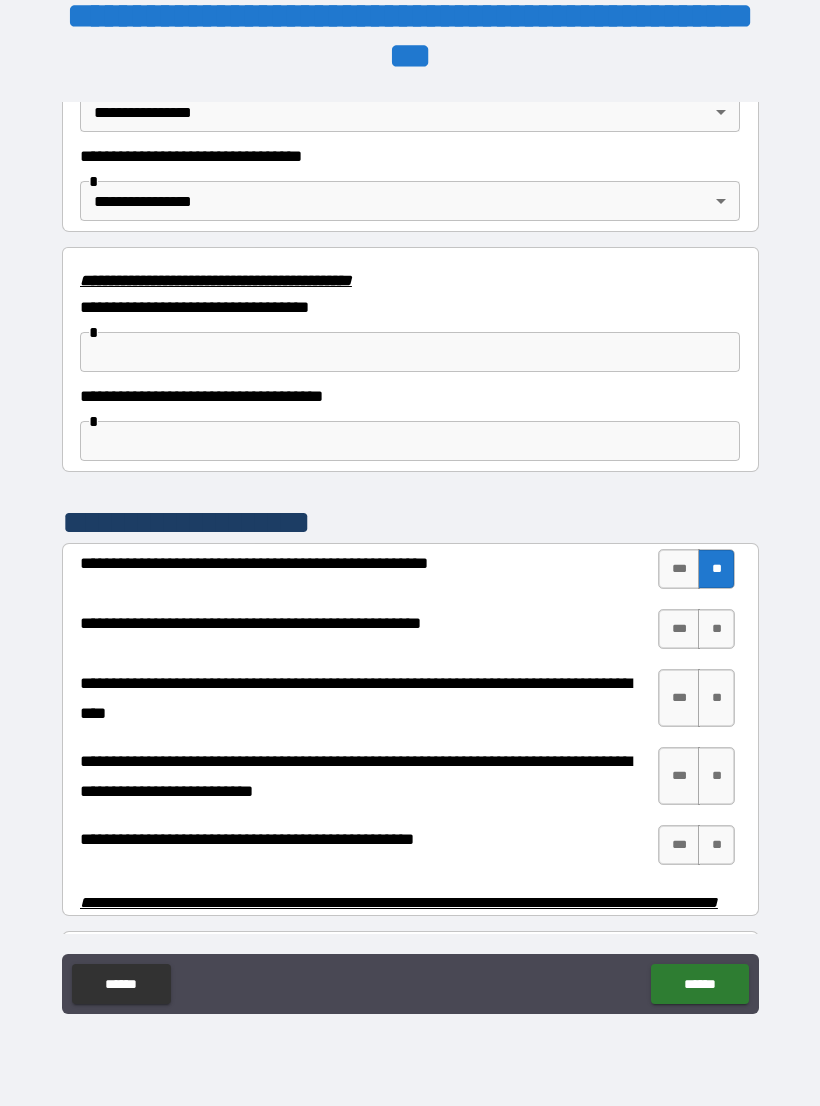 scroll, scrollTop: 3449, scrollLeft: 0, axis: vertical 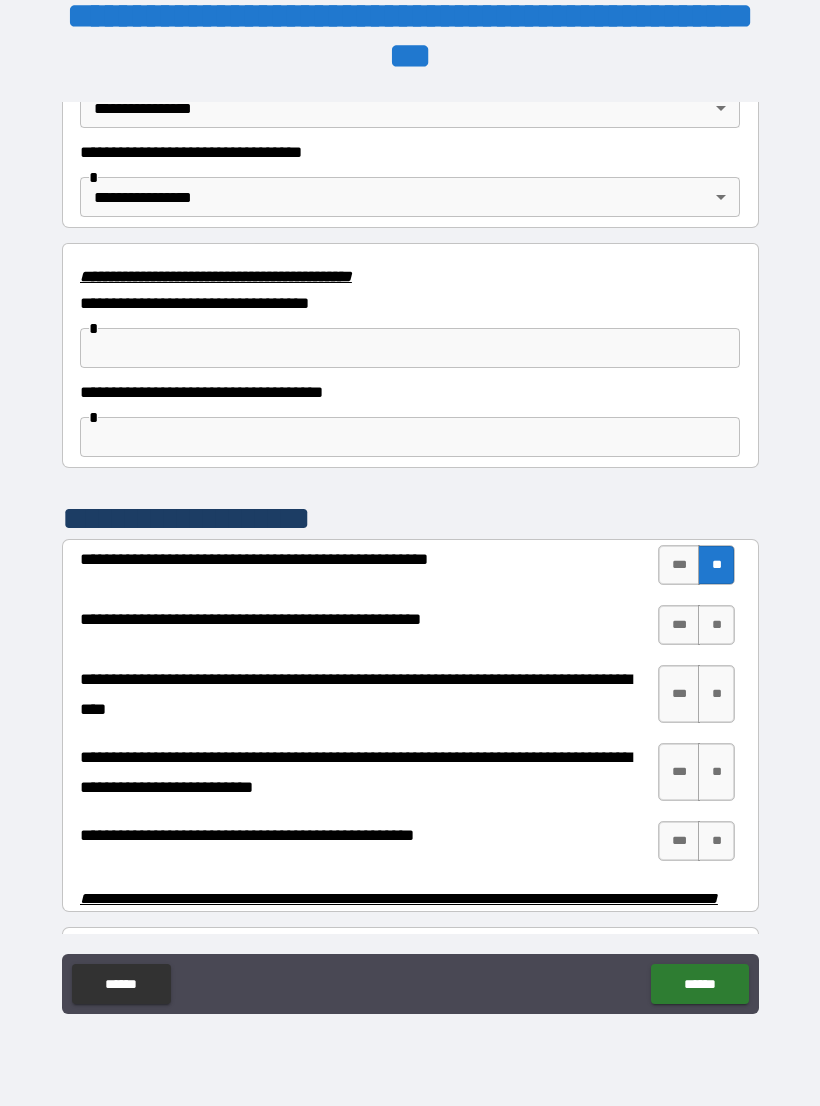 click on "***" at bounding box center [679, 625] 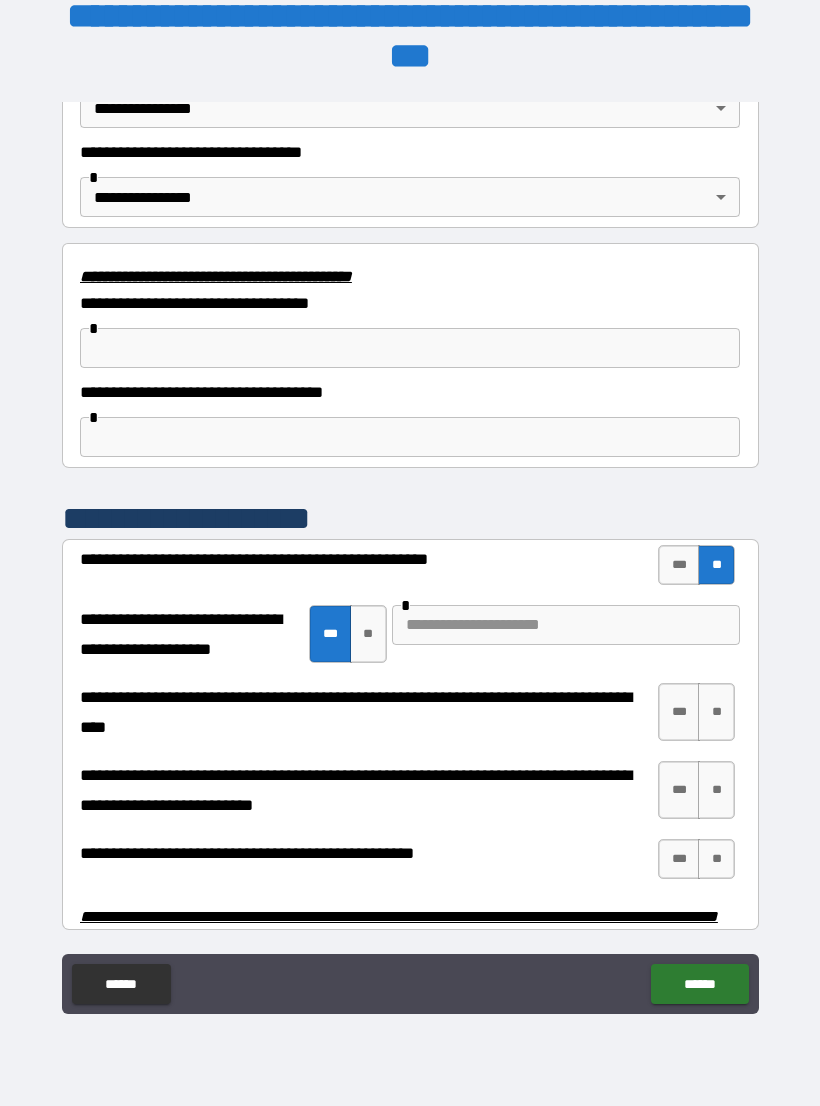 click at bounding box center [566, 625] 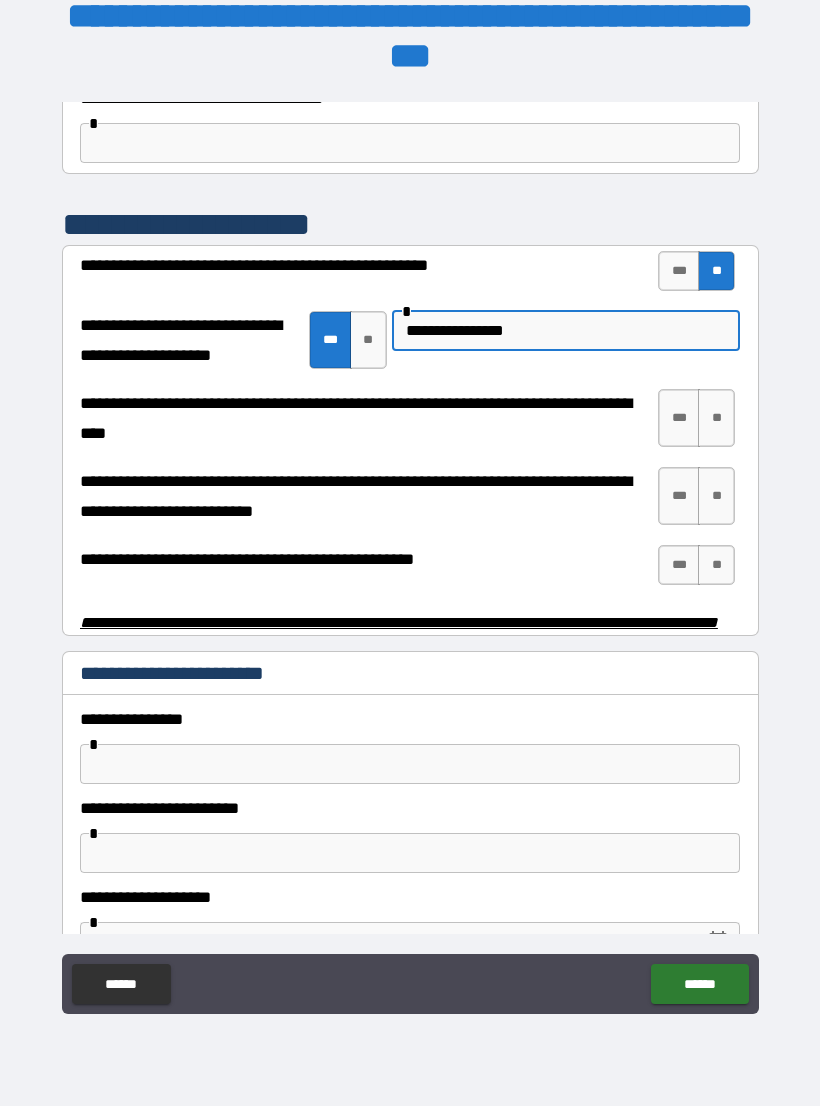 scroll, scrollTop: 3744, scrollLeft: 0, axis: vertical 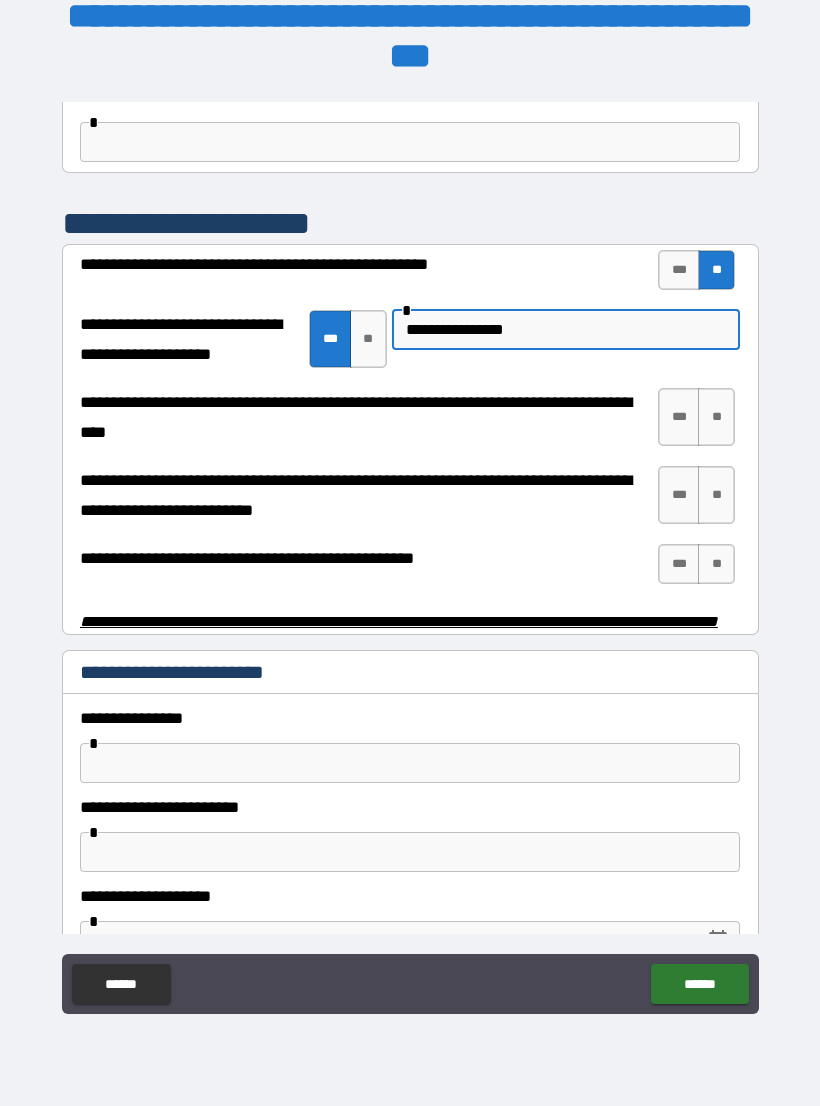 type on "**********" 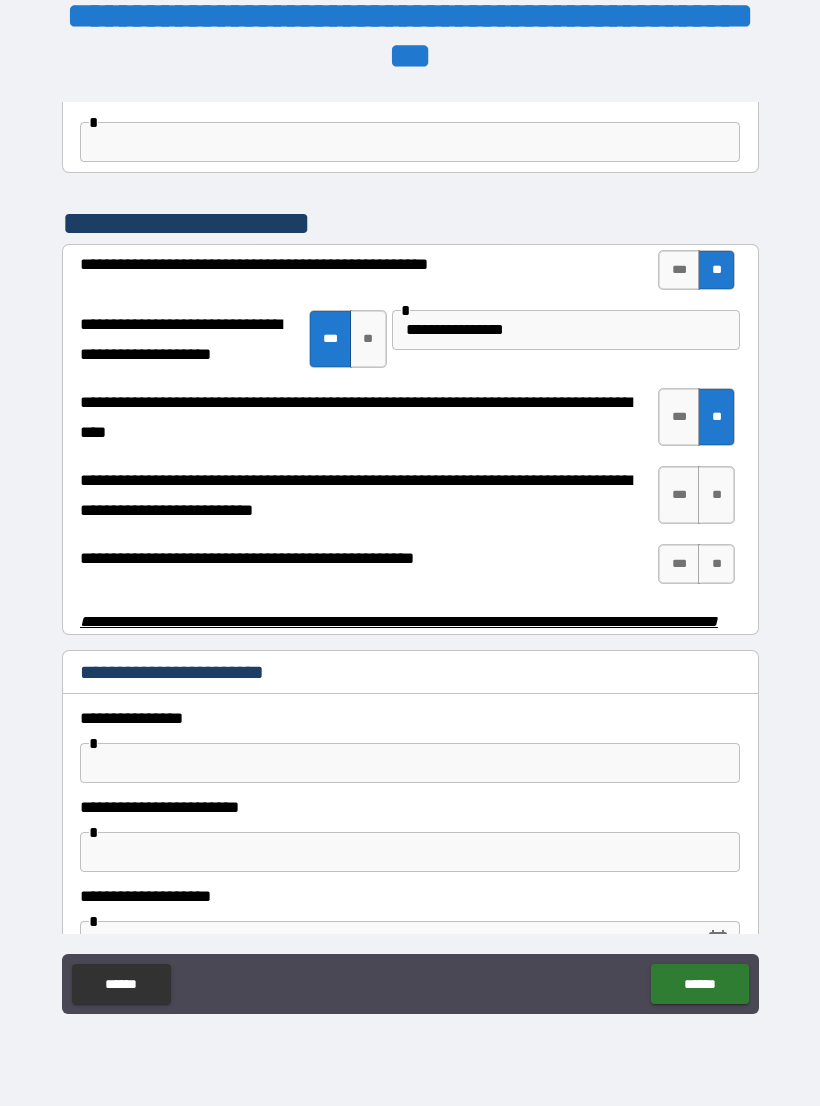 click on "**" at bounding box center [716, 495] 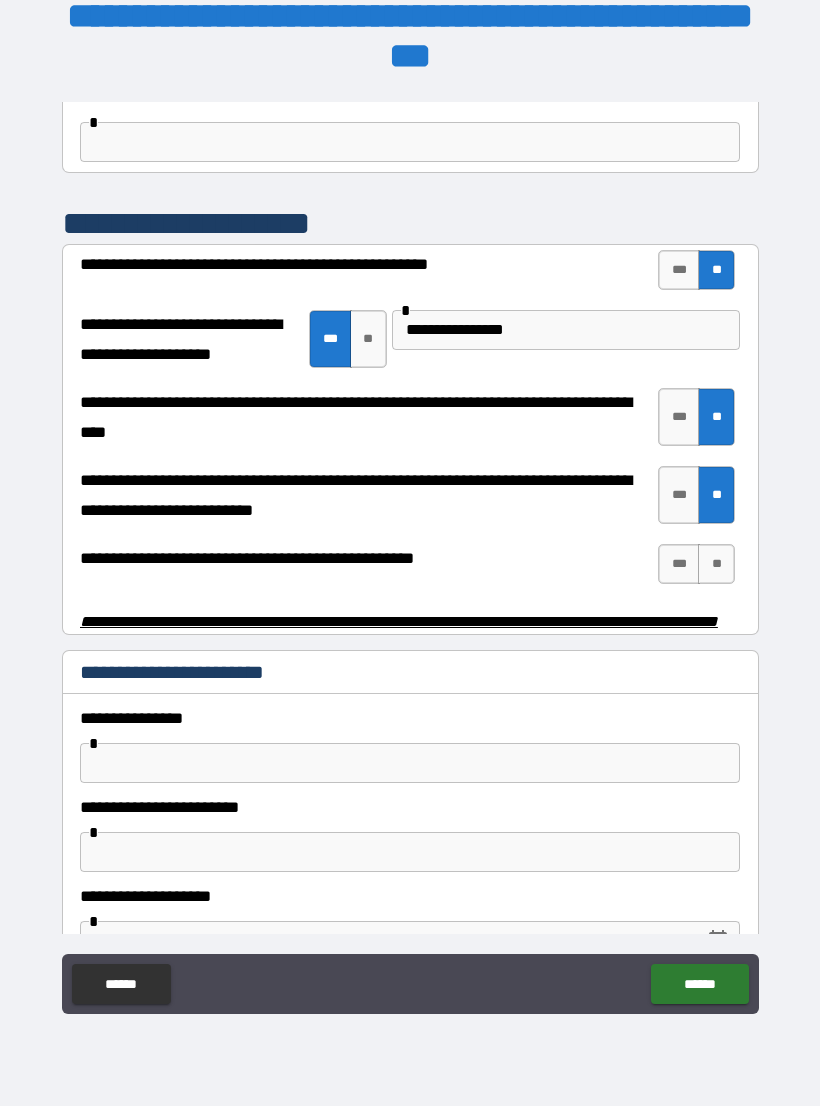 click on "***" at bounding box center (679, 564) 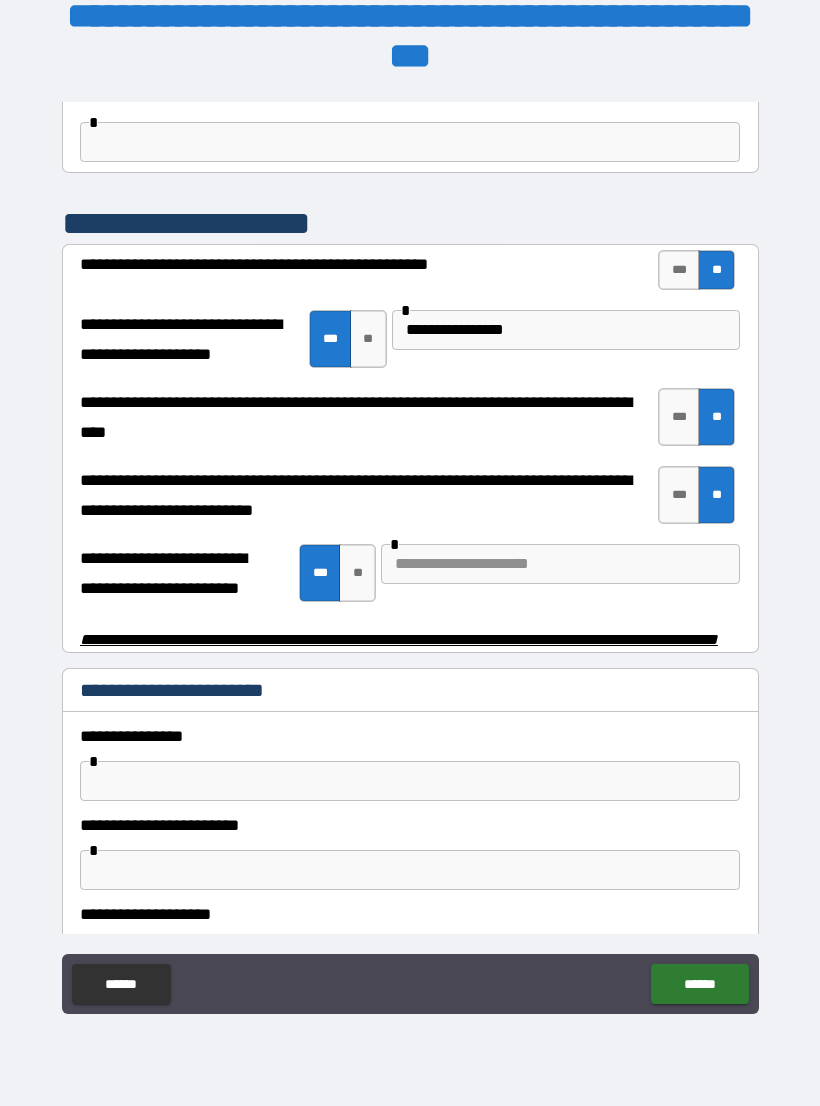 click at bounding box center [560, 564] 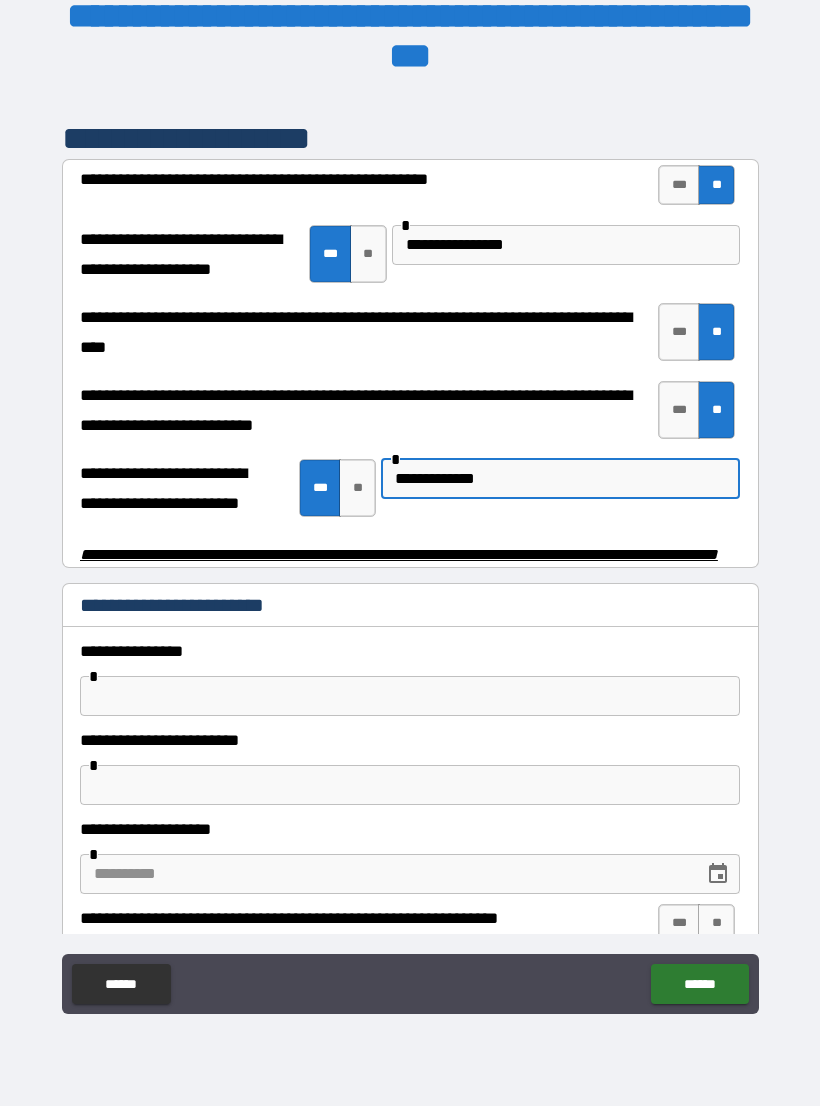scroll, scrollTop: 3831, scrollLeft: 0, axis: vertical 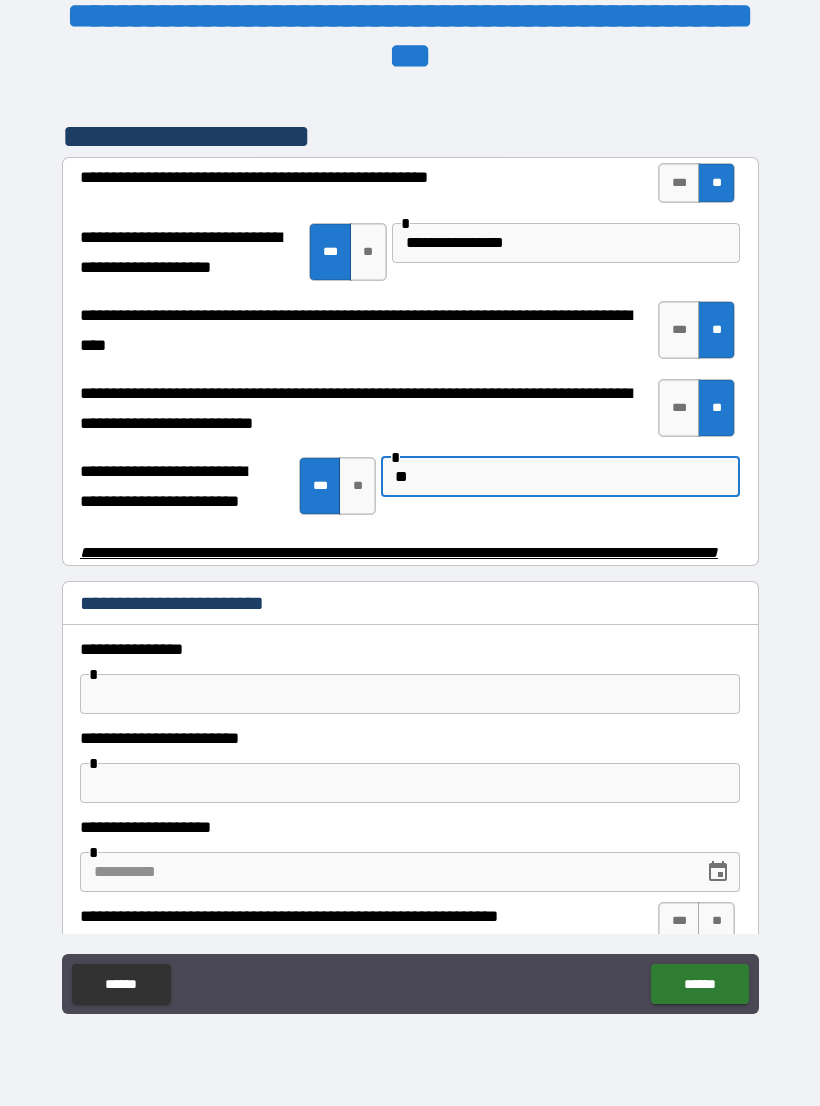 type on "*" 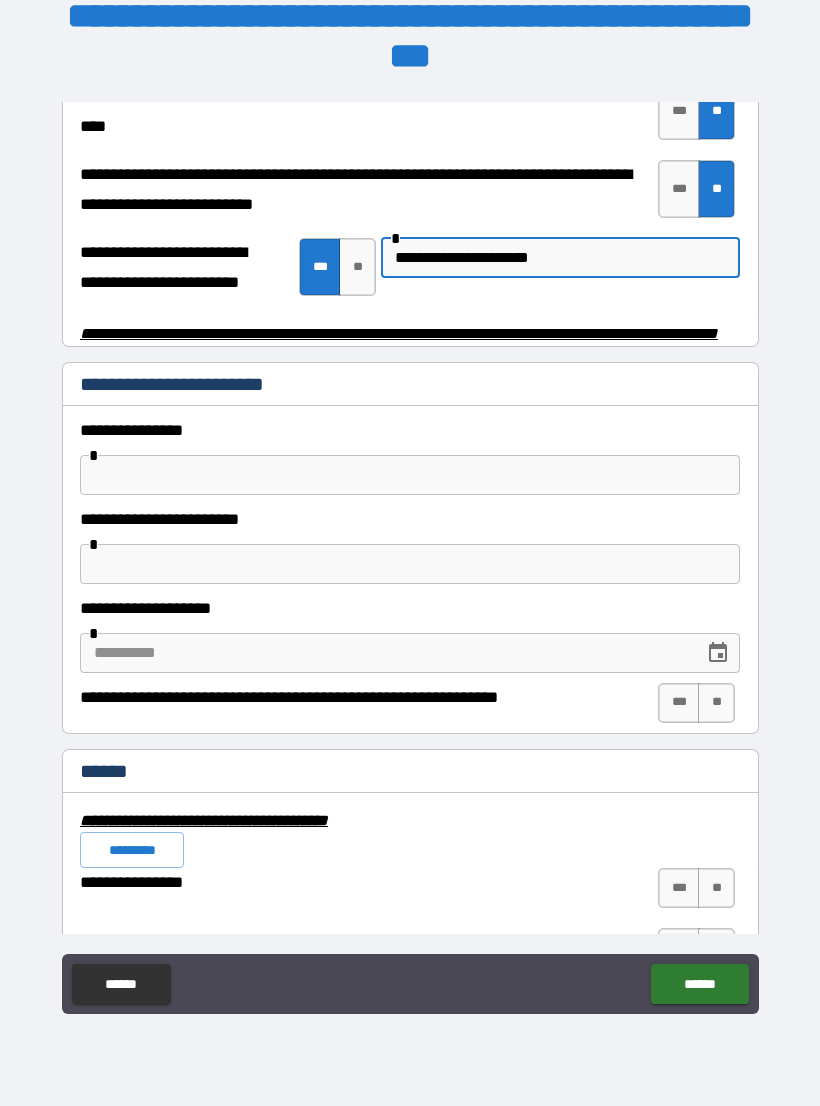 scroll, scrollTop: 4065, scrollLeft: 0, axis: vertical 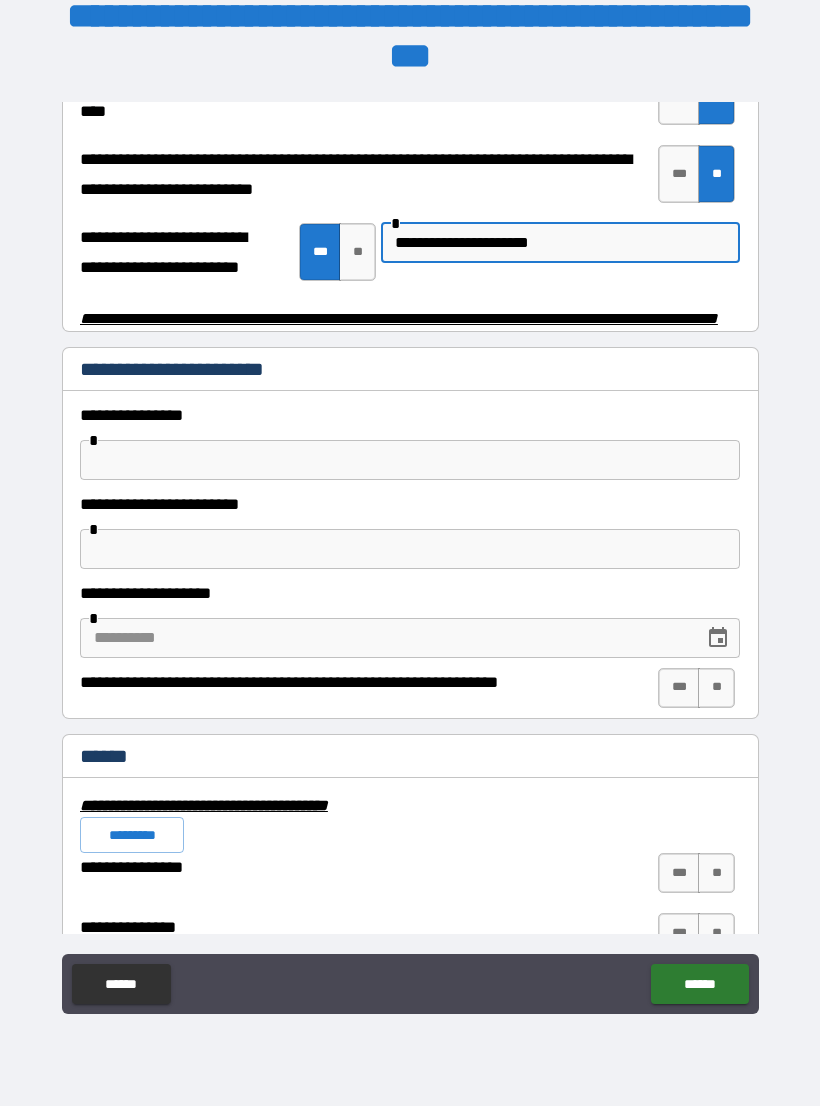 type on "**********" 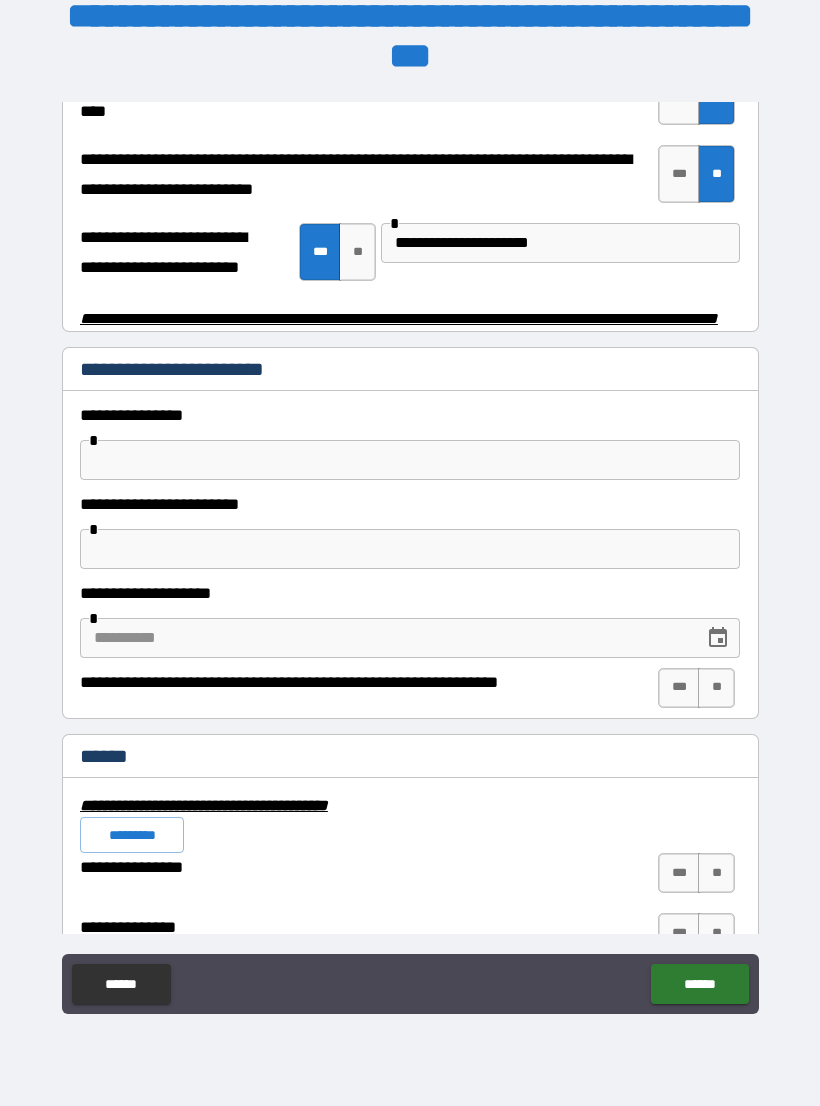 click on "**********" at bounding box center [410, 504] 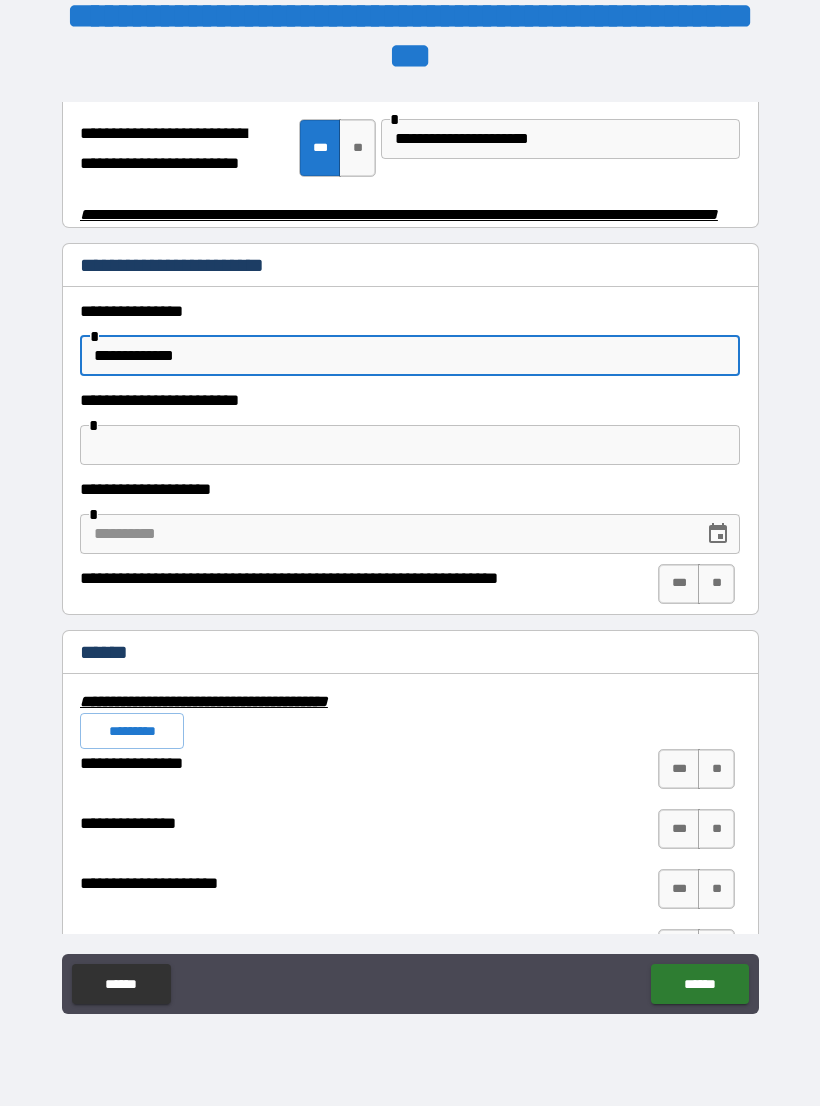 scroll, scrollTop: 4207, scrollLeft: 0, axis: vertical 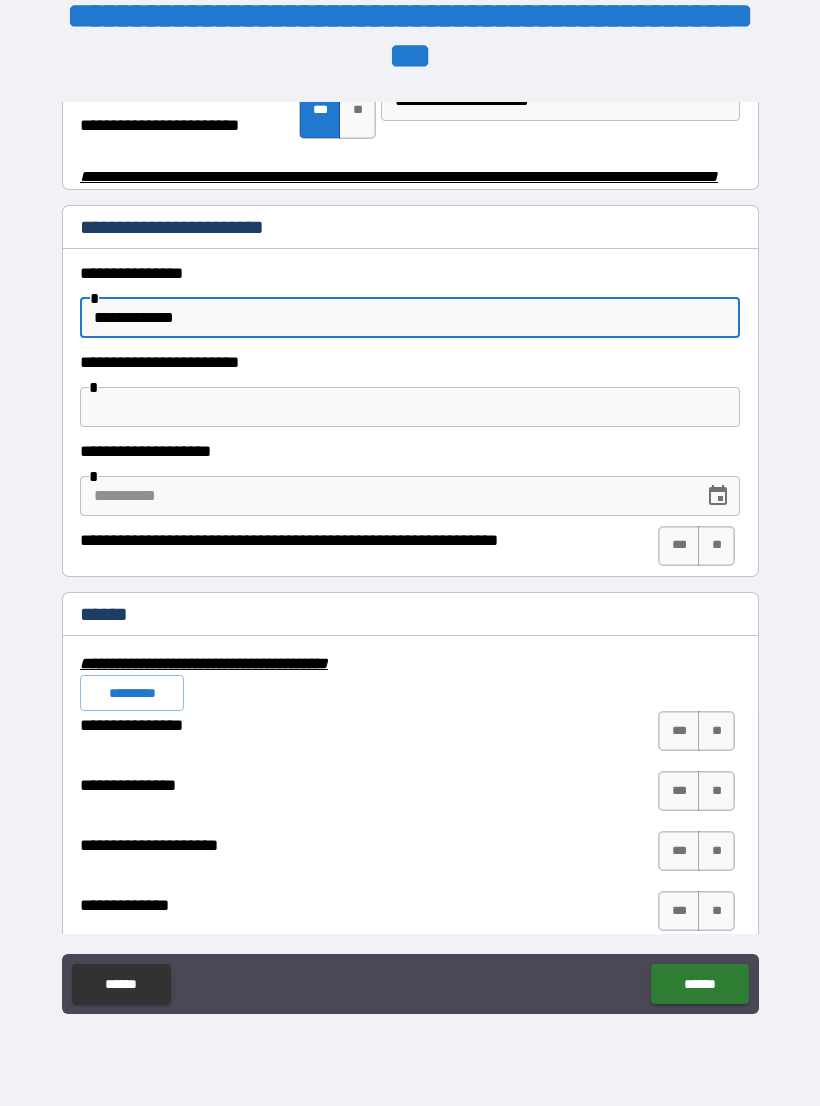 type on "**********" 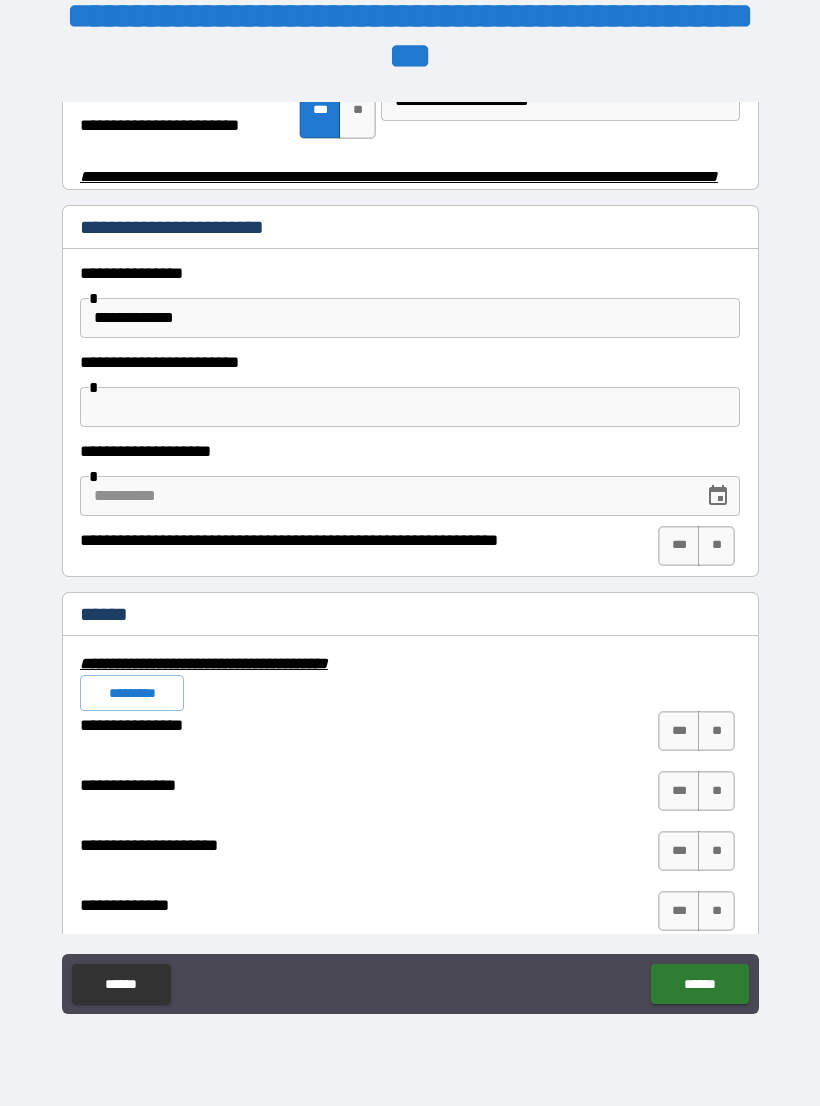 click on "***" at bounding box center [679, 546] 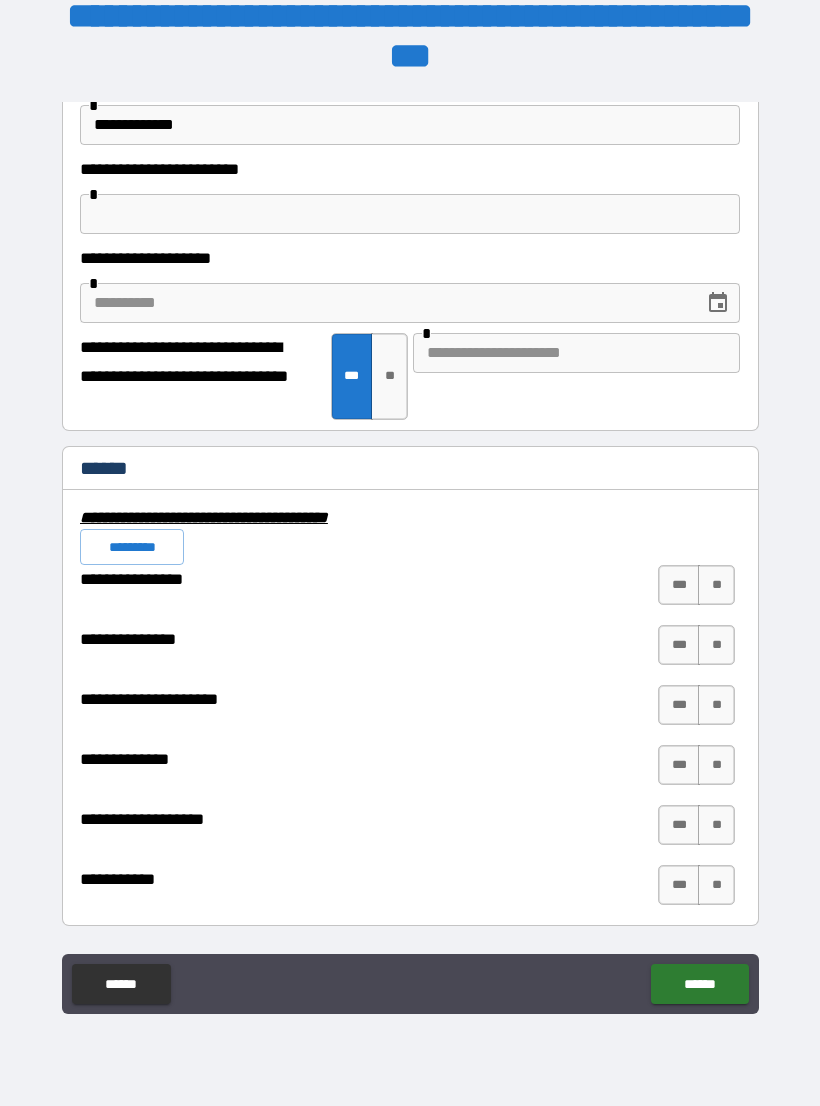scroll, scrollTop: 4408, scrollLeft: 0, axis: vertical 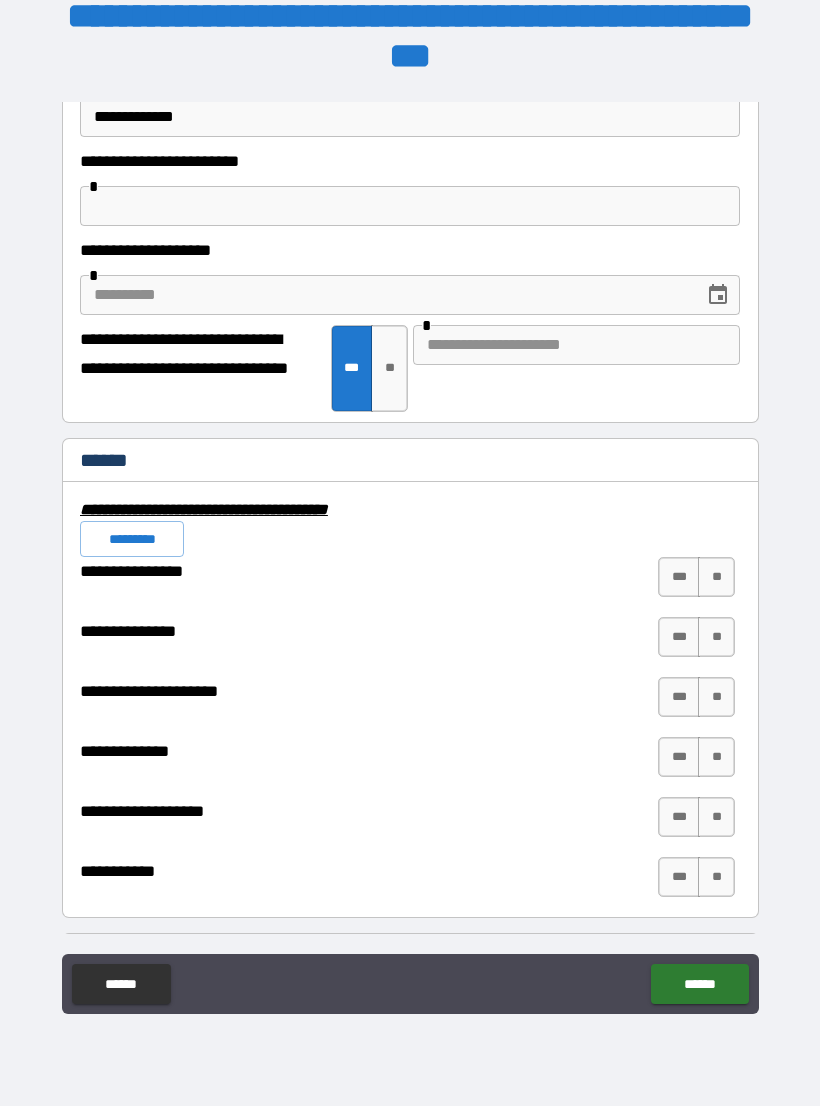 click on "**" at bounding box center (716, 577) 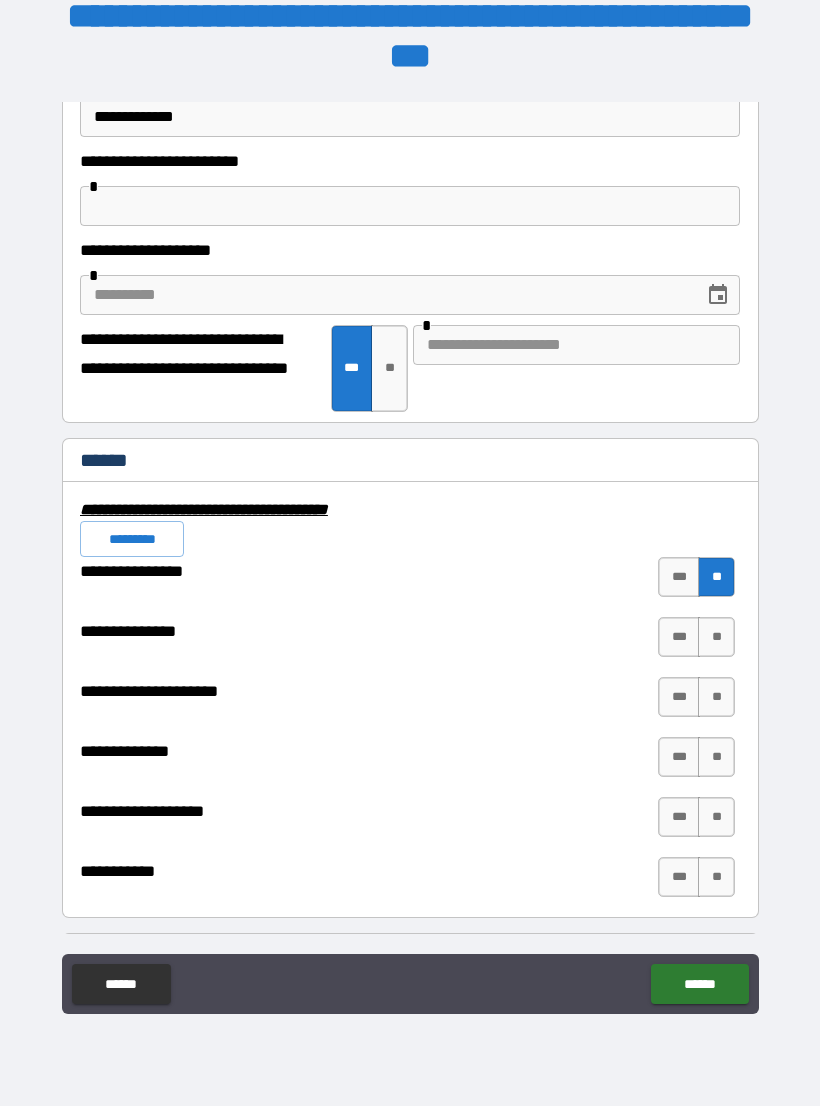 click on "***" at bounding box center [679, 637] 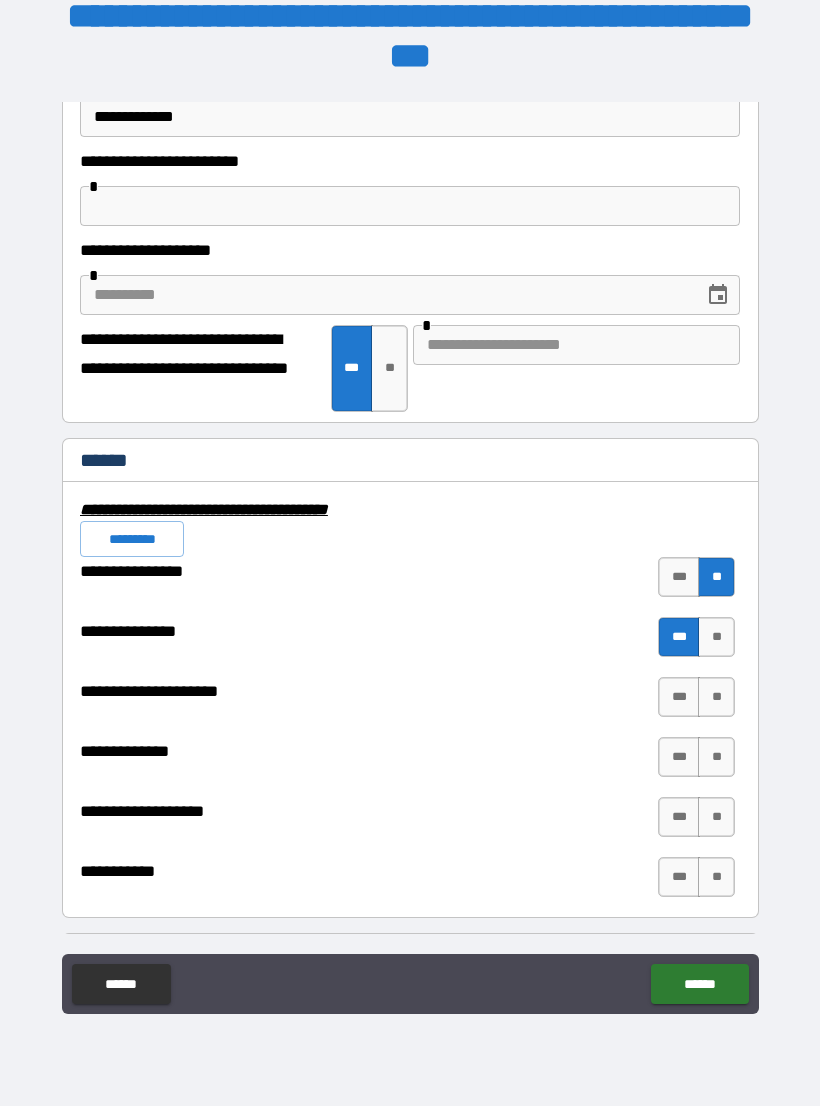 click on "**" at bounding box center (716, 697) 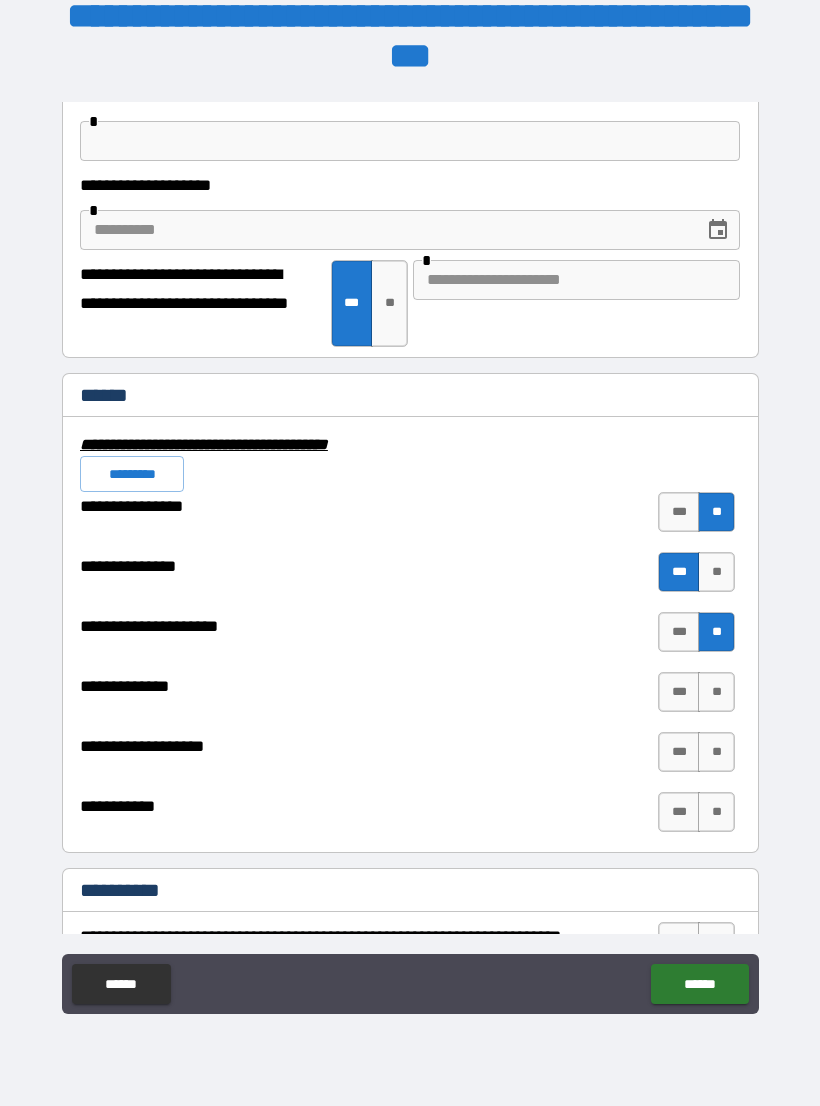 scroll, scrollTop: 4490, scrollLeft: 0, axis: vertical 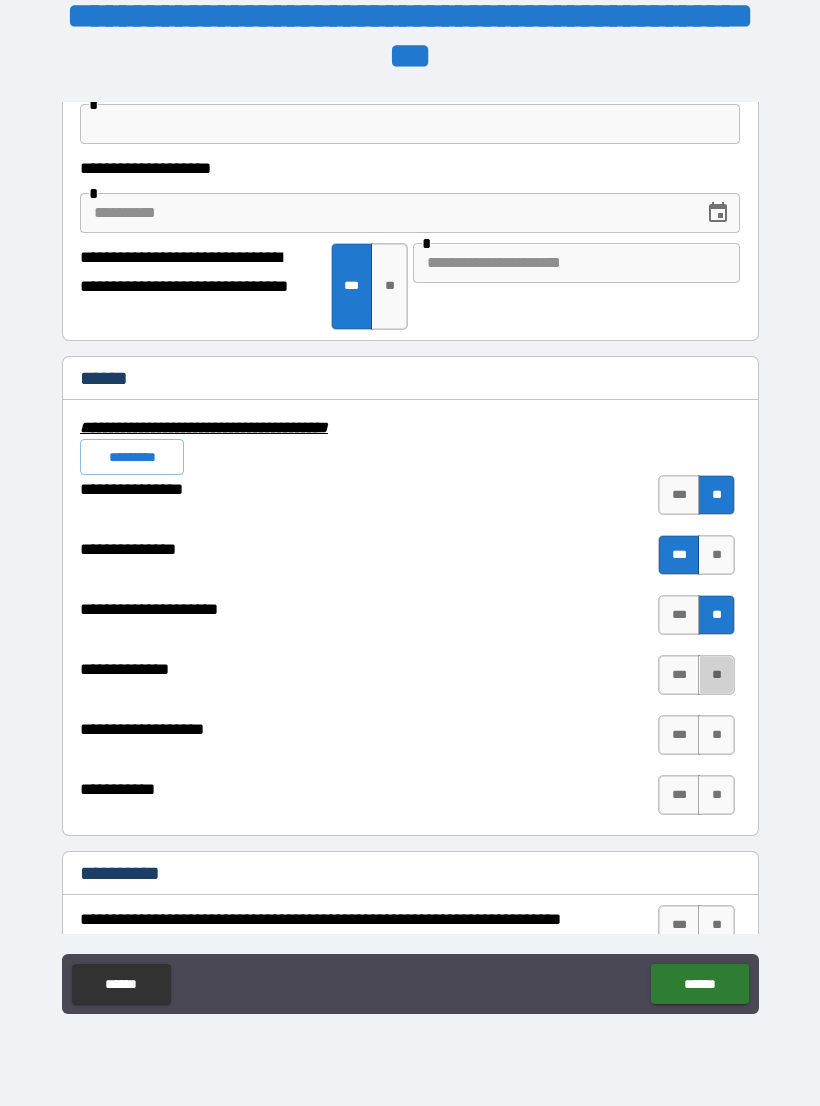 click on "**" at bounding box center (716, 675) 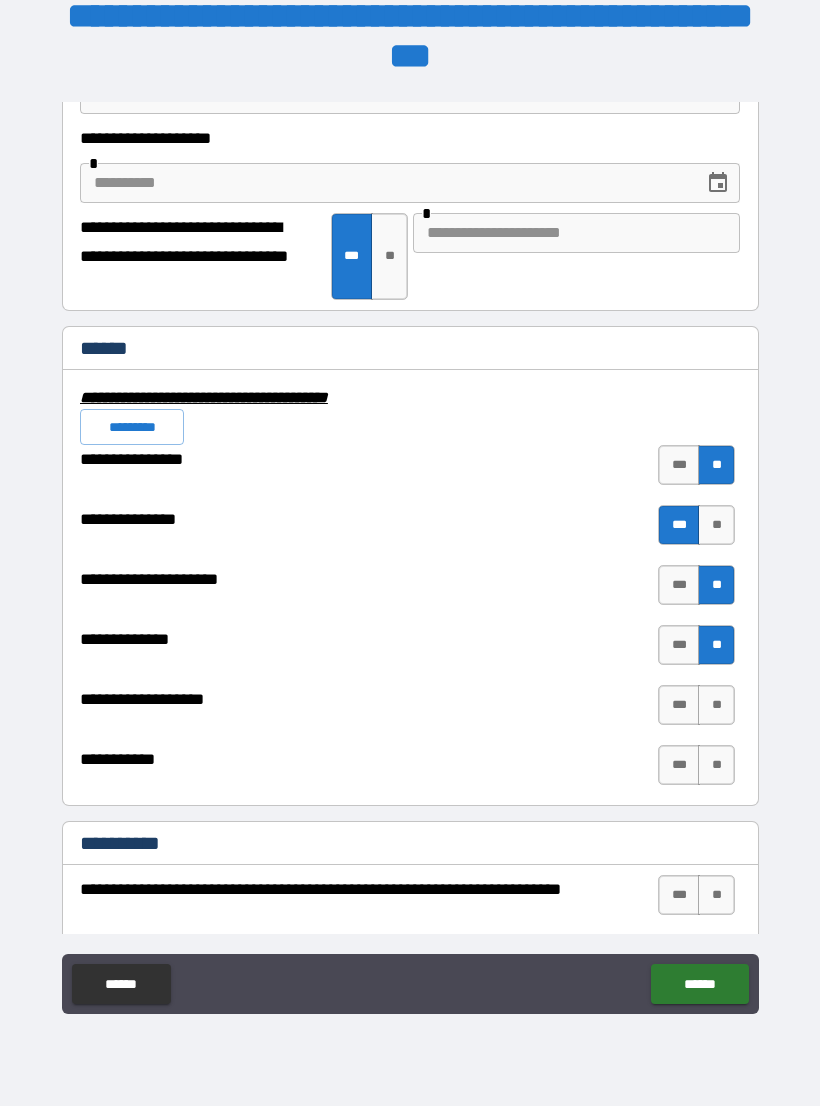 scroll, scrollTop: 4532, scrollLeft: 0, axis: vertical 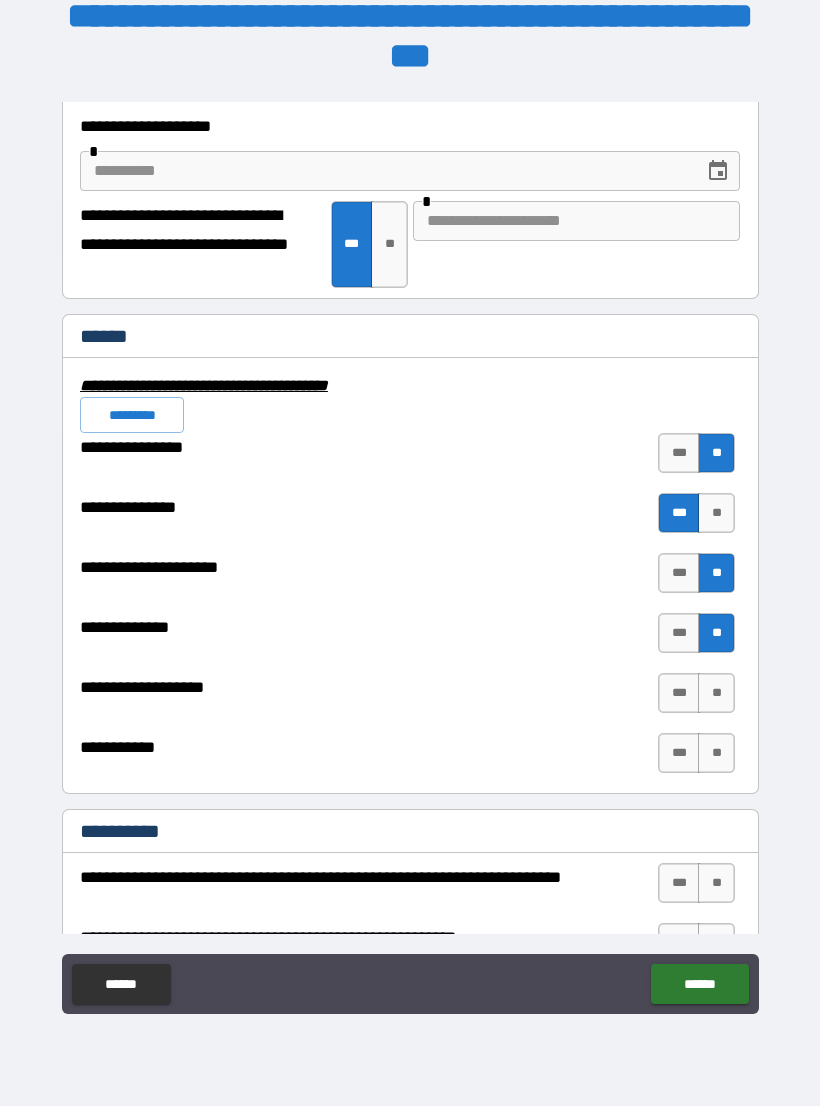 click on "***" at bounding box center (679, 753) 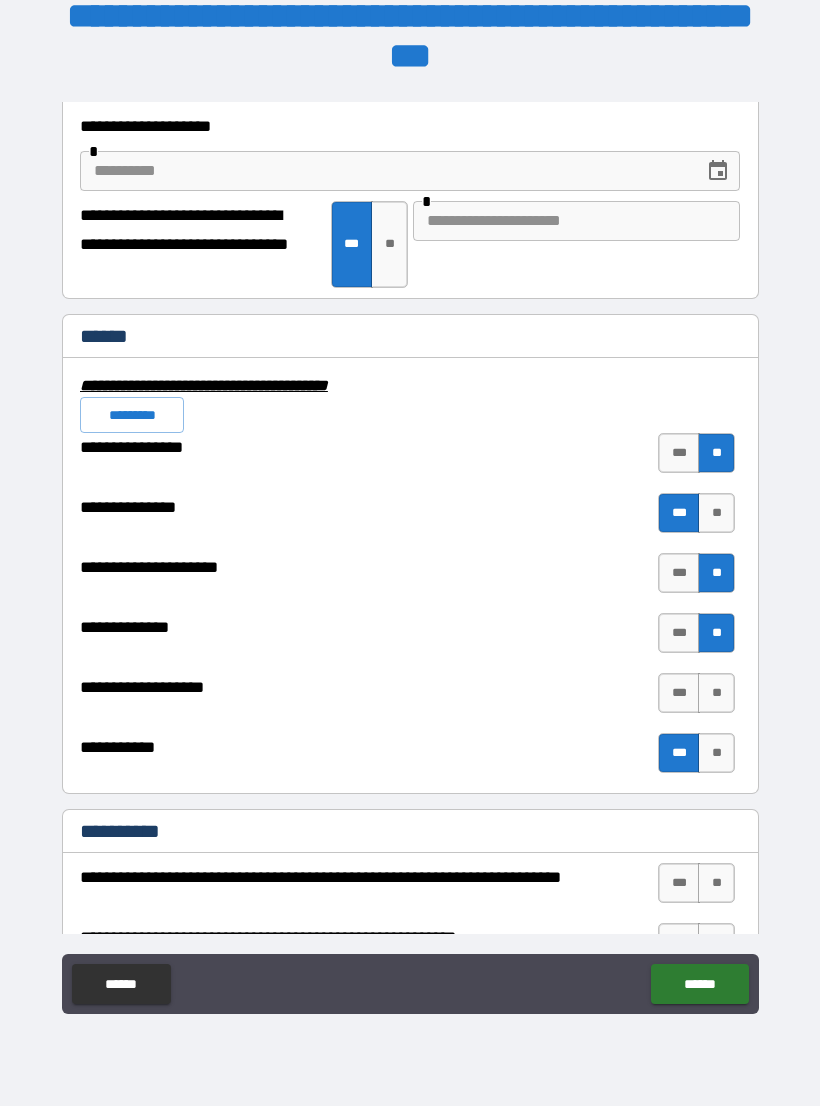 click on "**" at bounding box center [716, 693] 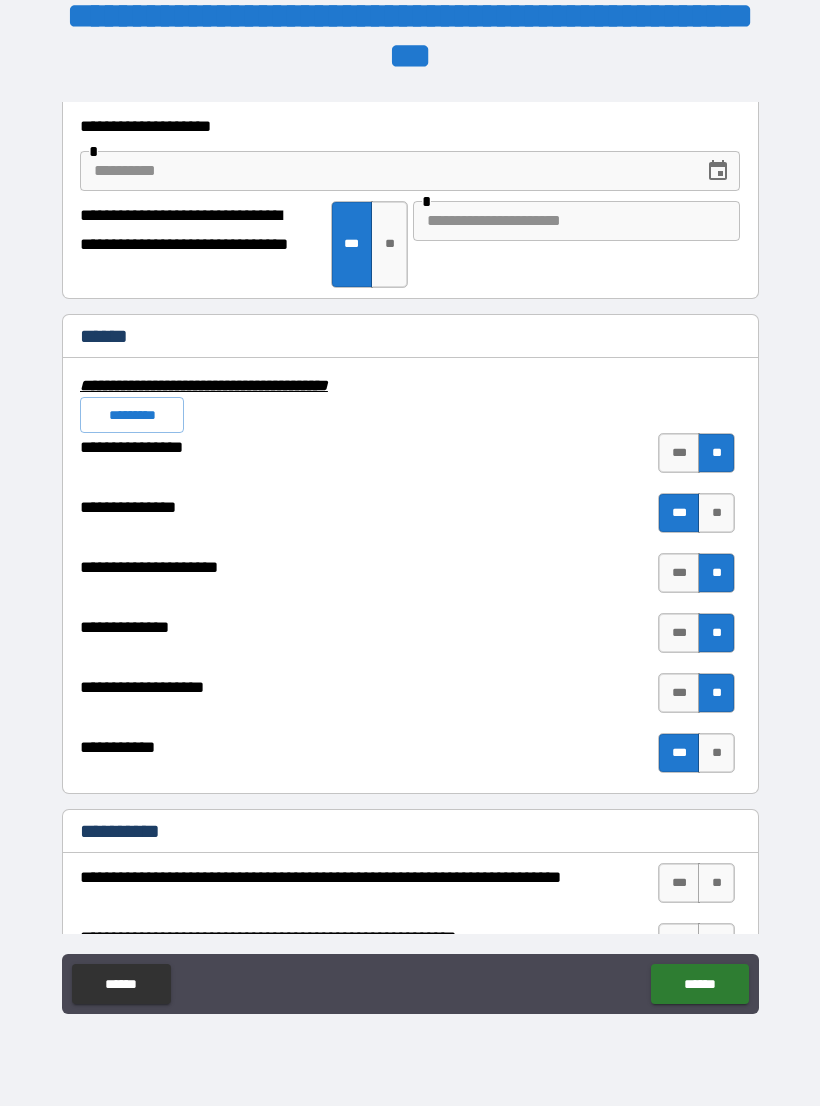 click on "**" at bounding box center [716, 513] 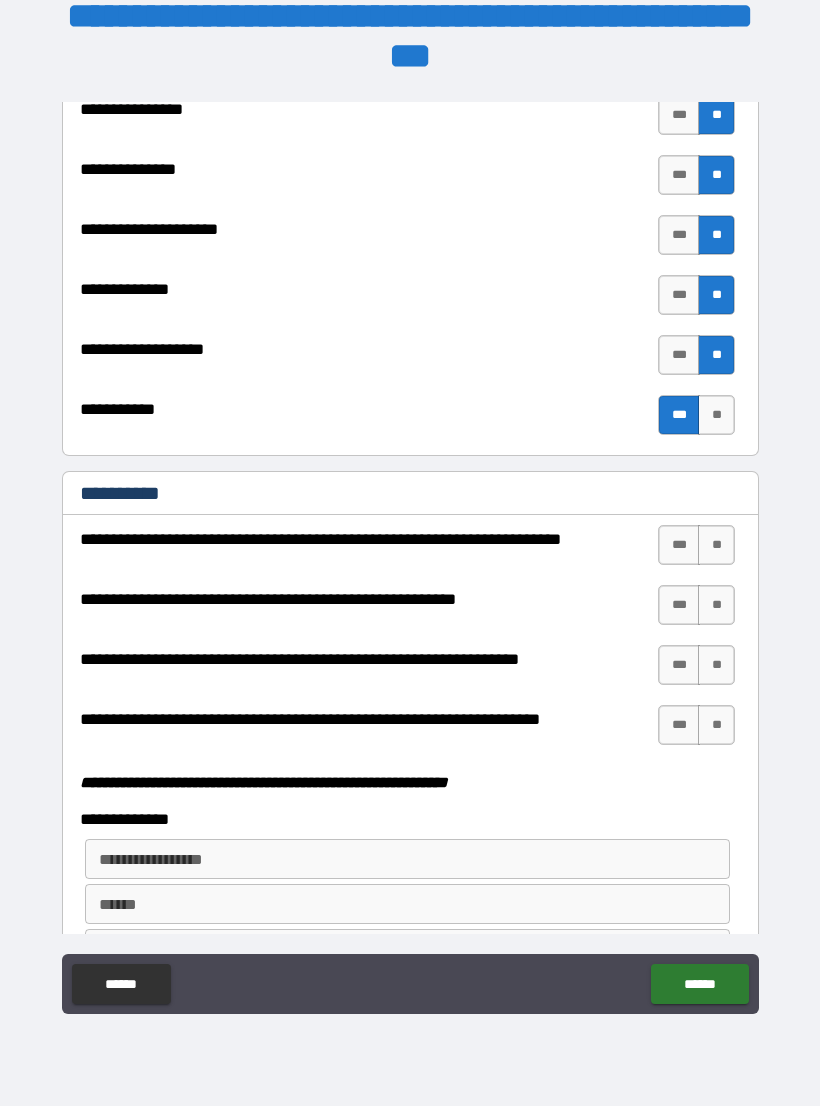 scroll, scrollTop: 4885, scrollLeft: 0, axis: vertical 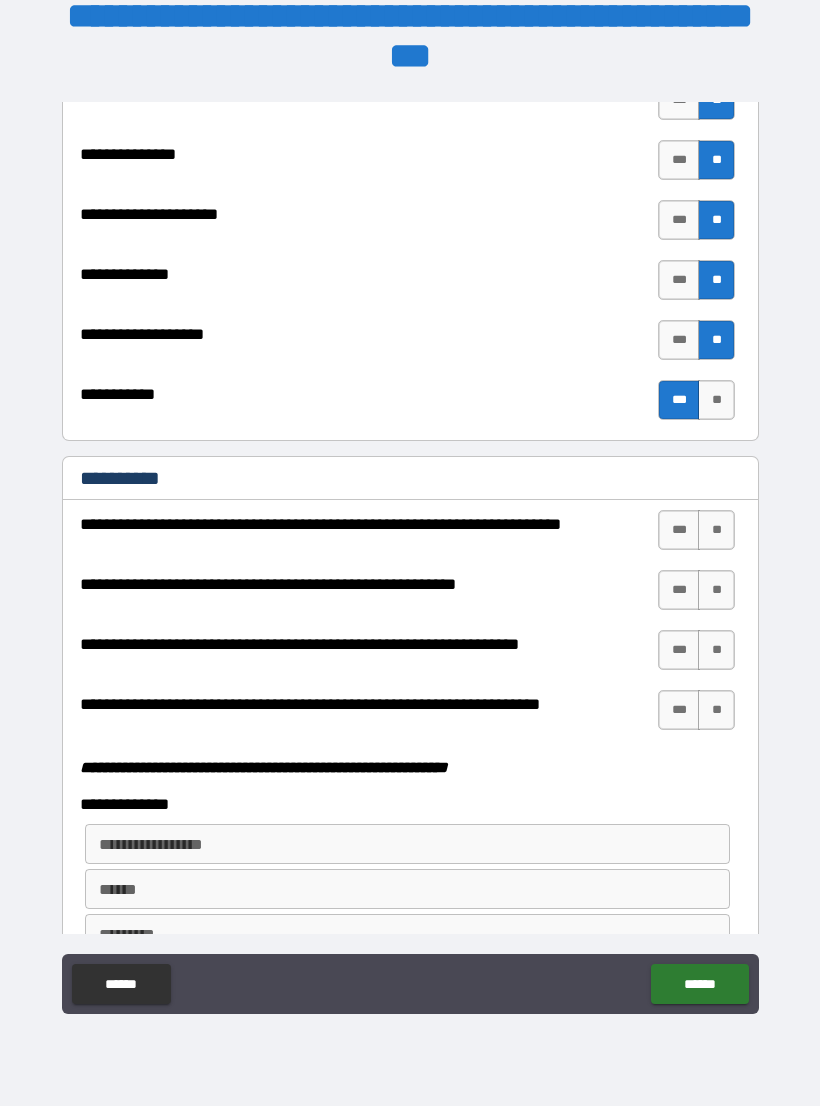 click on "**" at bounding box center [716, 530] 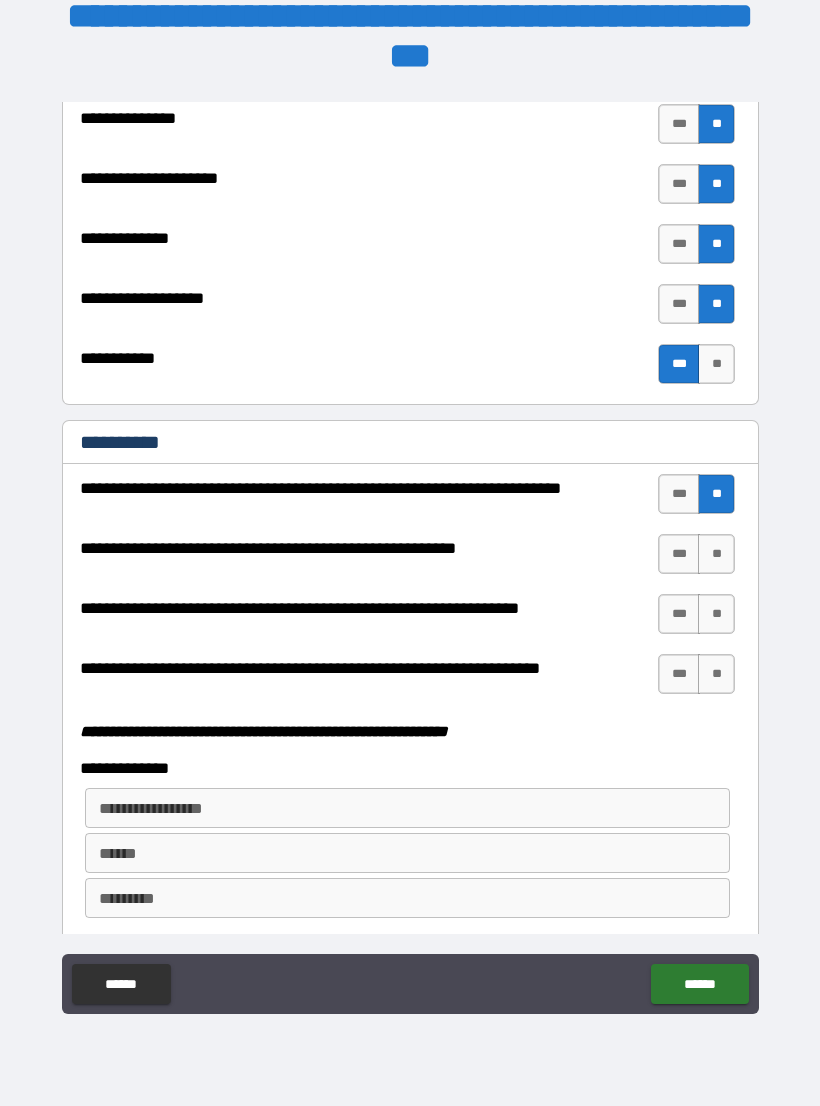 scroll, scrollTop: 4922, scrollLeft: 0, axis: vertical 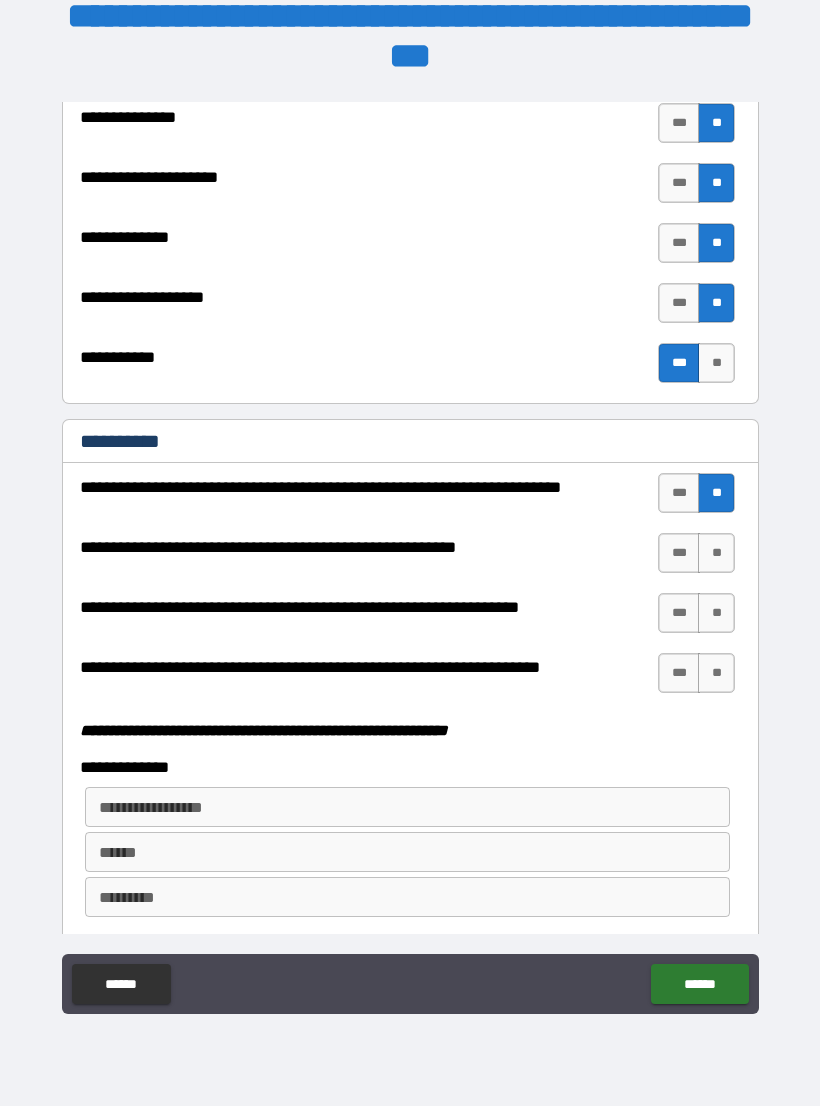 click on "**" at bounding box center (716, 553) 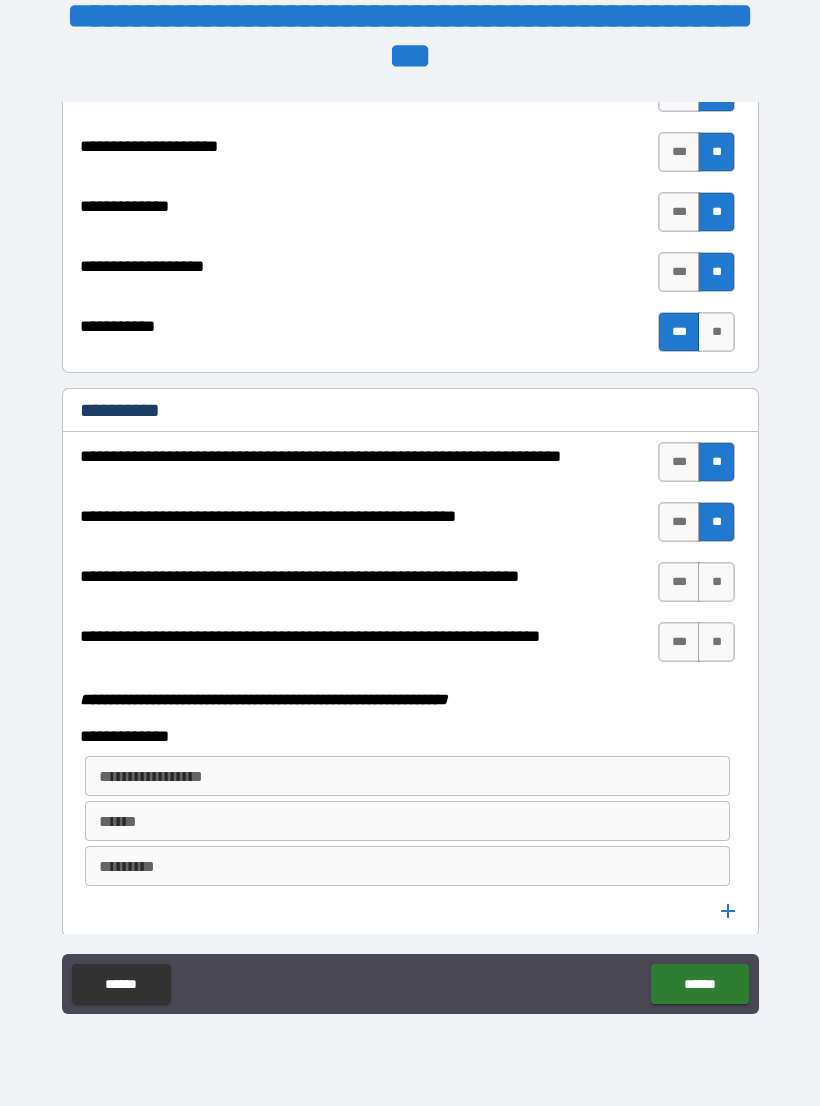 scroll, scrollTop: 4955, scrollLeft: 0, axis: vertical 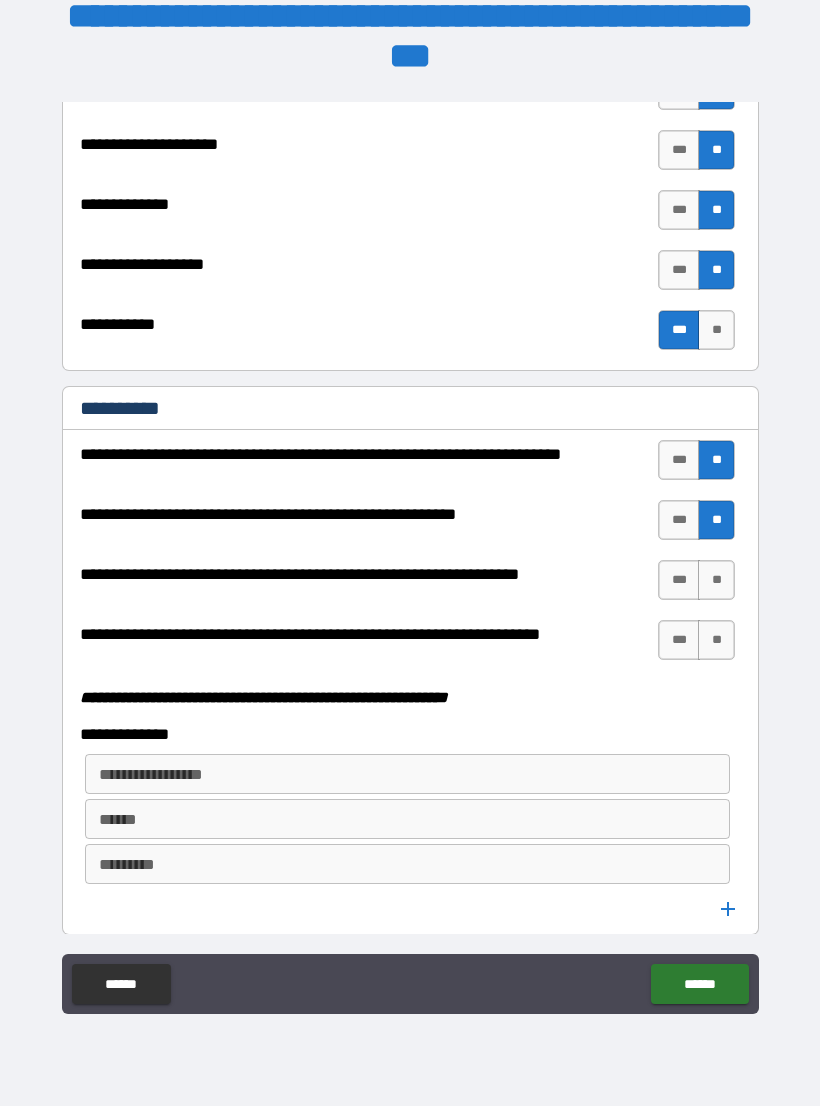 click on "**" at bounding box center (716, 580) 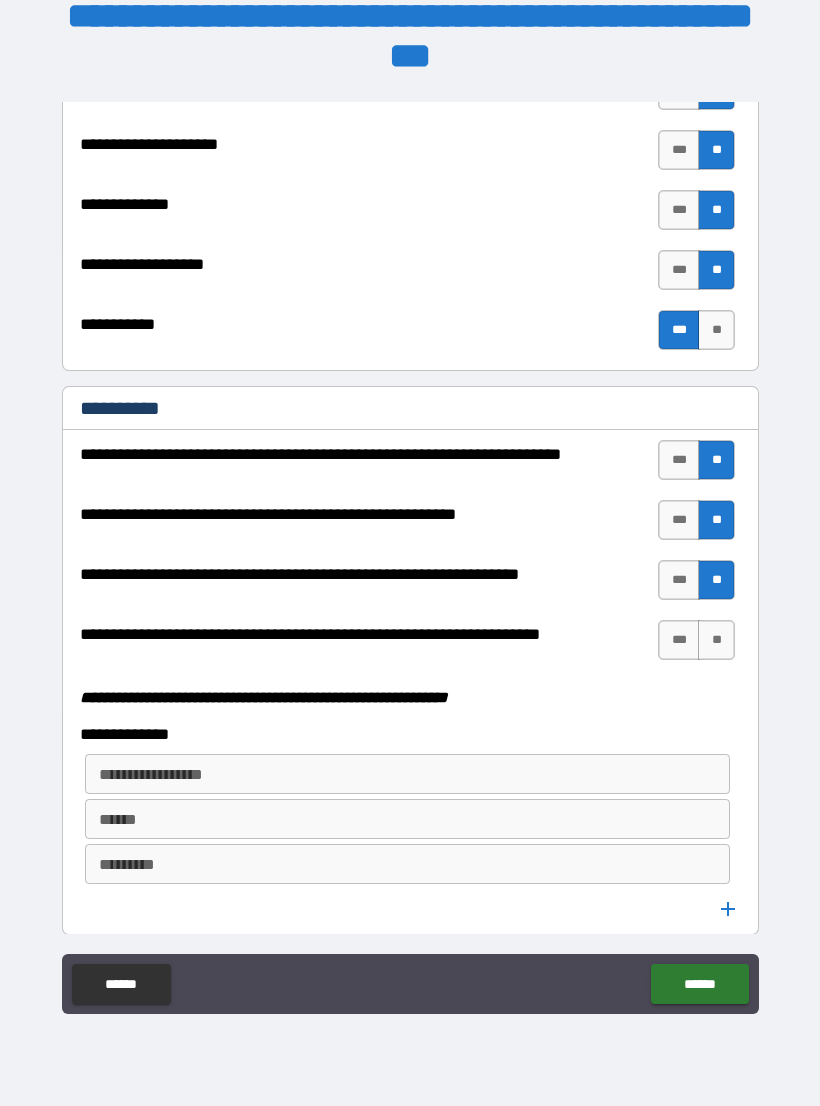 scroll, scrollTop: 4987, scrollLeft: 0, axis: vertical 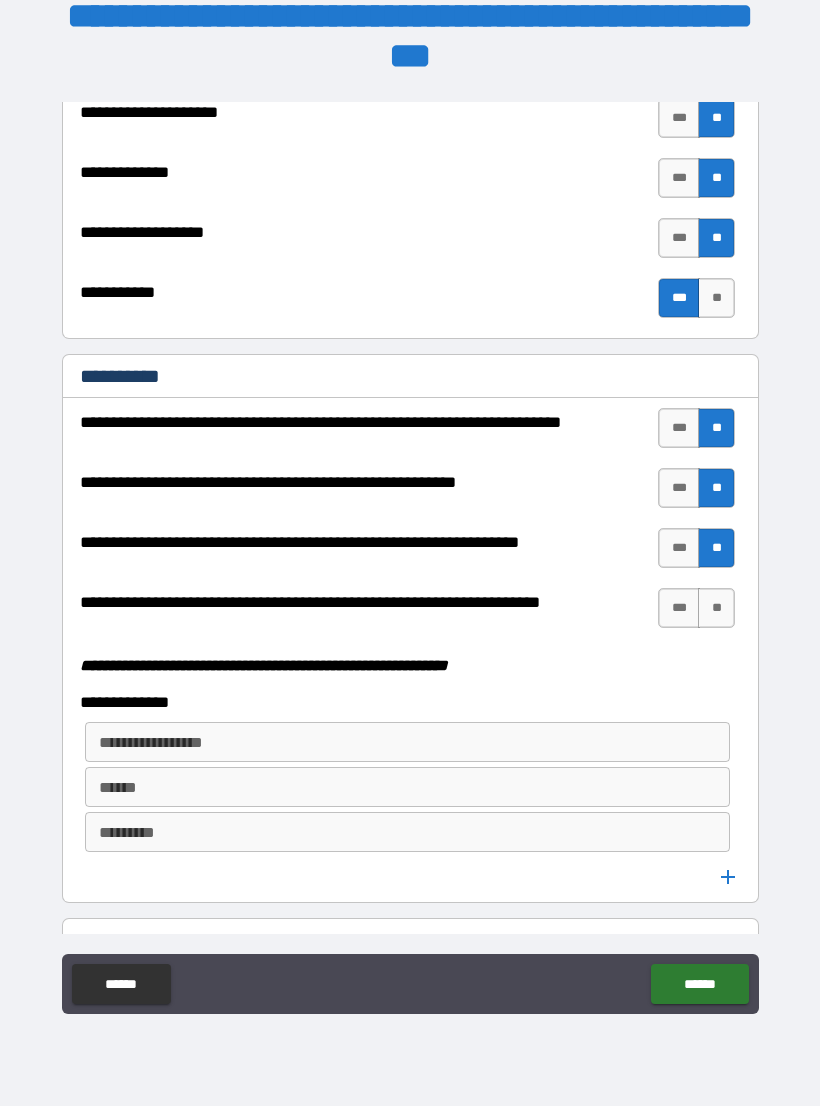 click on "**" at bounding box center [716, 608] 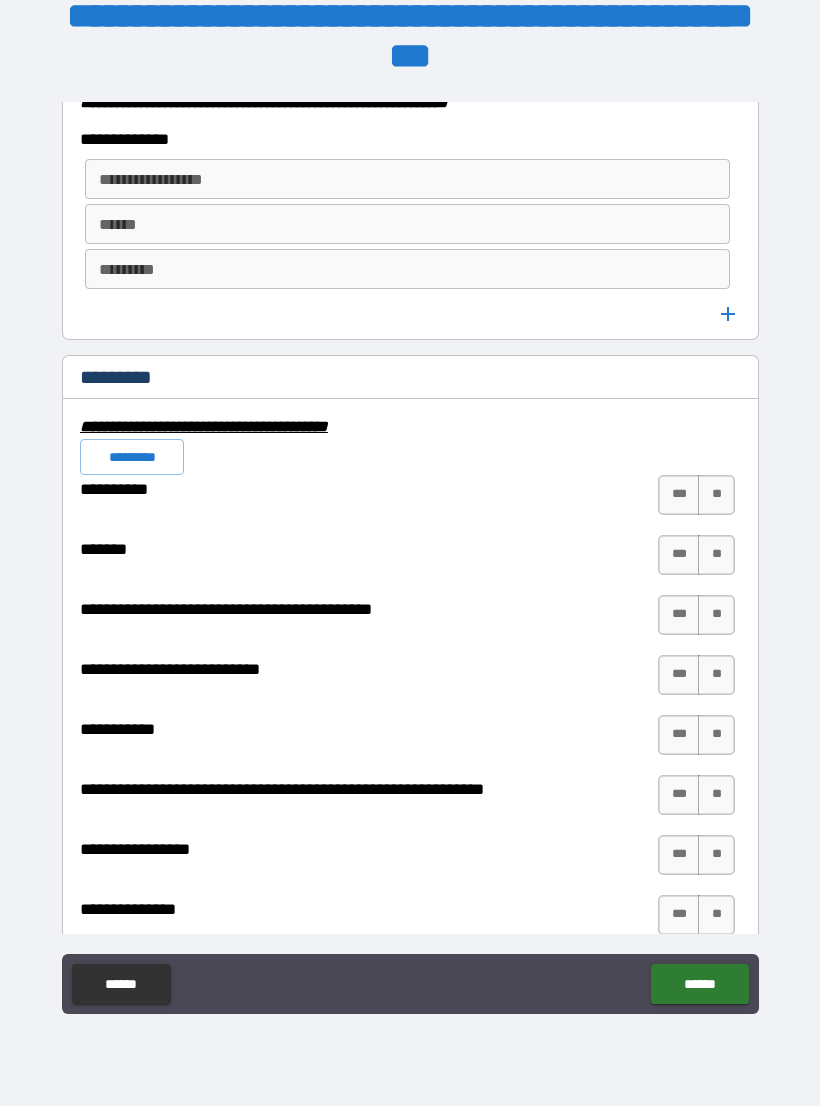 scroll, scrollTop: 5551, scrollLeft: 0, axis: vertical 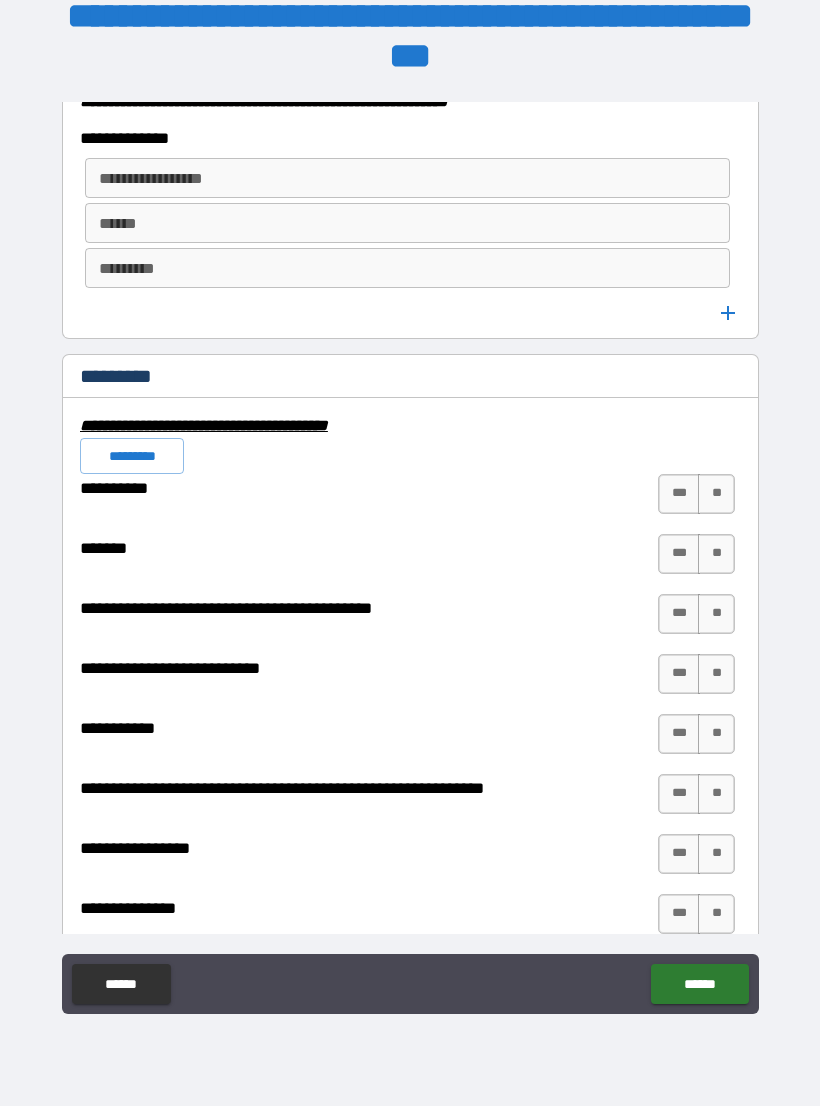 click on "**" at bounding box center [716, 494] 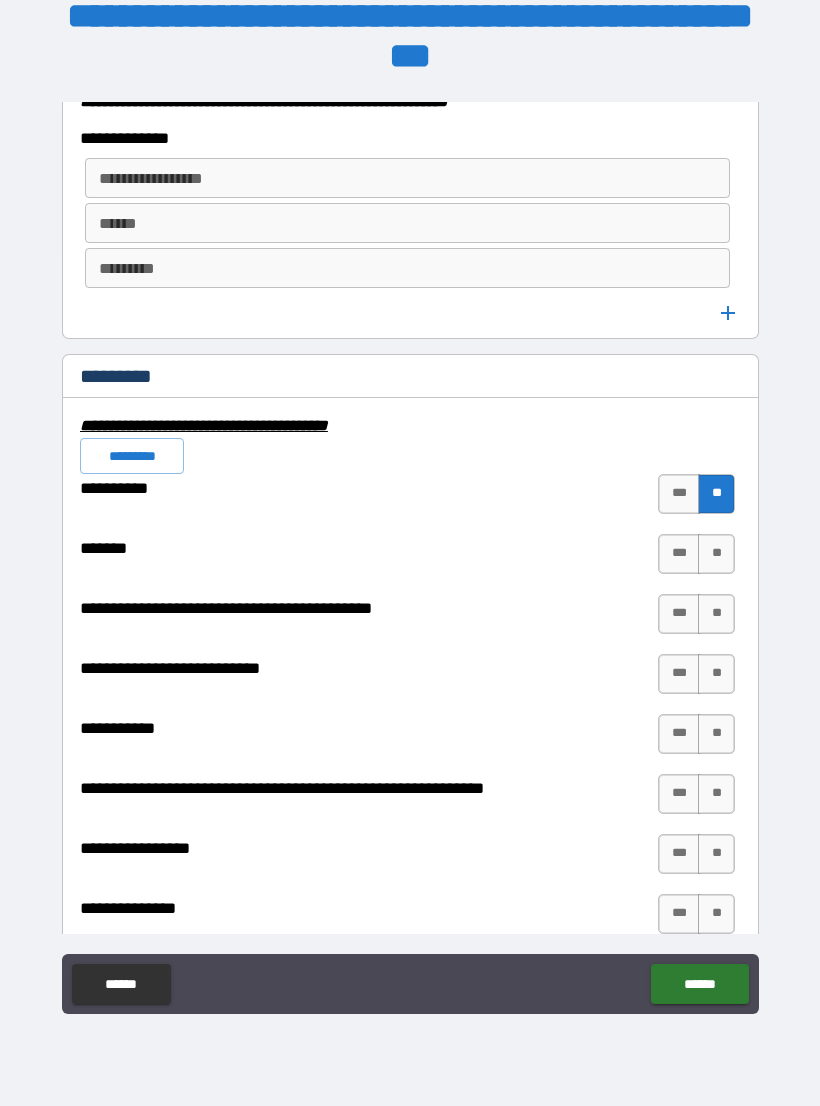 click on "**" at bounding box center (716, 554) 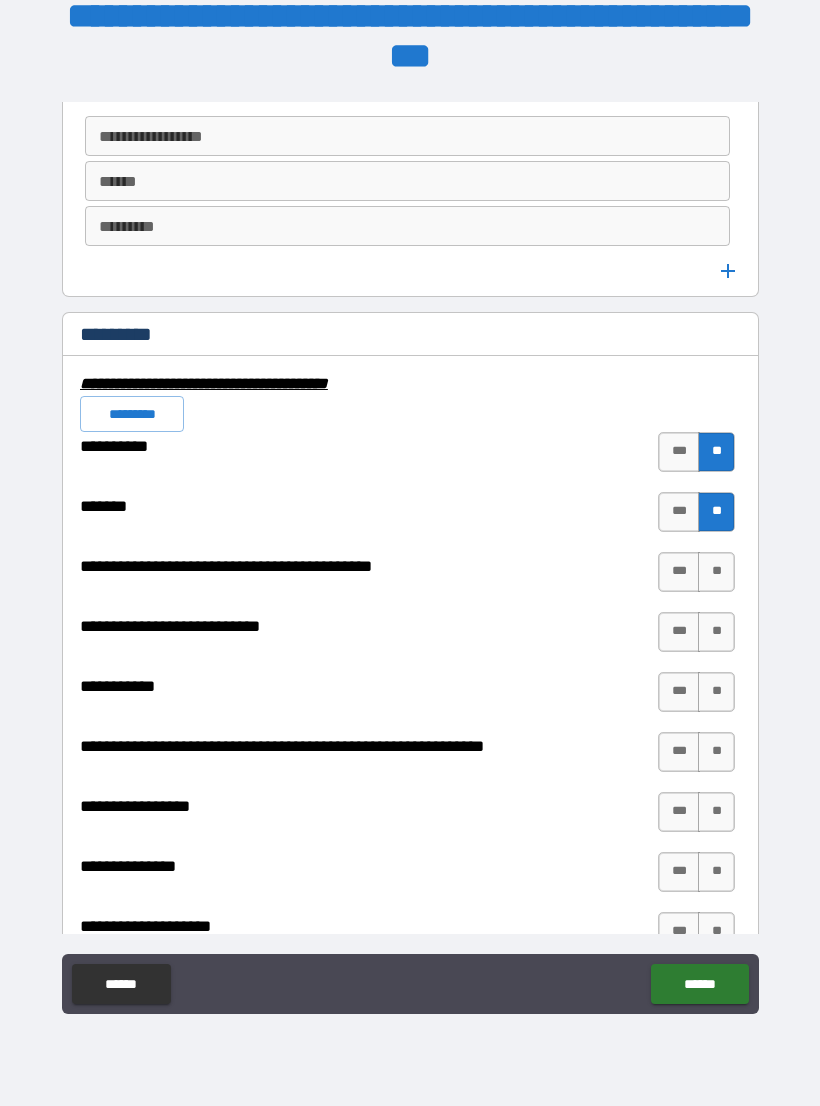 scroll, scrollTop: 5605, scrollLeft: 0, axis: vertical 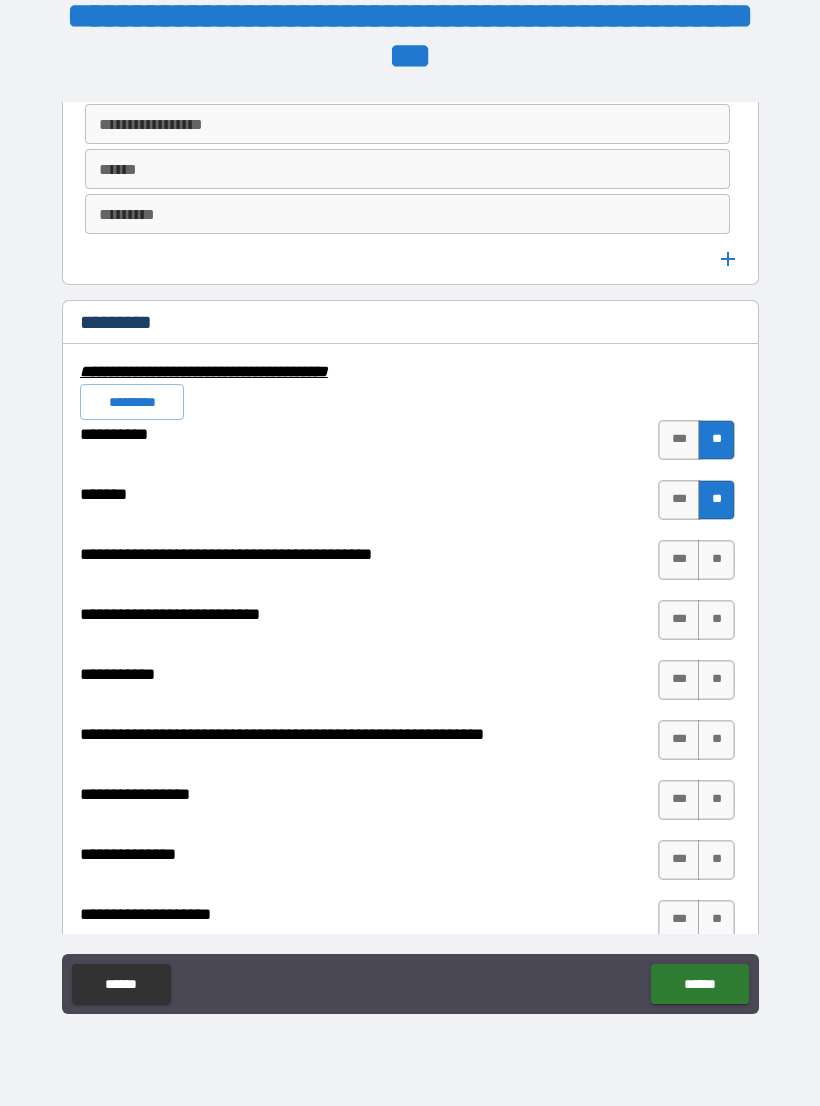 click on "**" at bounding box center [716, 560] 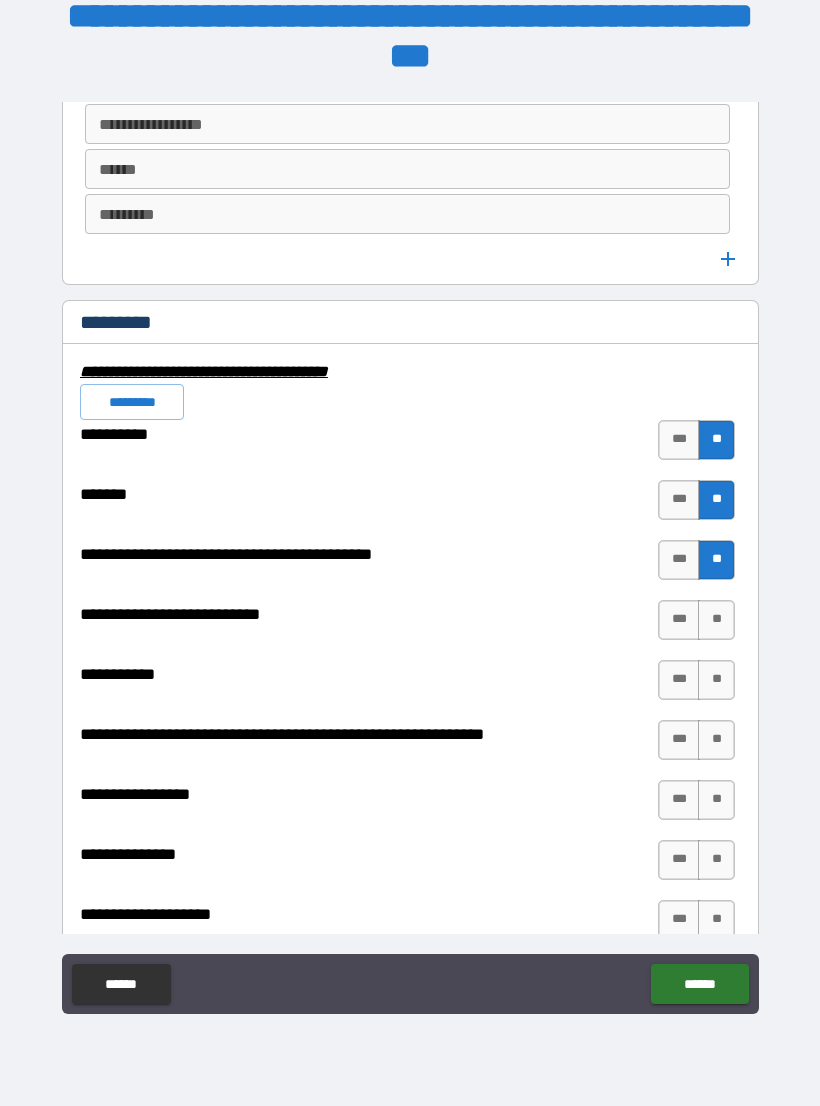 click on "**" at bounding box center (716, 620) 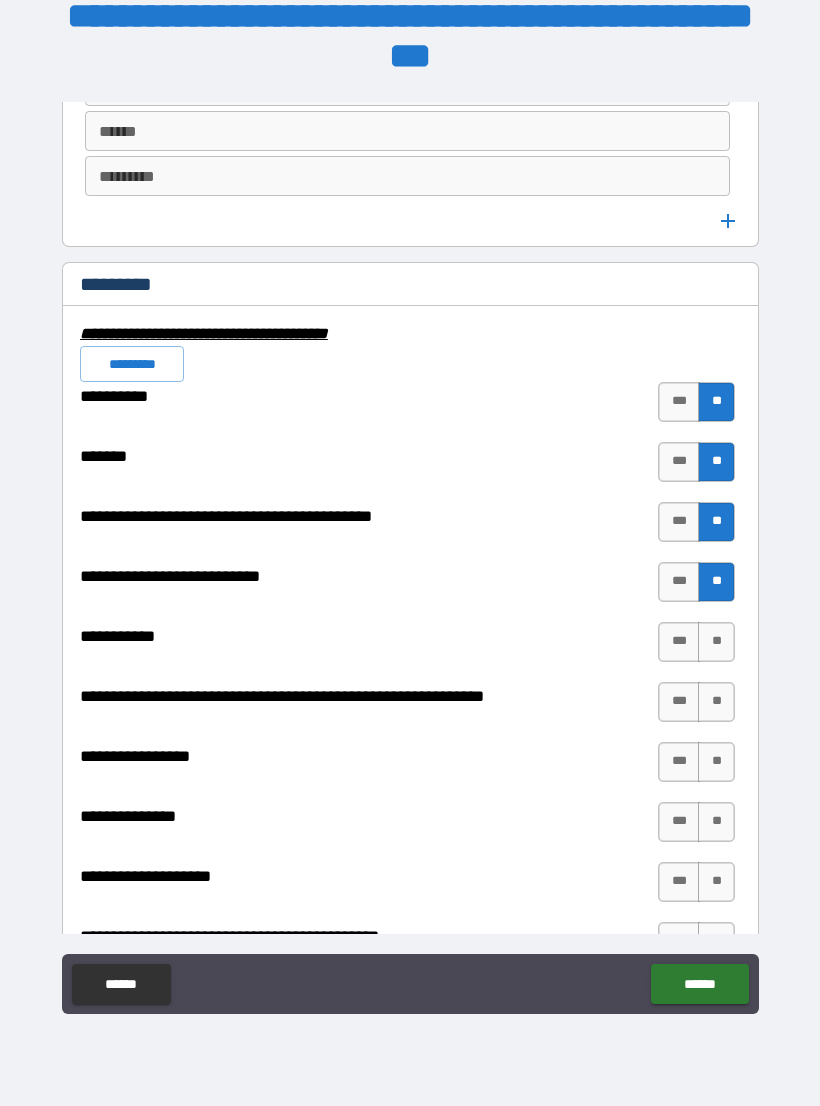 scroll, scrollTop: 5656, scrollLeft: 0, axis: vertical 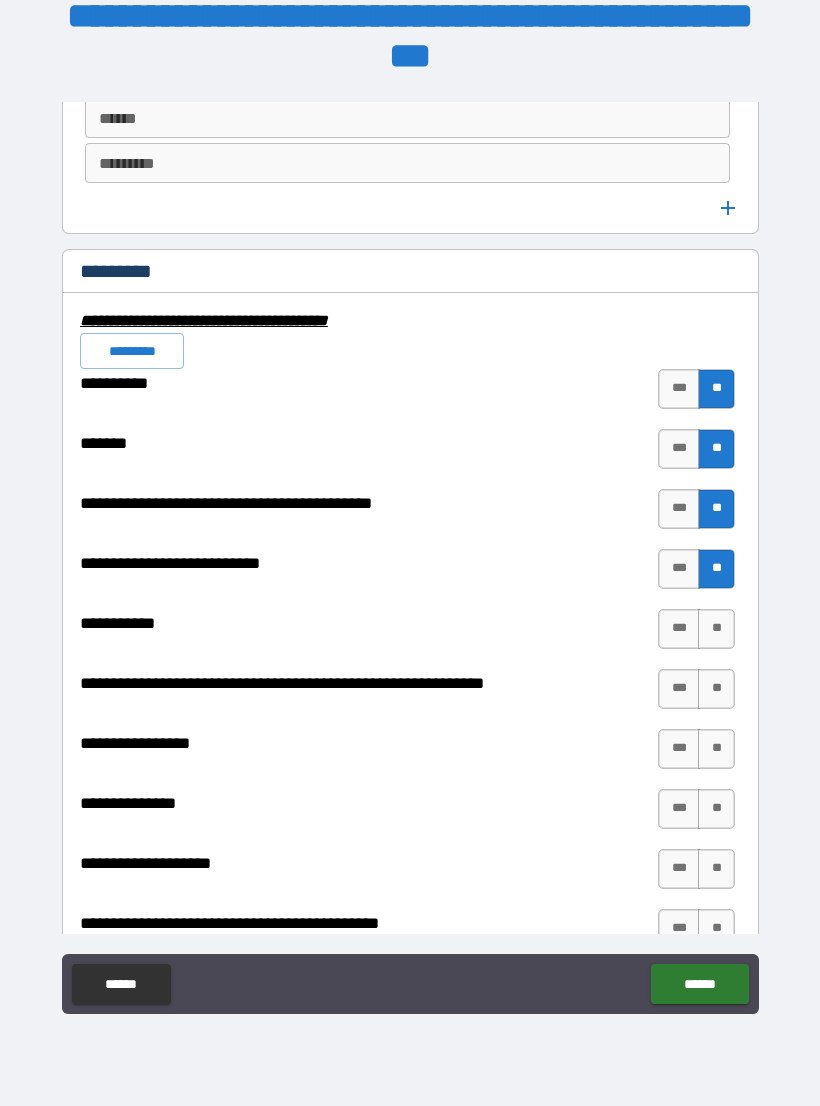 click on "**" at bounding box center [716, 629] 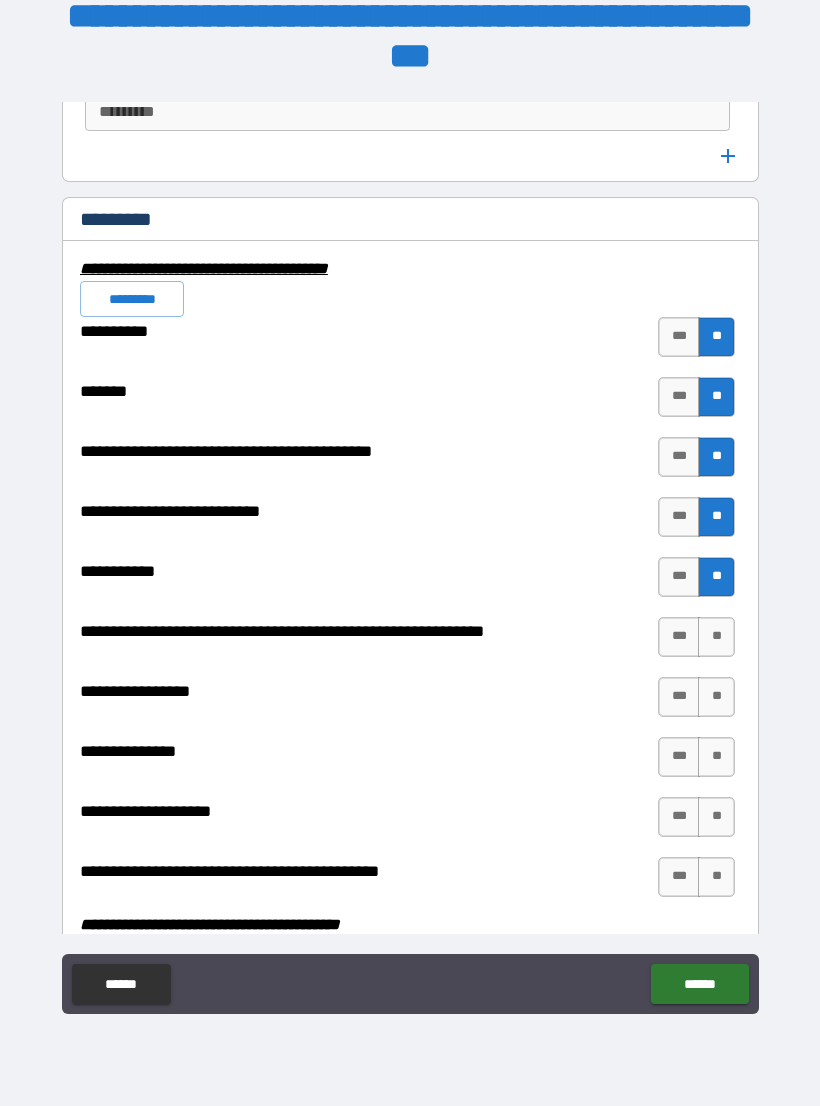 scroll, scrollTop: 5728, scrollLeft: 0, axis: vertical 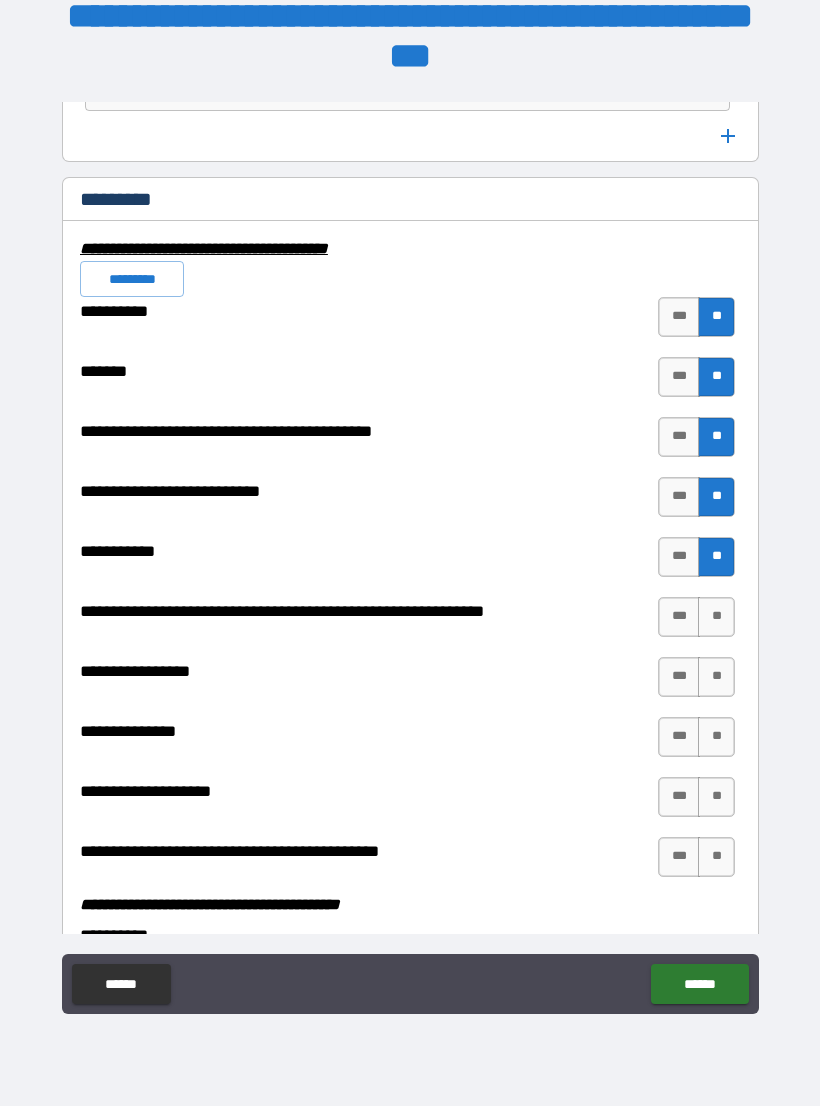 click on "***" at bounding box center (679, 617) 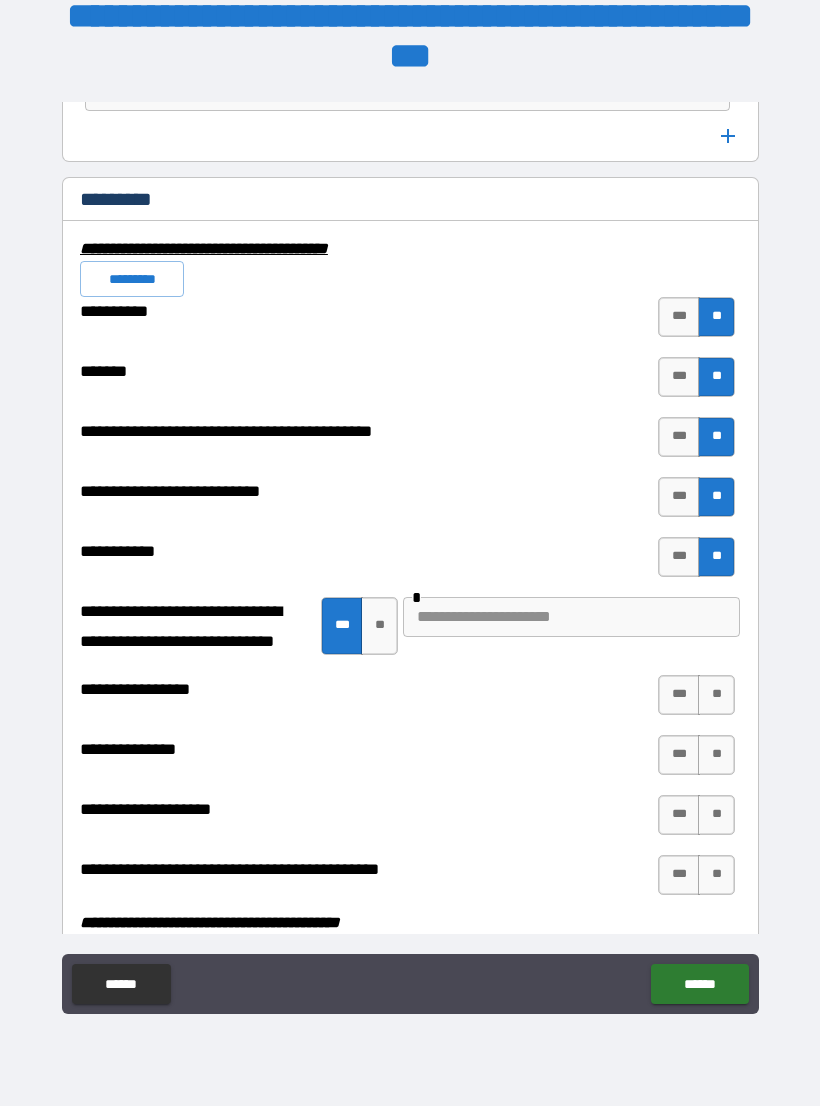 click at bounding box center (571, 617) 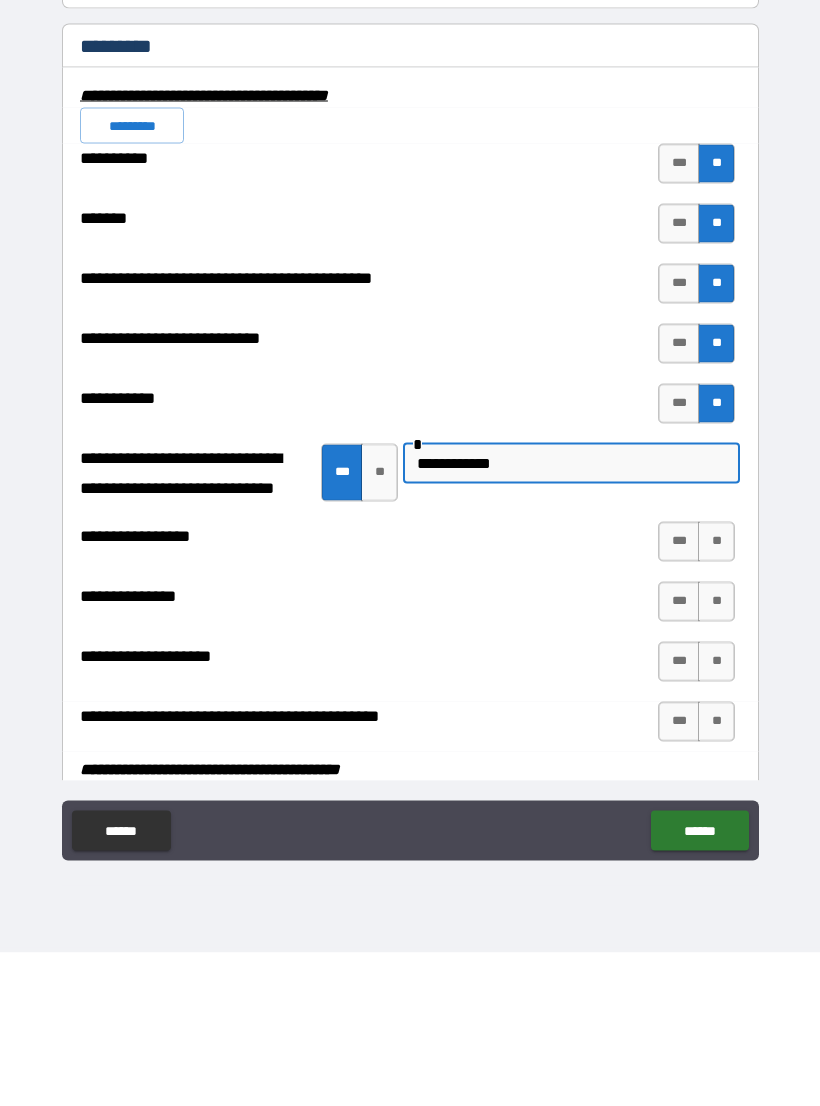 type on "**********" 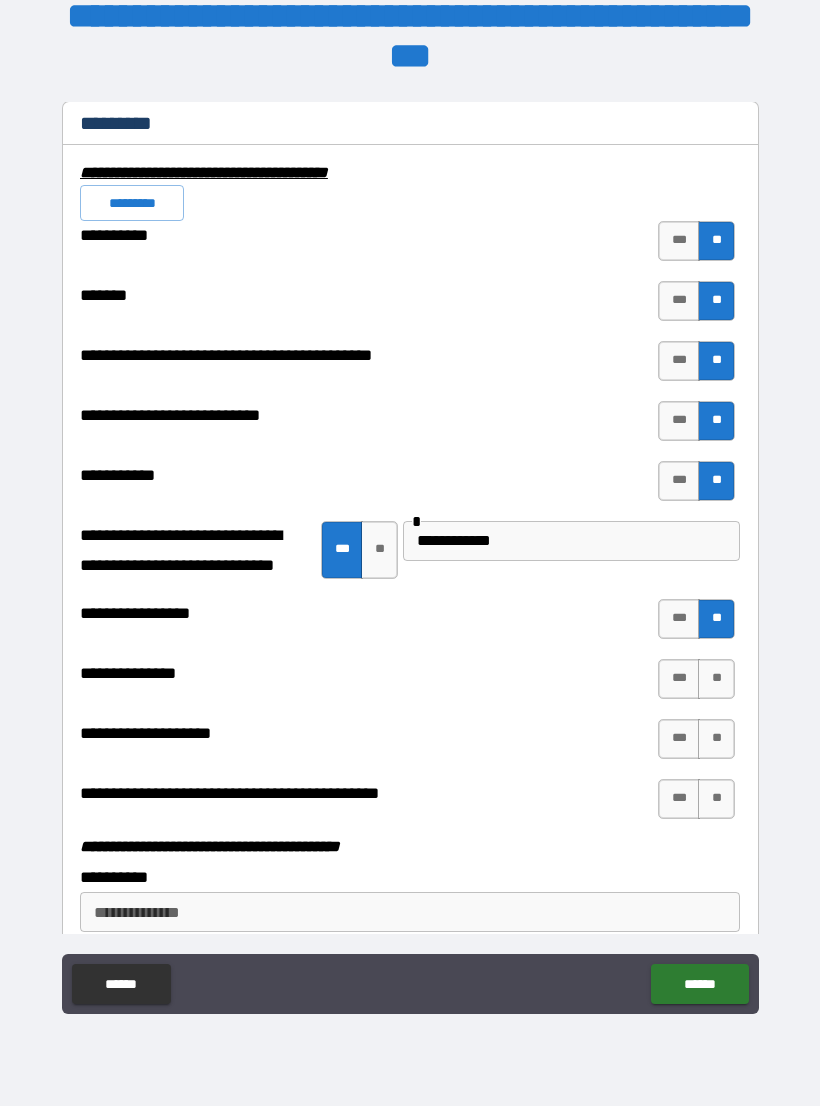 scroll, scrollTop: 5805, scrollLeft: 0, axis: vertical 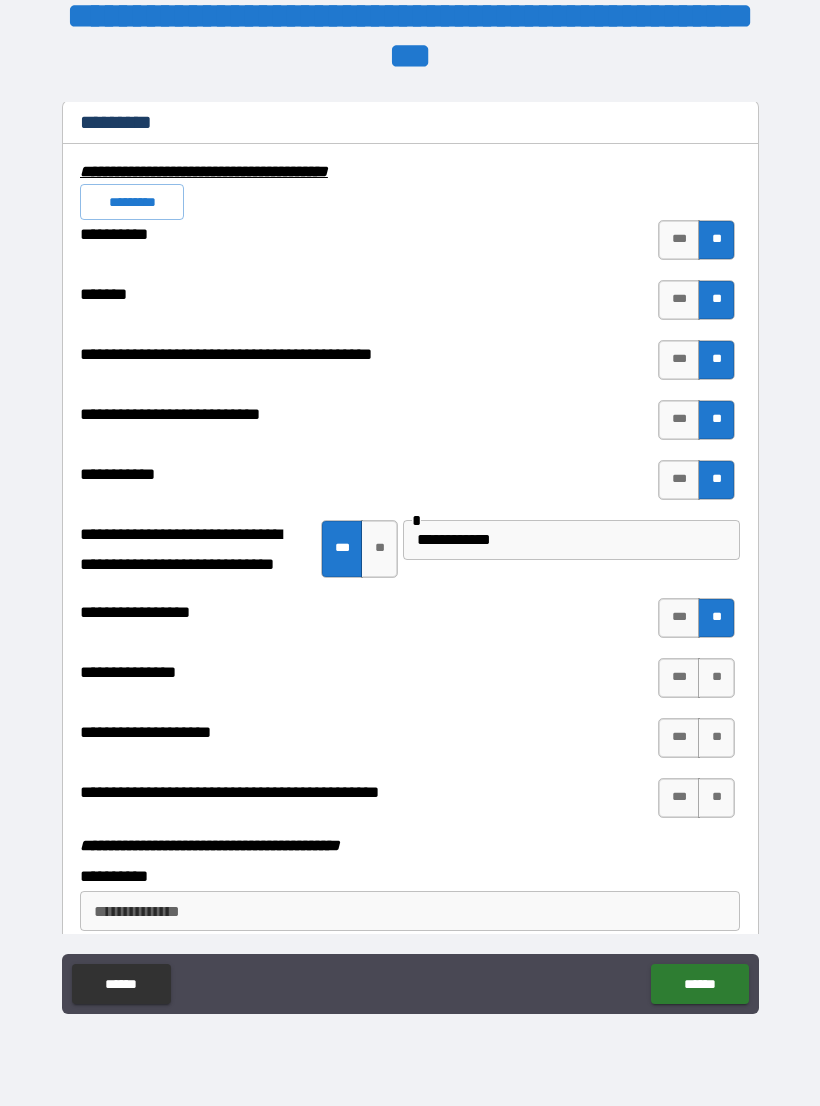 click on "**" at bounding box center (716, 678) 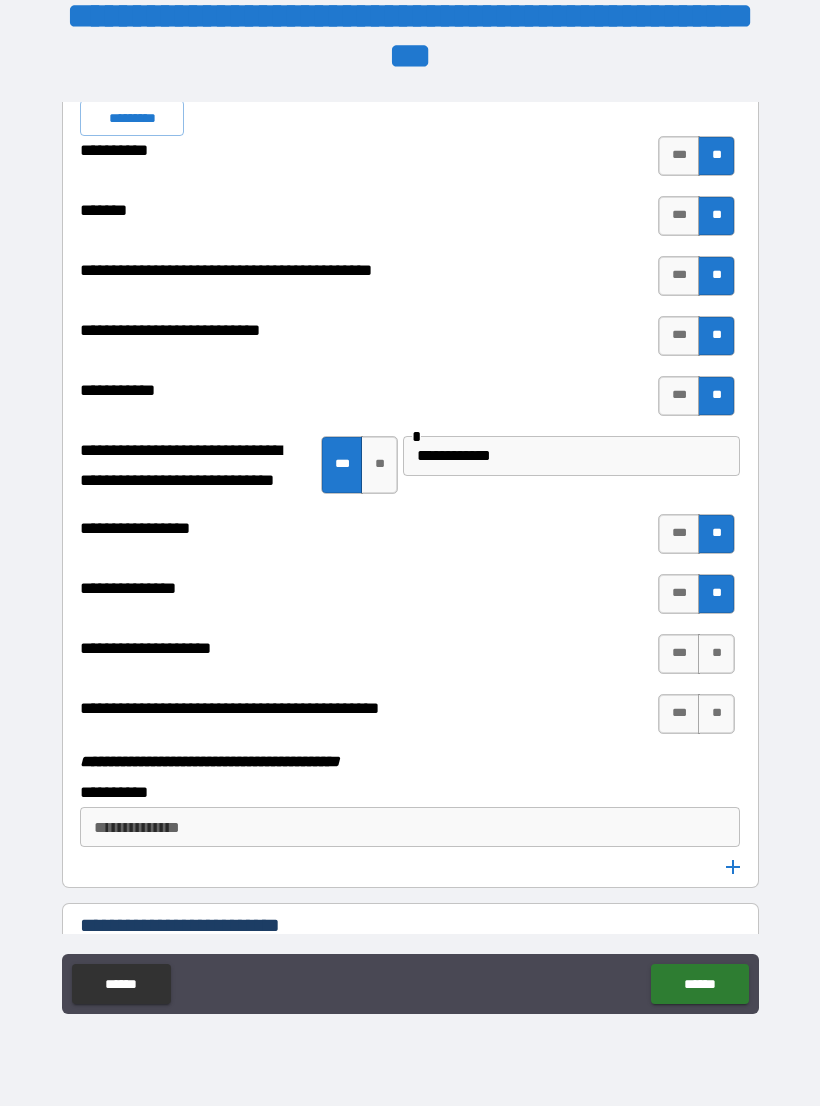 click on "**" at bounding box center (716, 654) 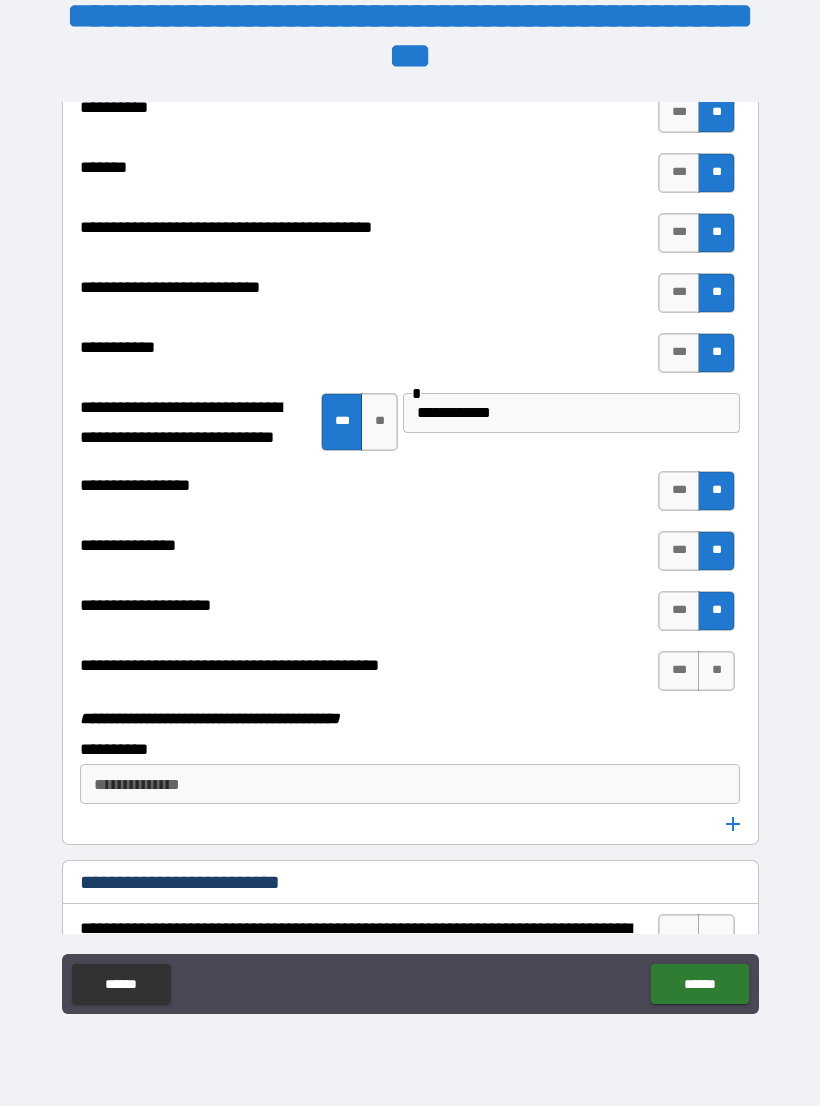 scroll, scrollTop: 5984, scrollLeft: 0, axis: vertical 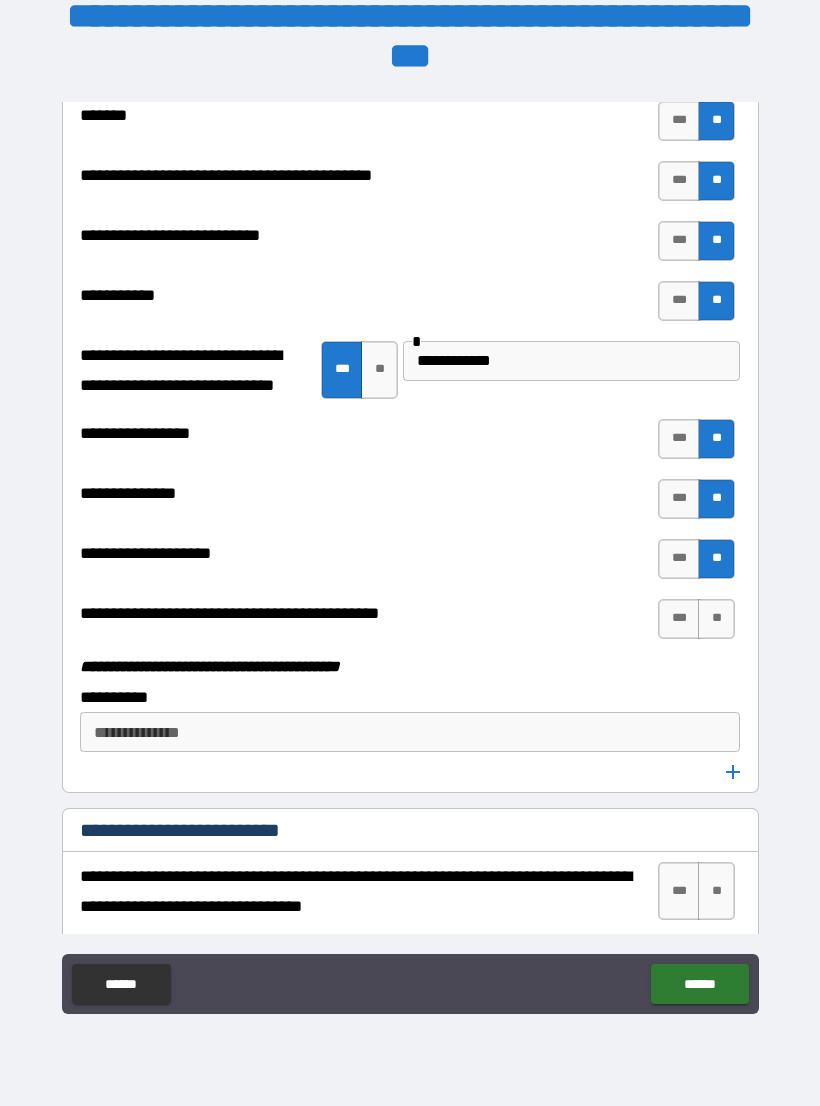 click on "**" at bounding box center [716, 619] 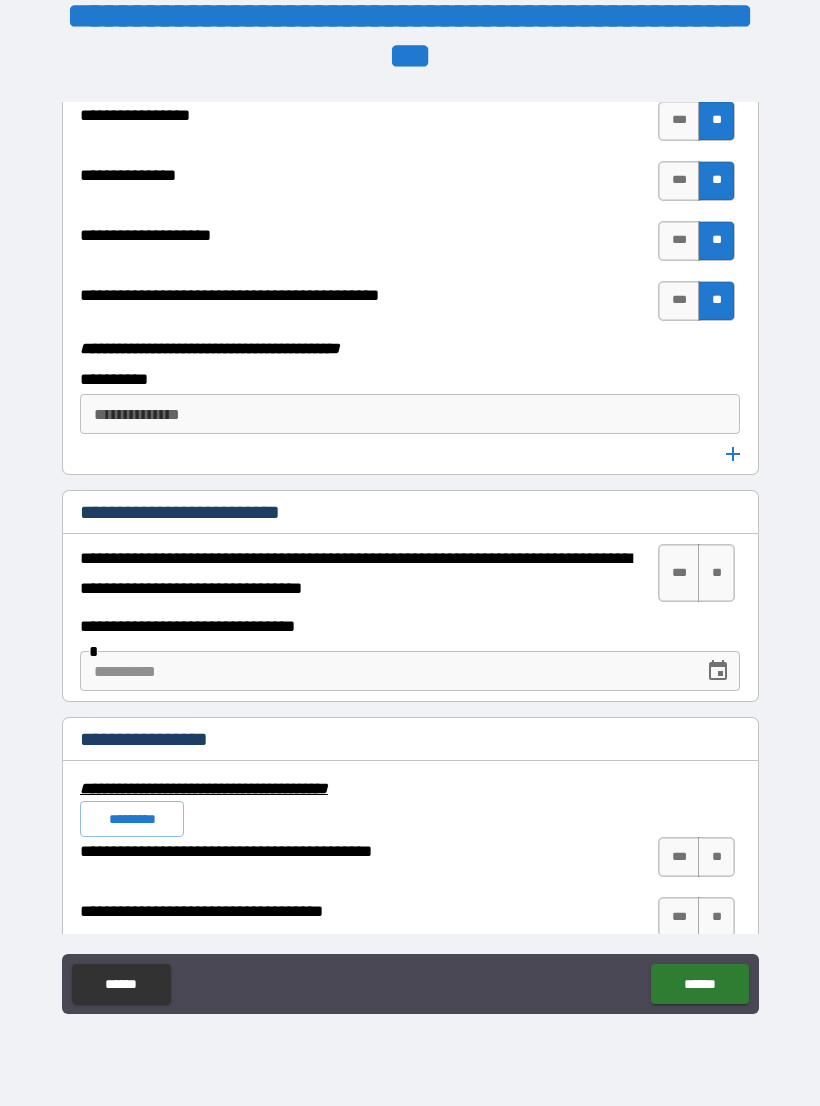 scroll, scrollTop: 6307, scrollLeft: 0, axis: vertical 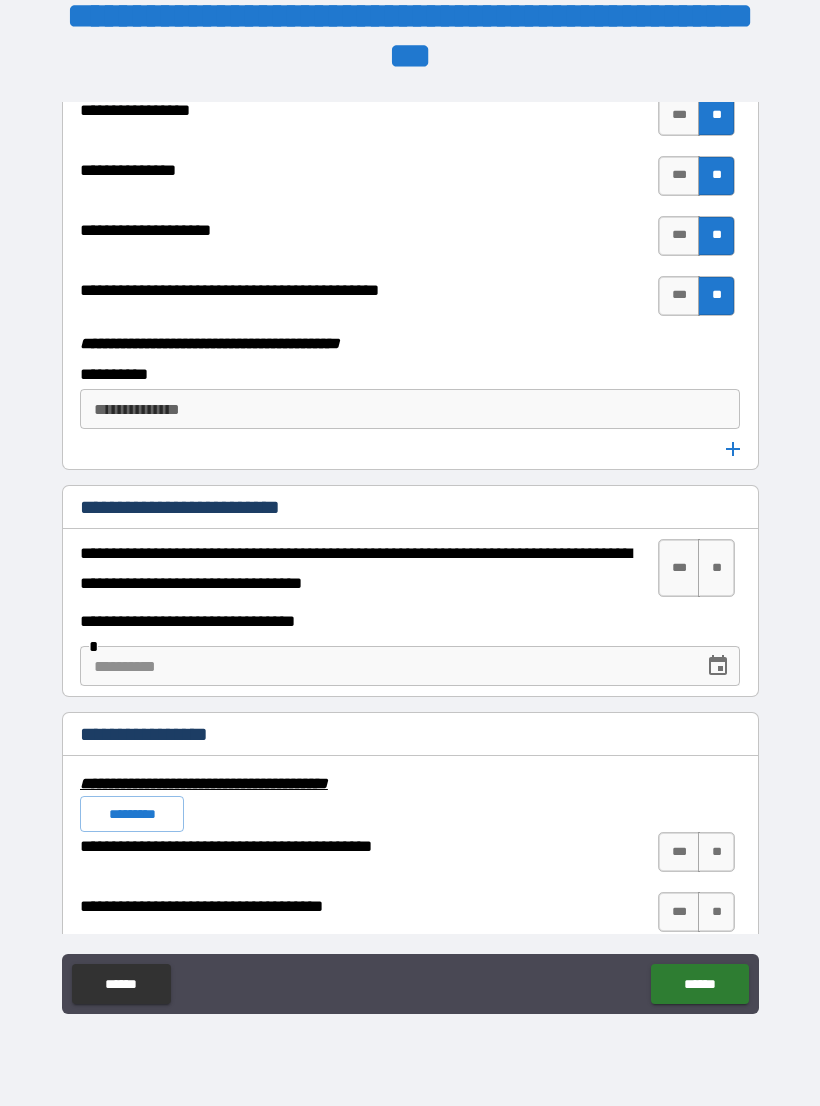 click on "**" at bounding box center [716, 568] 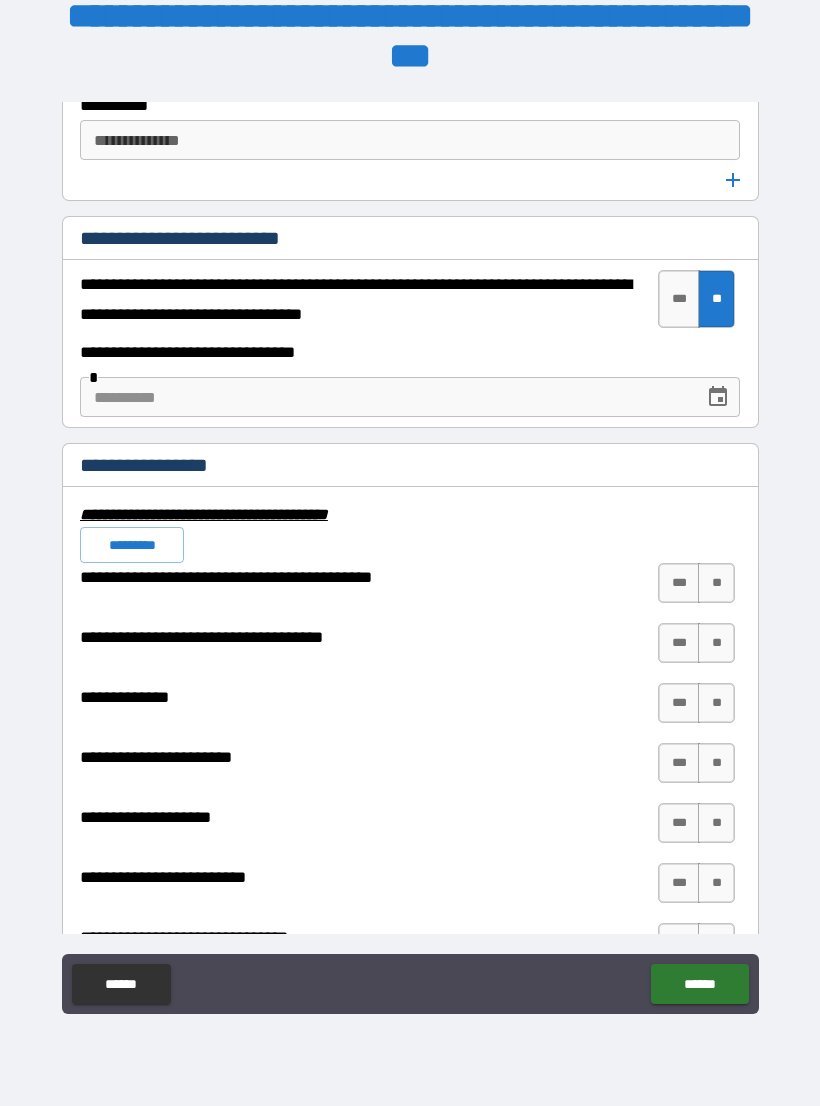 scroll, scrollTop: 6609, scrollLeft: 0, axis: vertical 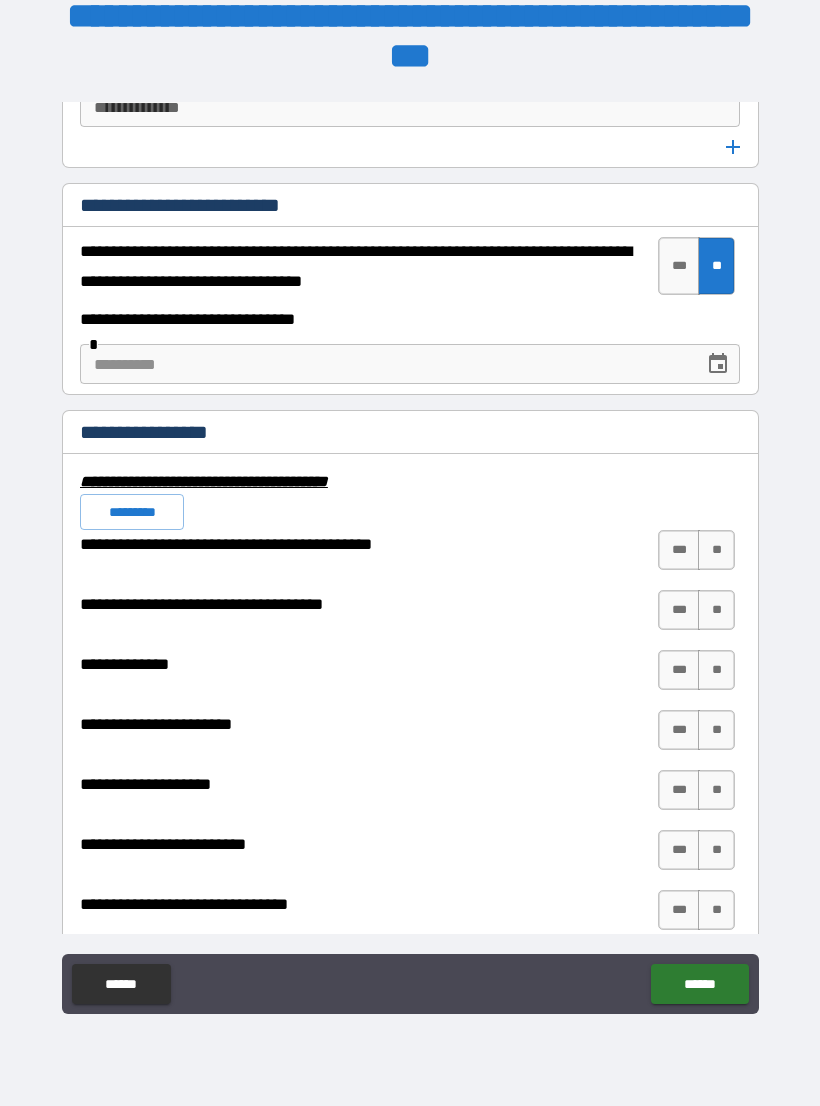 click on "**" at bounding box center (716, 550) 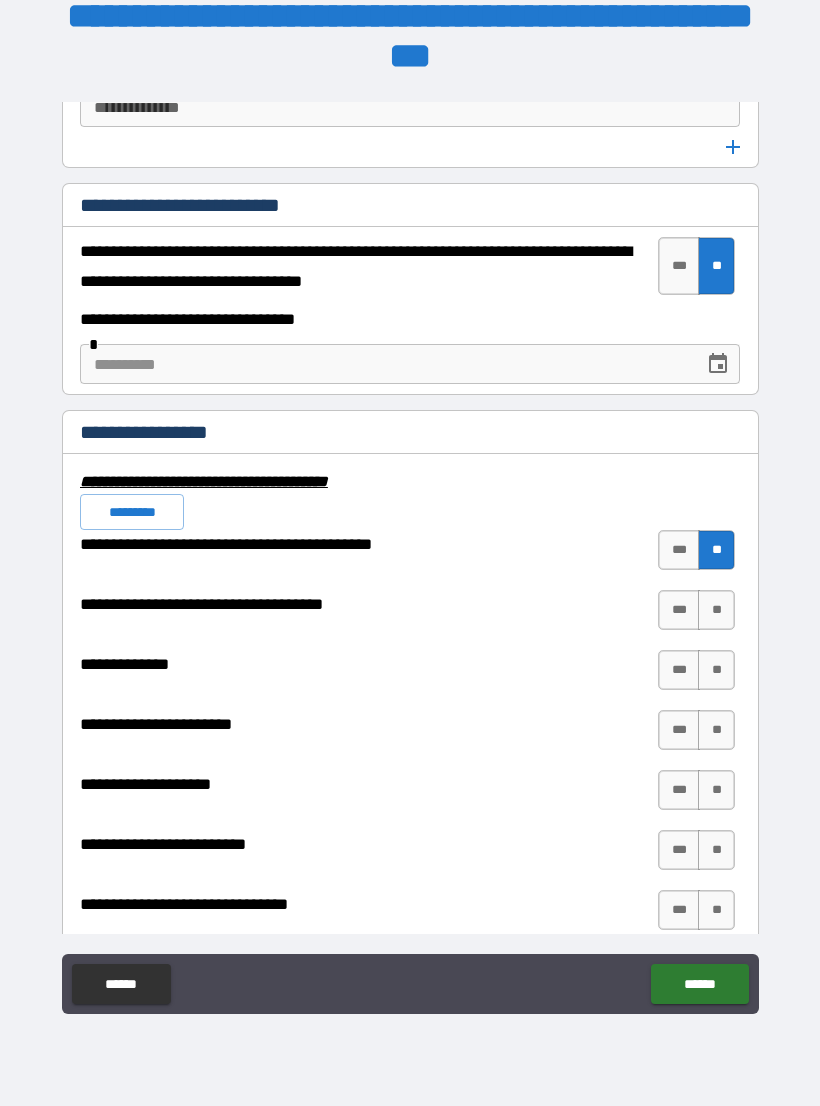 click on "**" at bounding box center (716, 610) 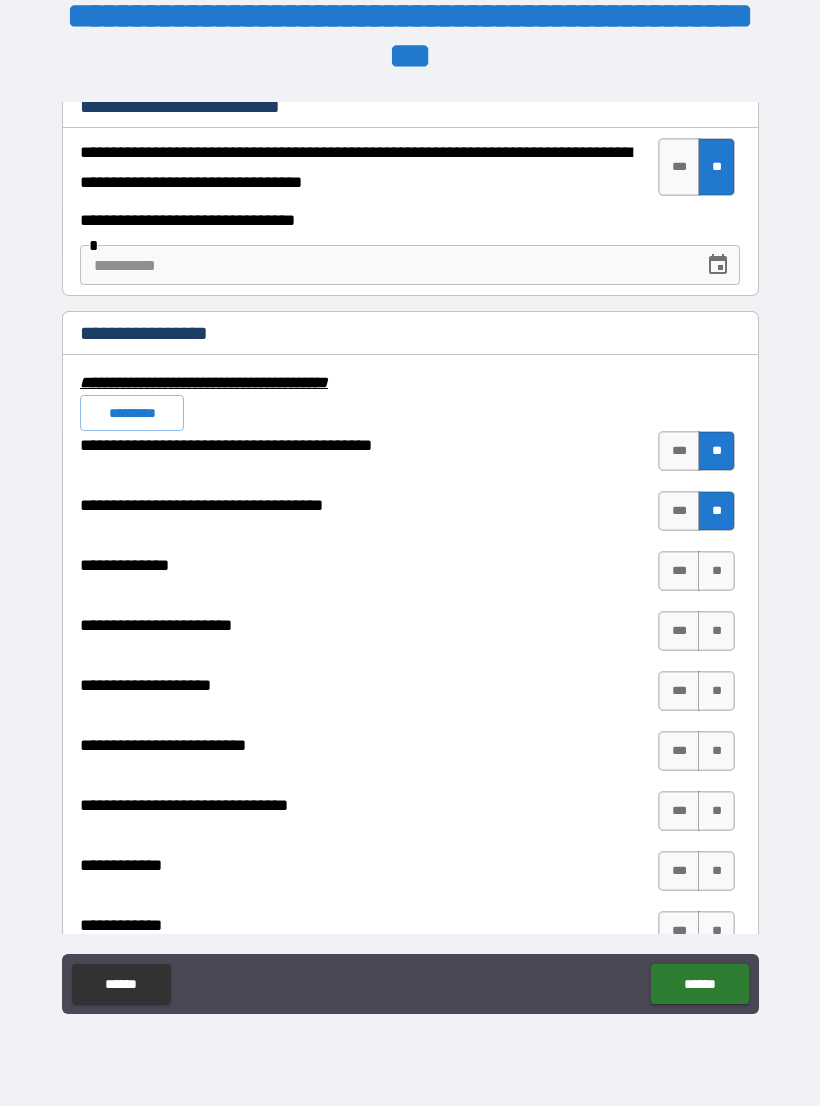 scroll, scrollTop: 6720, scrollLeft: 0, axis: vertical 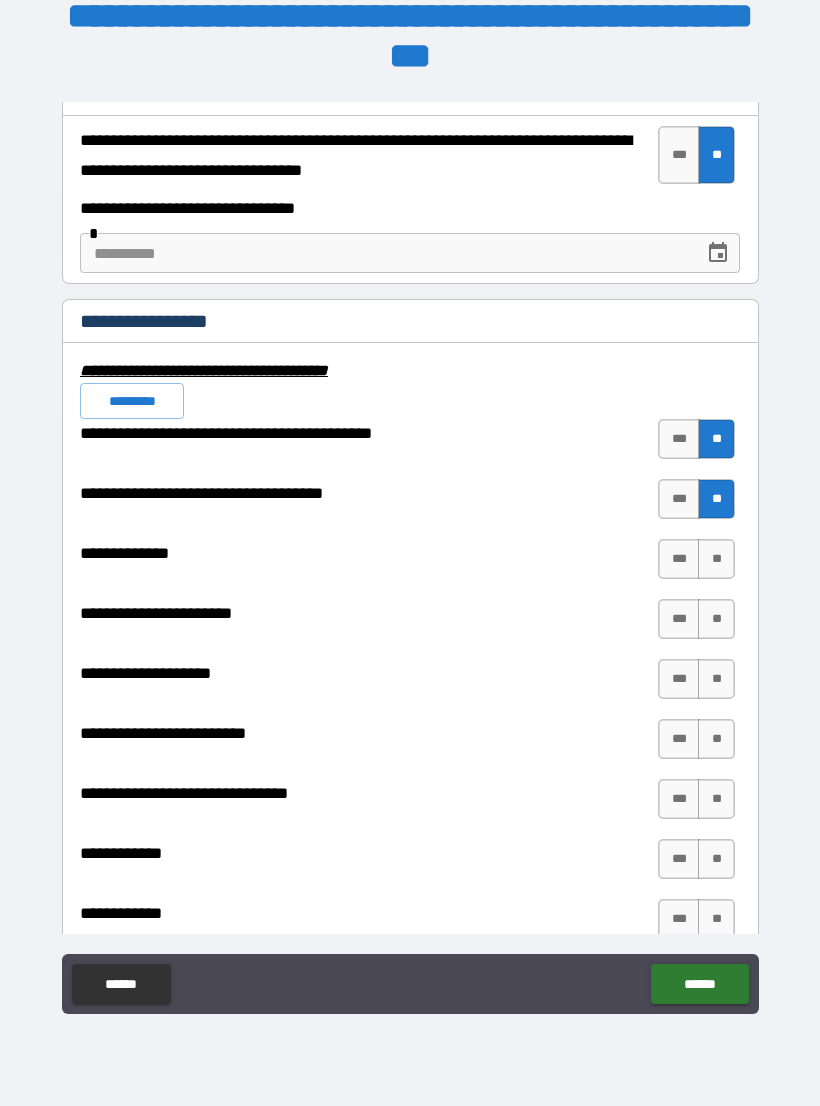 click on "**" at bounding box center (716, 559) 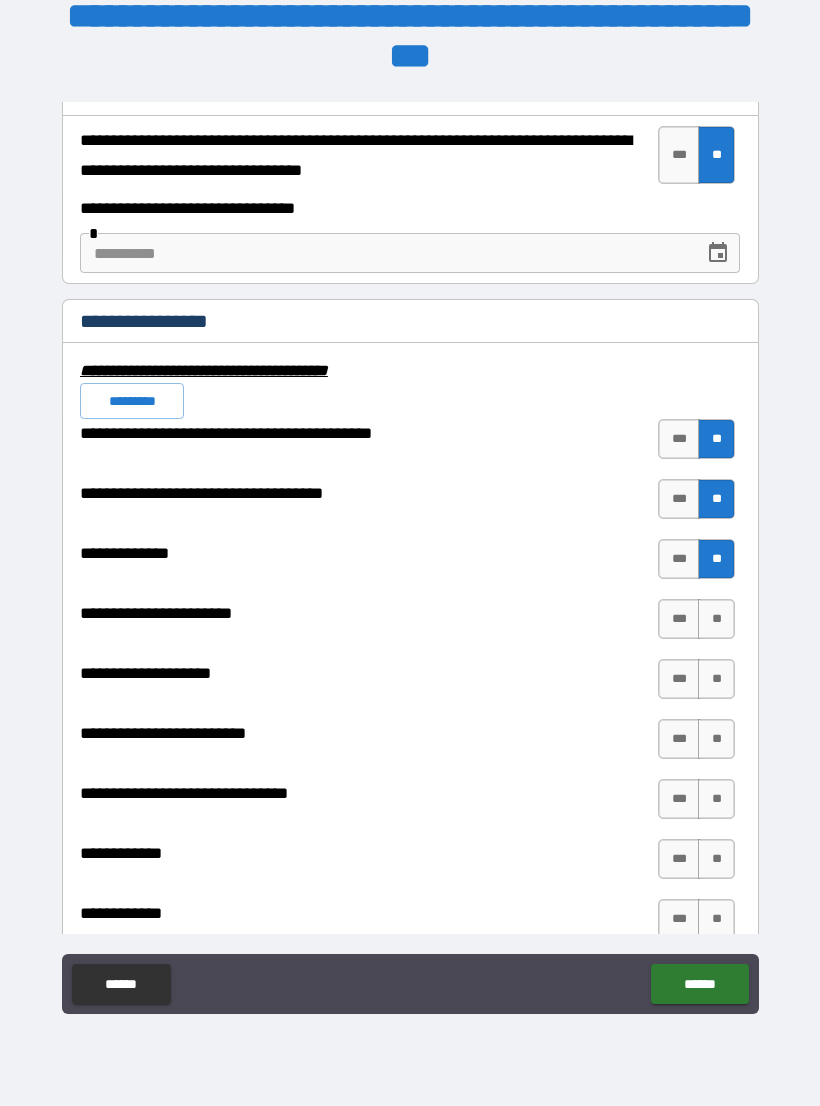 click on "**" at bounding box center (716, 619) 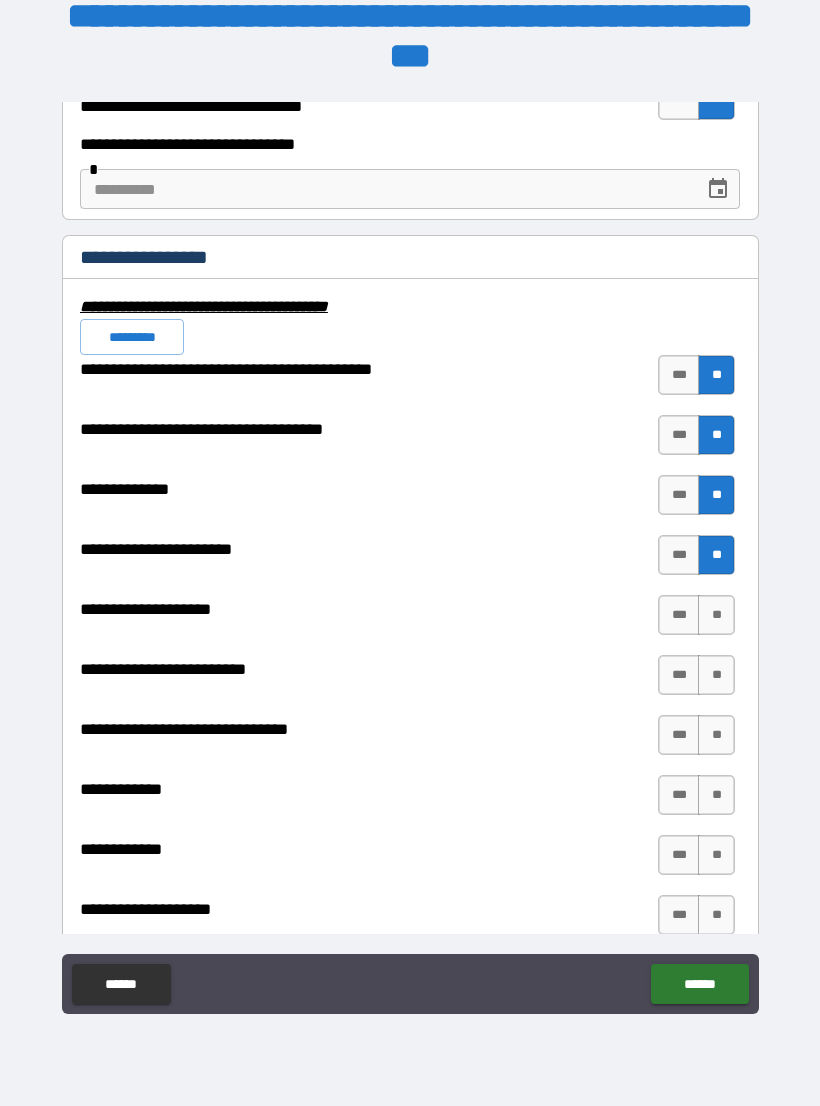 click on "**" at bounding box center (716, 615) 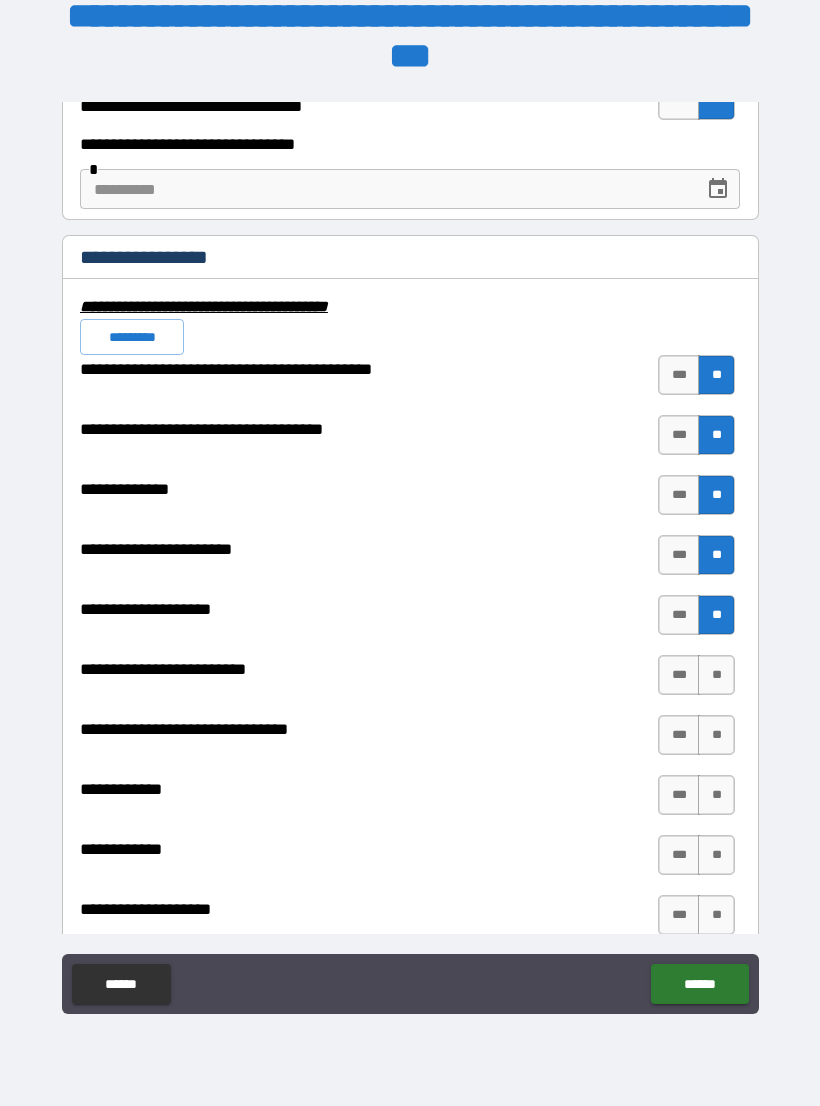scroll, scrollTop: 6817, scrollLeft: 0, axis: vertical 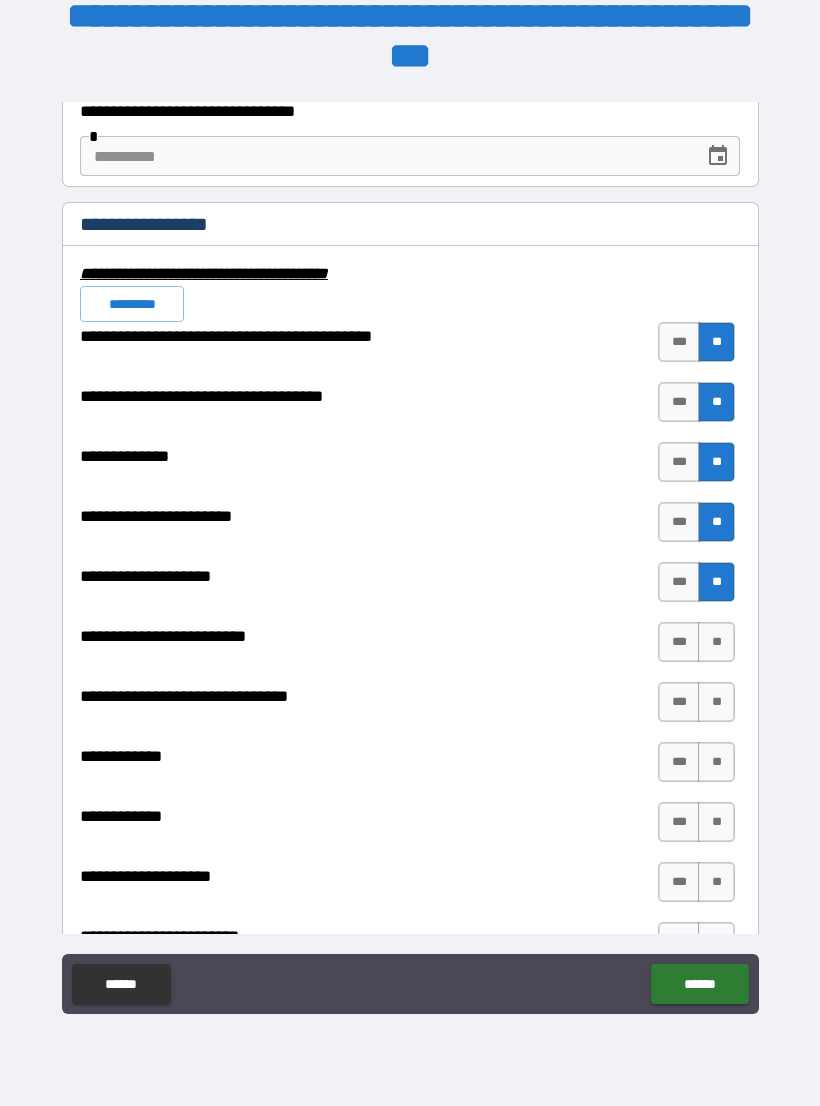 click on "**" at bounding box center (716, 642) 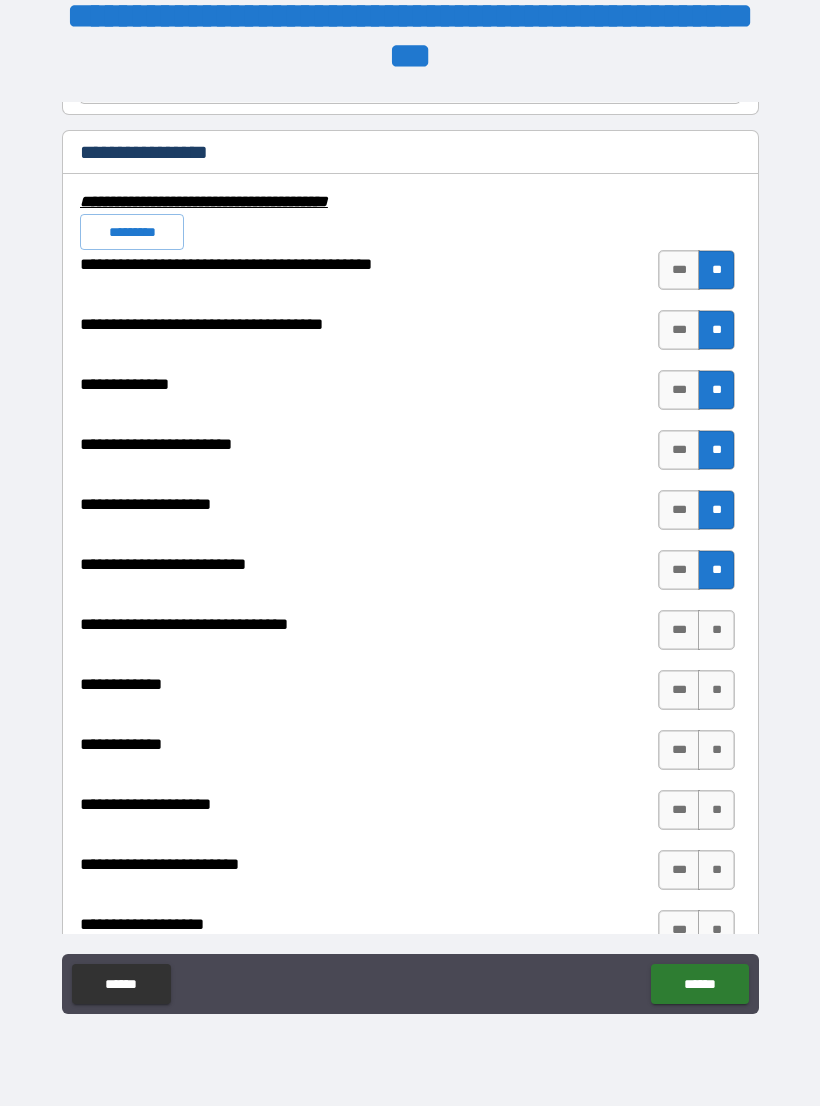scroll, scrollTop: 6891, scrollLeft: 0, axis: vertical 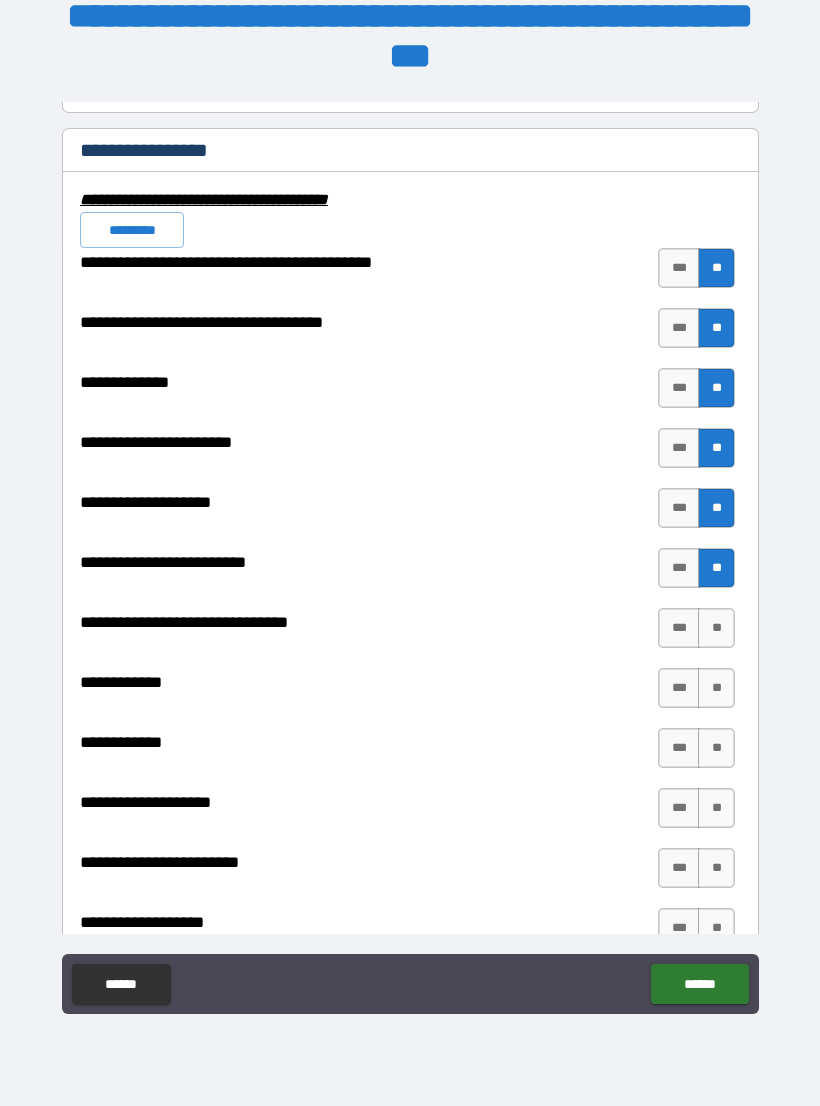 click on "**" at bounding box center [716, 628] 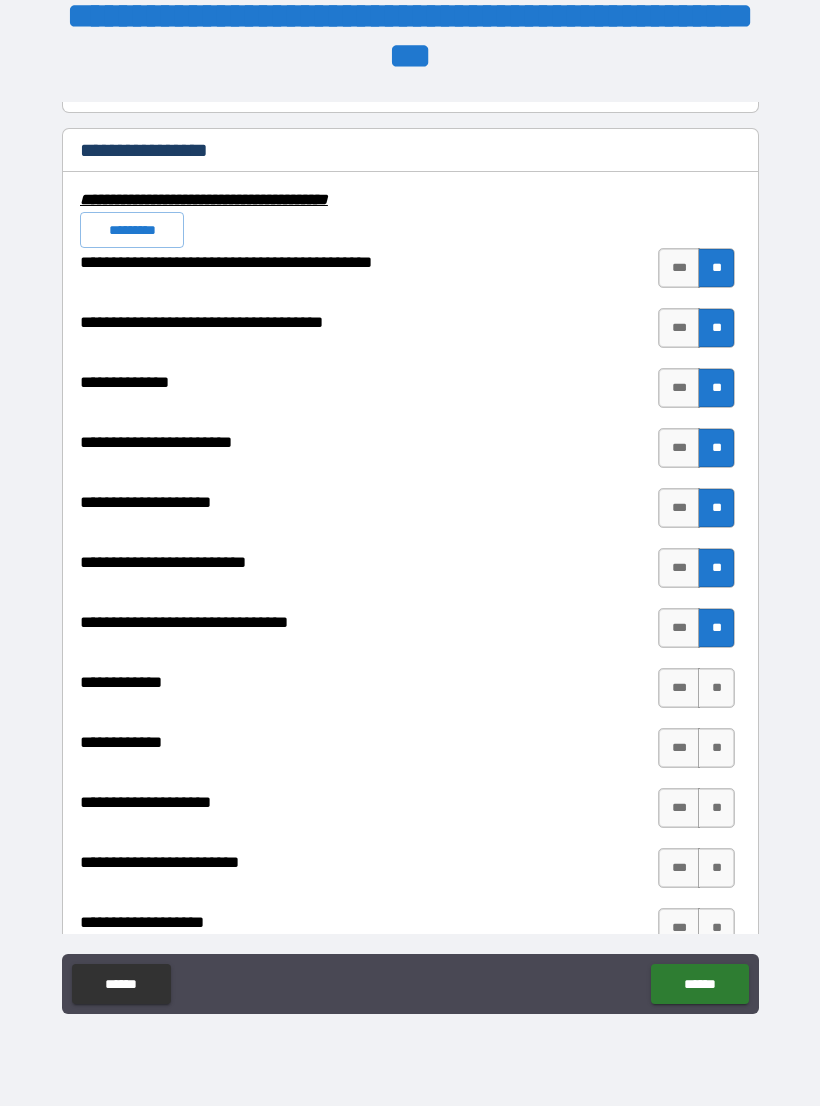 scroll, scrollTop: 6936, scrollLeft: 0, axis: vertical 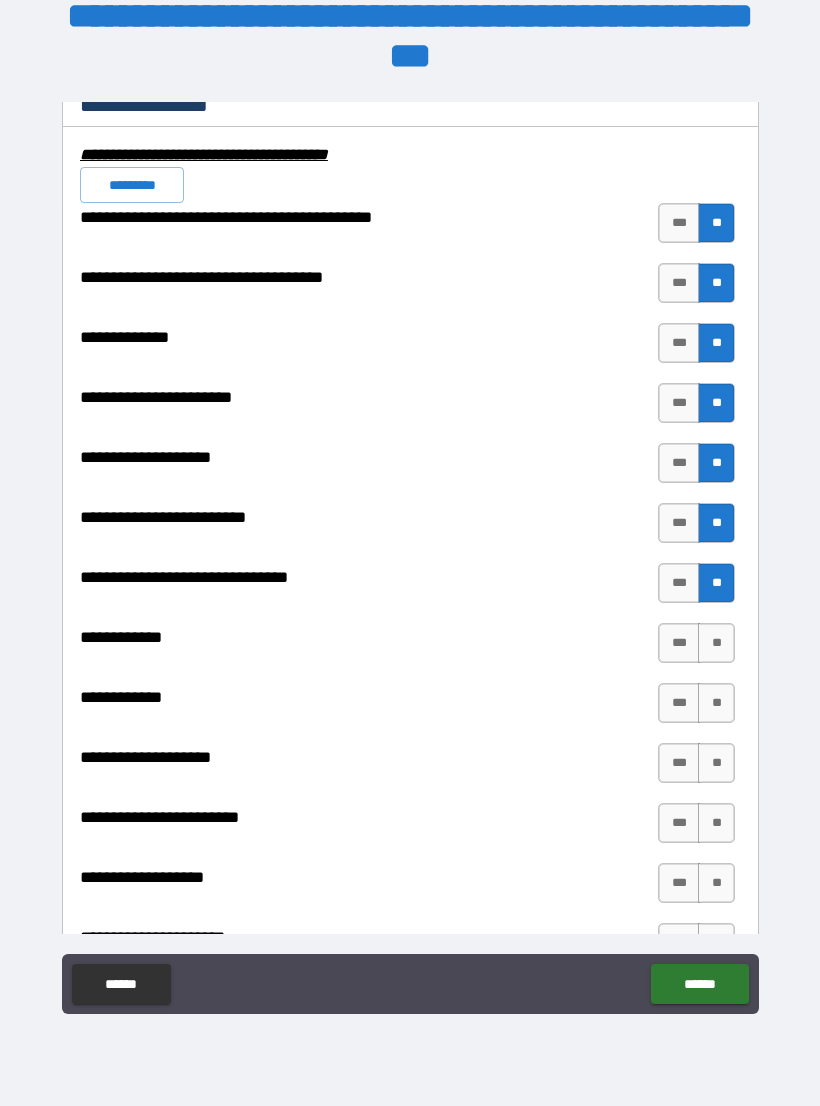click on "**" at bounding box center [716, 643] 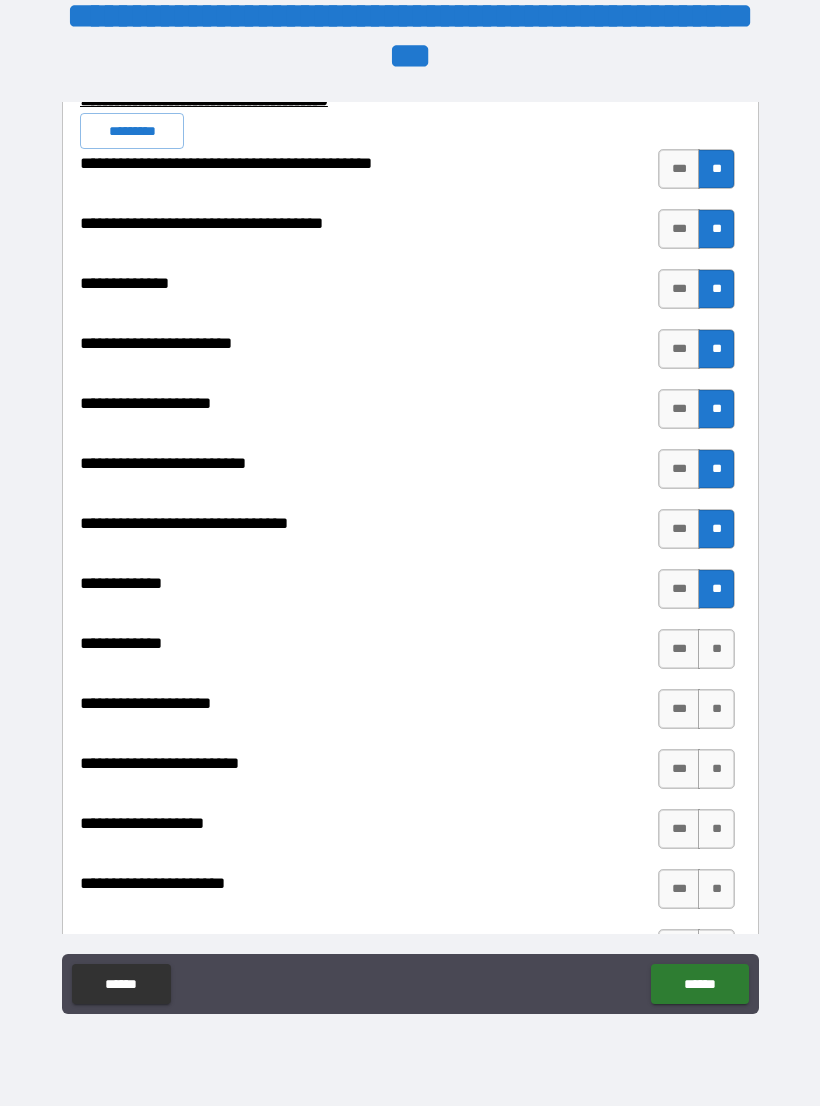 click on "**" at bounding box center (716, 649) 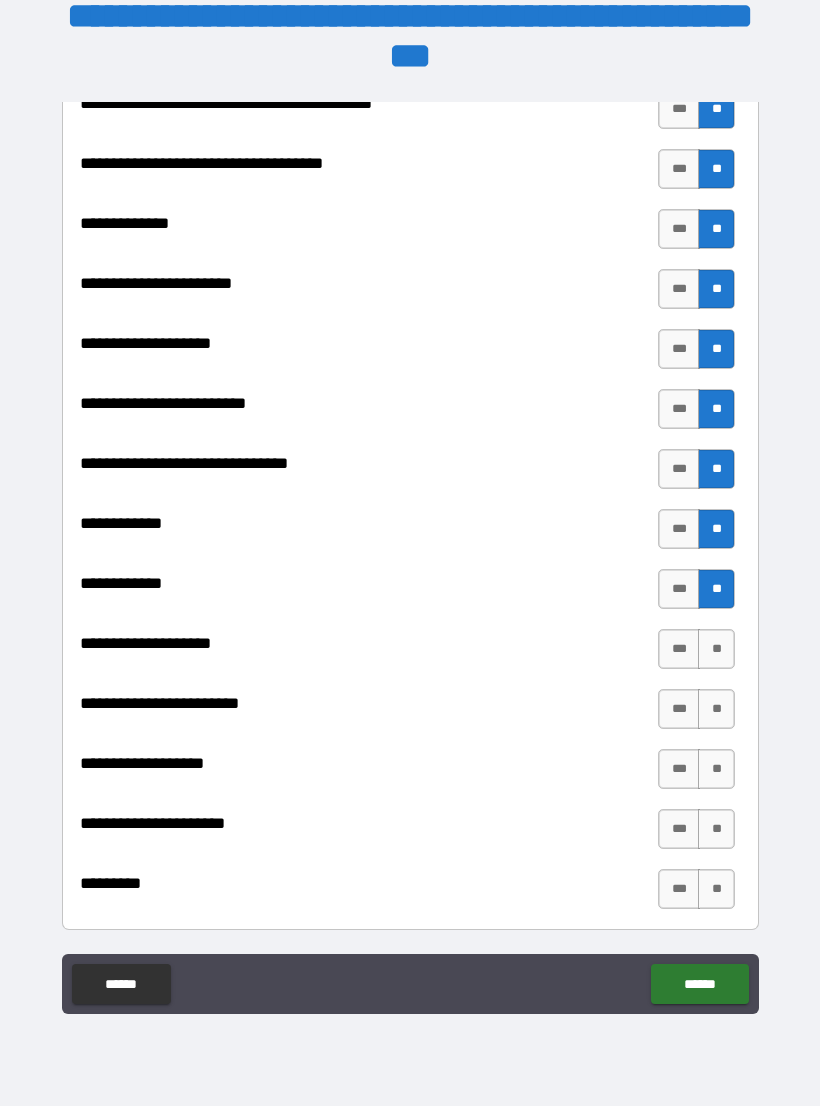 click on "**" at bounding box center [716, 649] 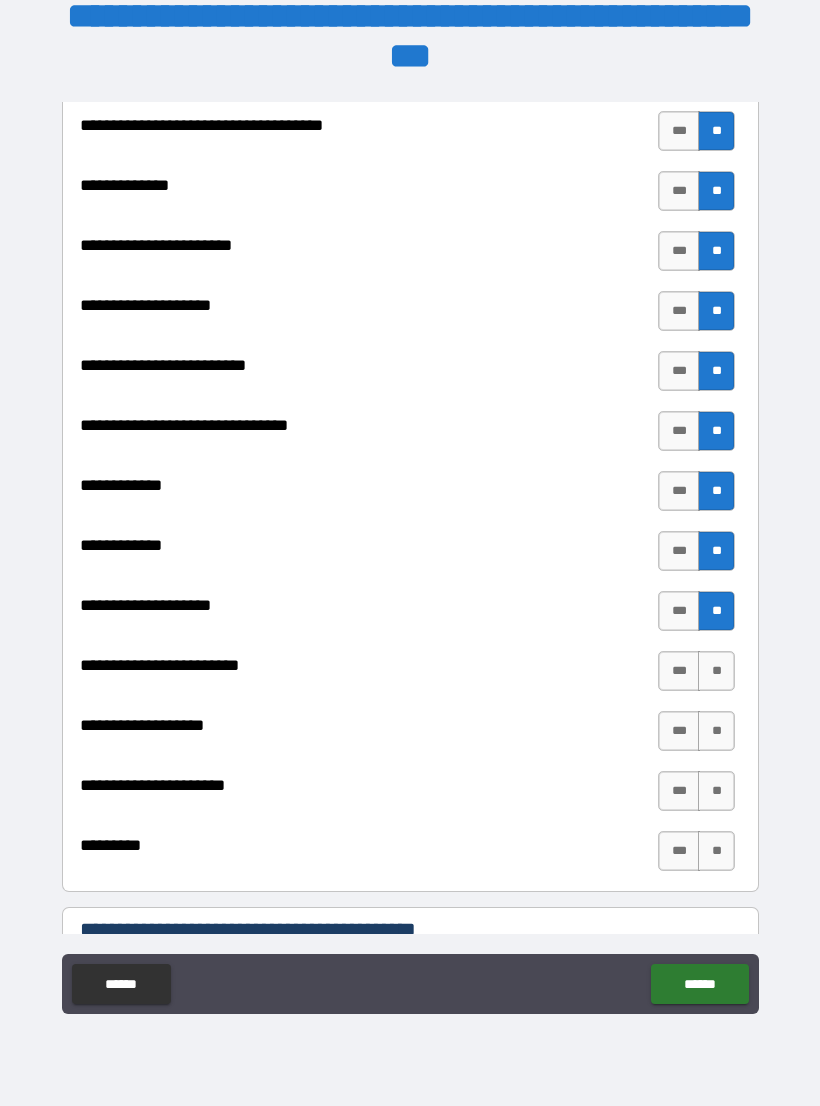 scroll, scrollTop: 7105, scrollLeft: 0, axis: vertical 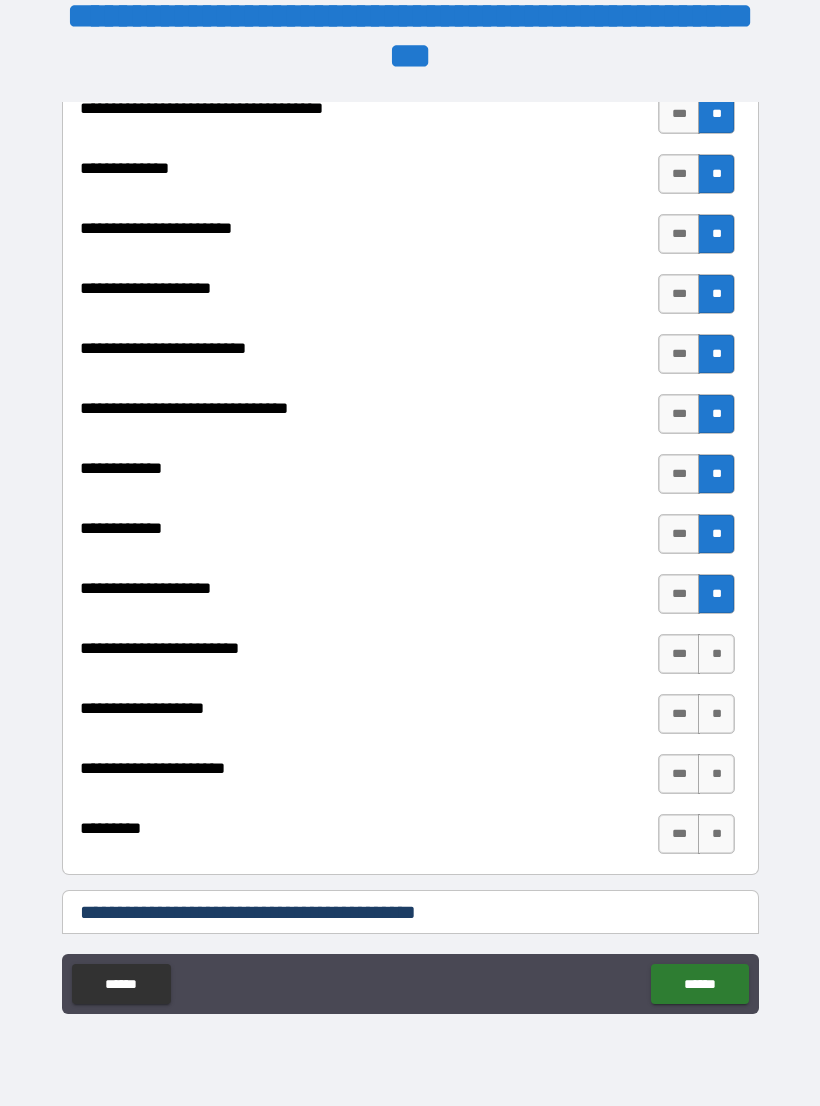 click on "**" at bounding box center (716, 654) 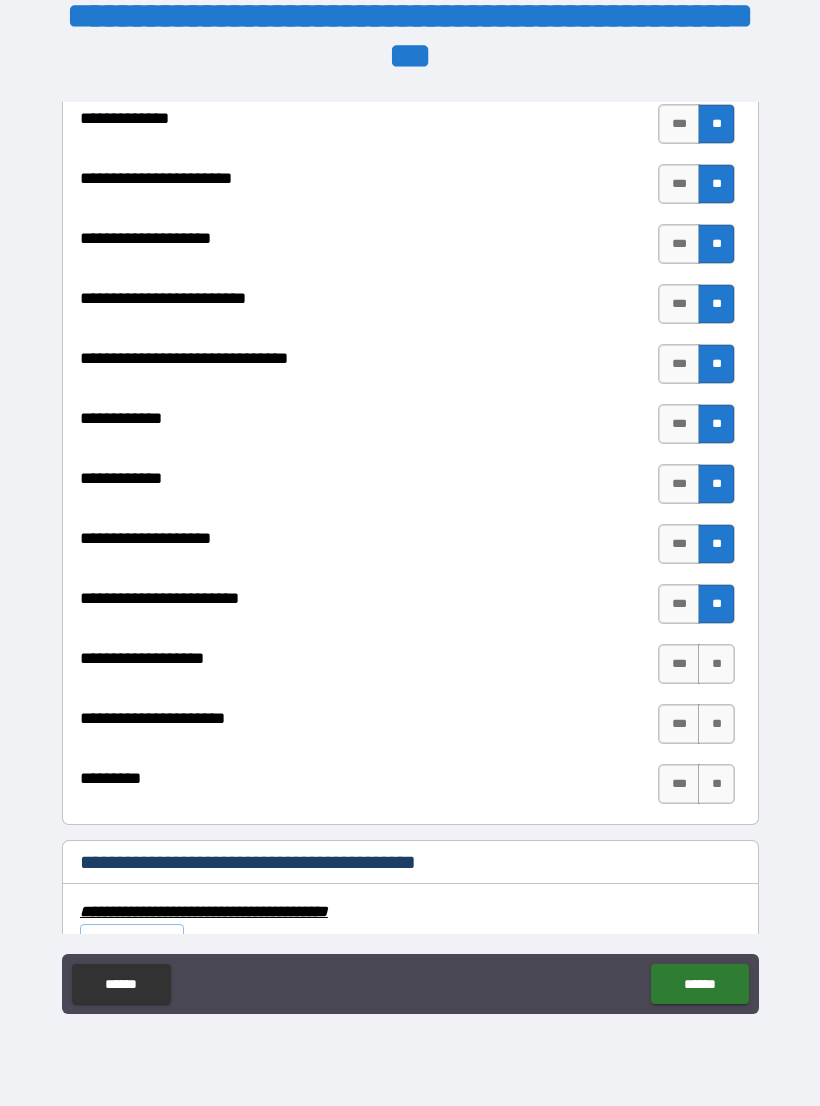 click on "**" at bounding box center [716, 664] 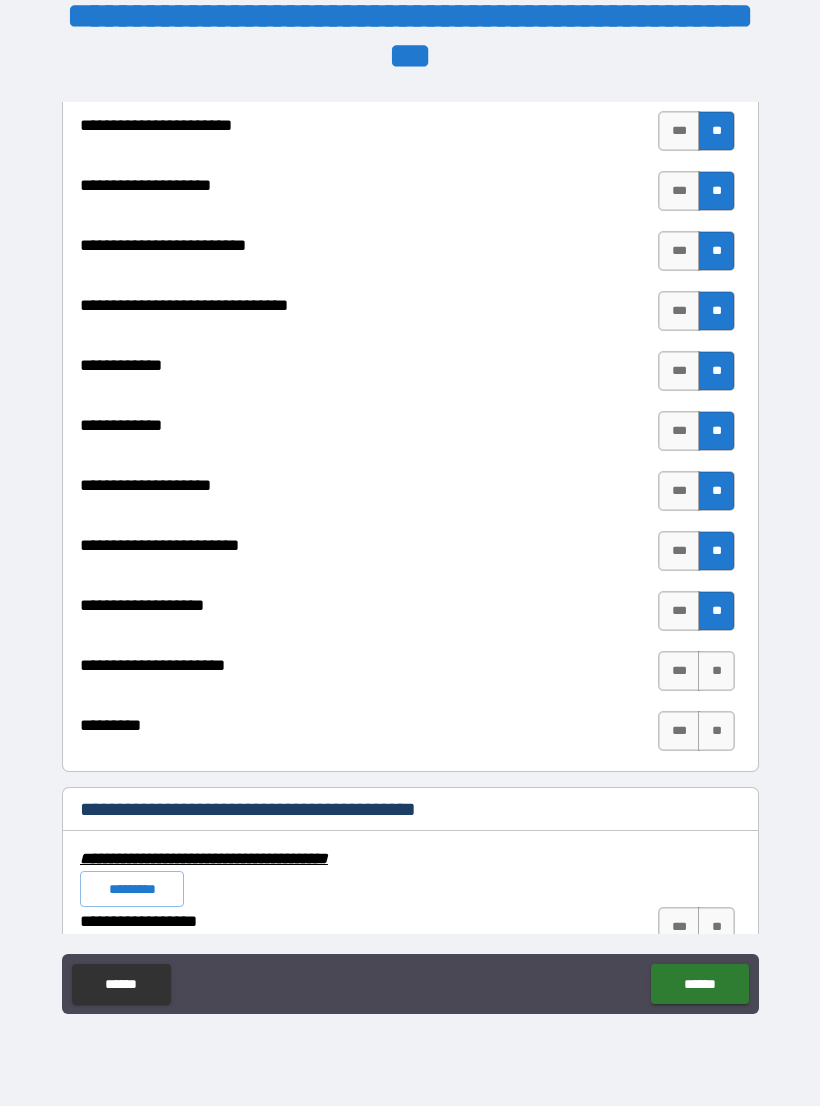 click on "**" at bounding box center [716, 671] 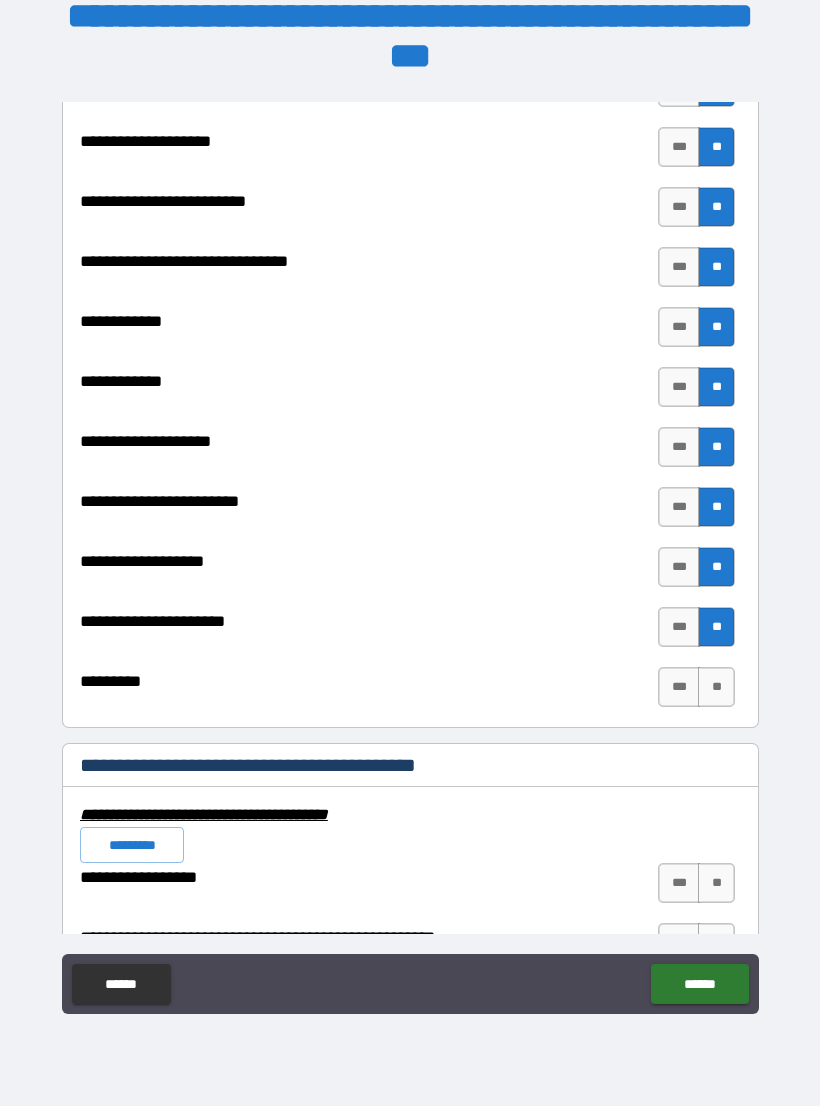 click on "**" at bounding box center [716, 687] 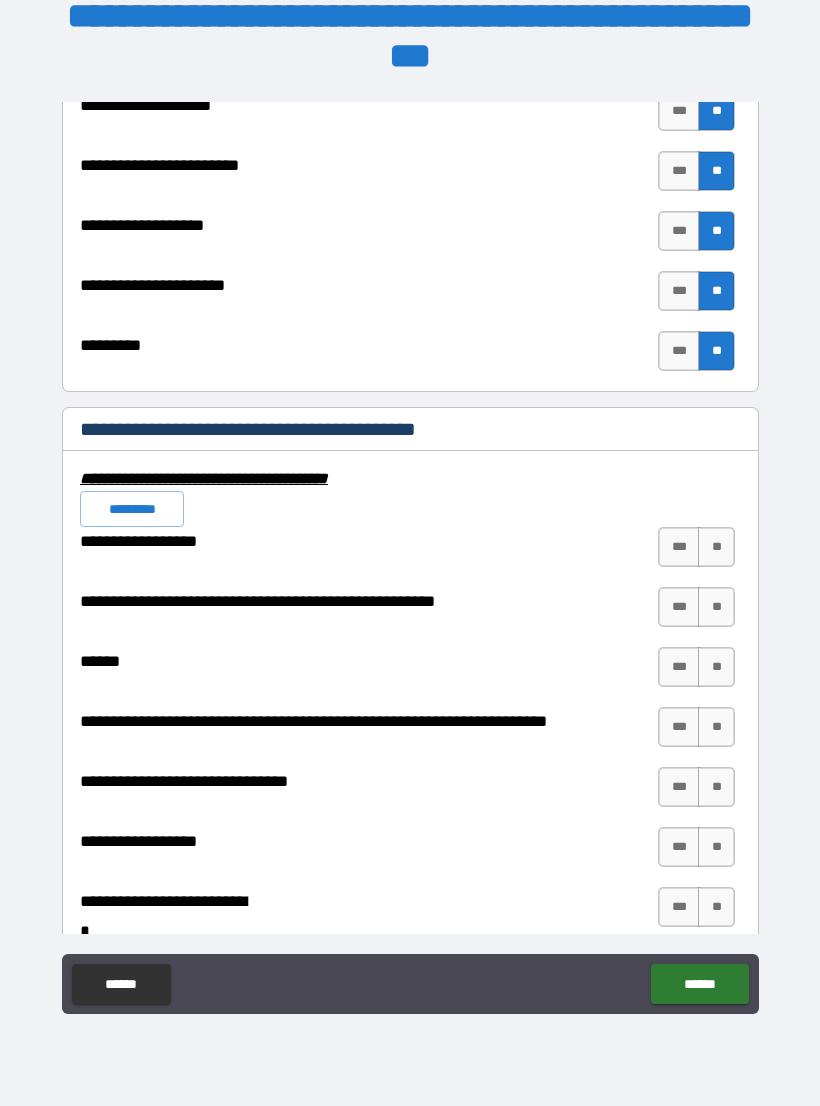 scroll, scrollTop: 7592, scrollLeft: 0, axis: vertical 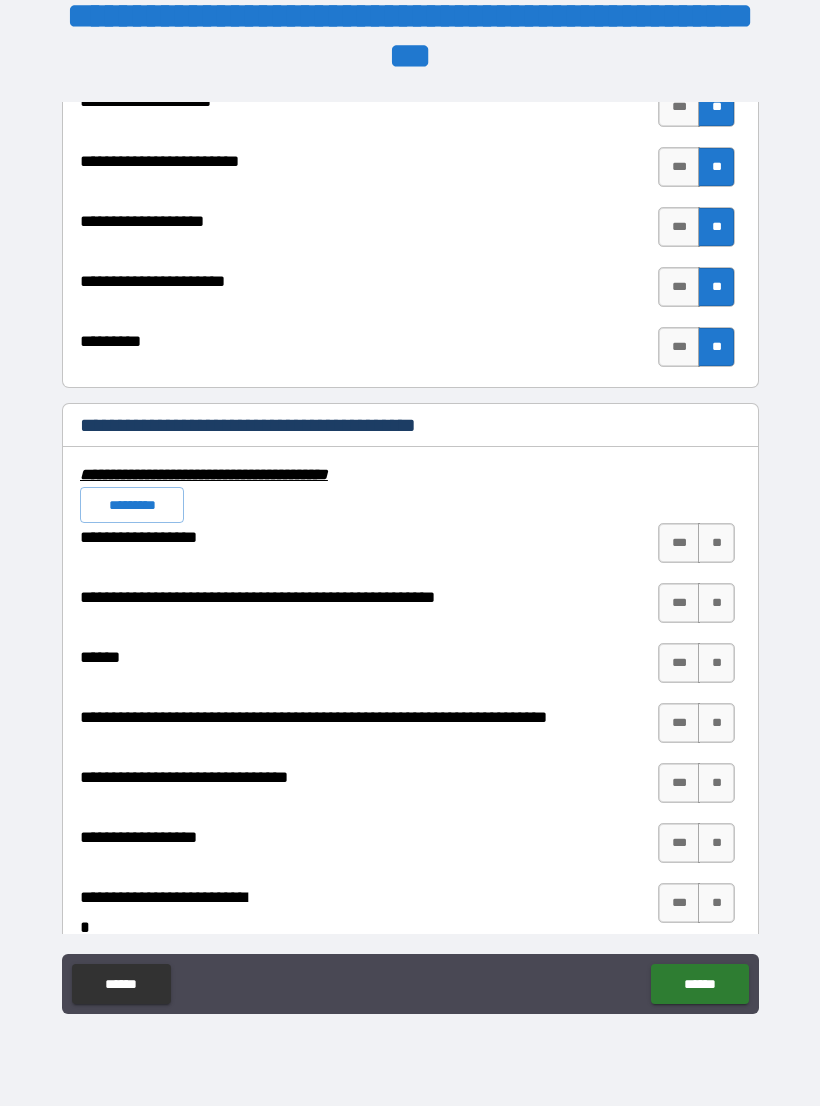click on "**" at bounding box center [716, 543] 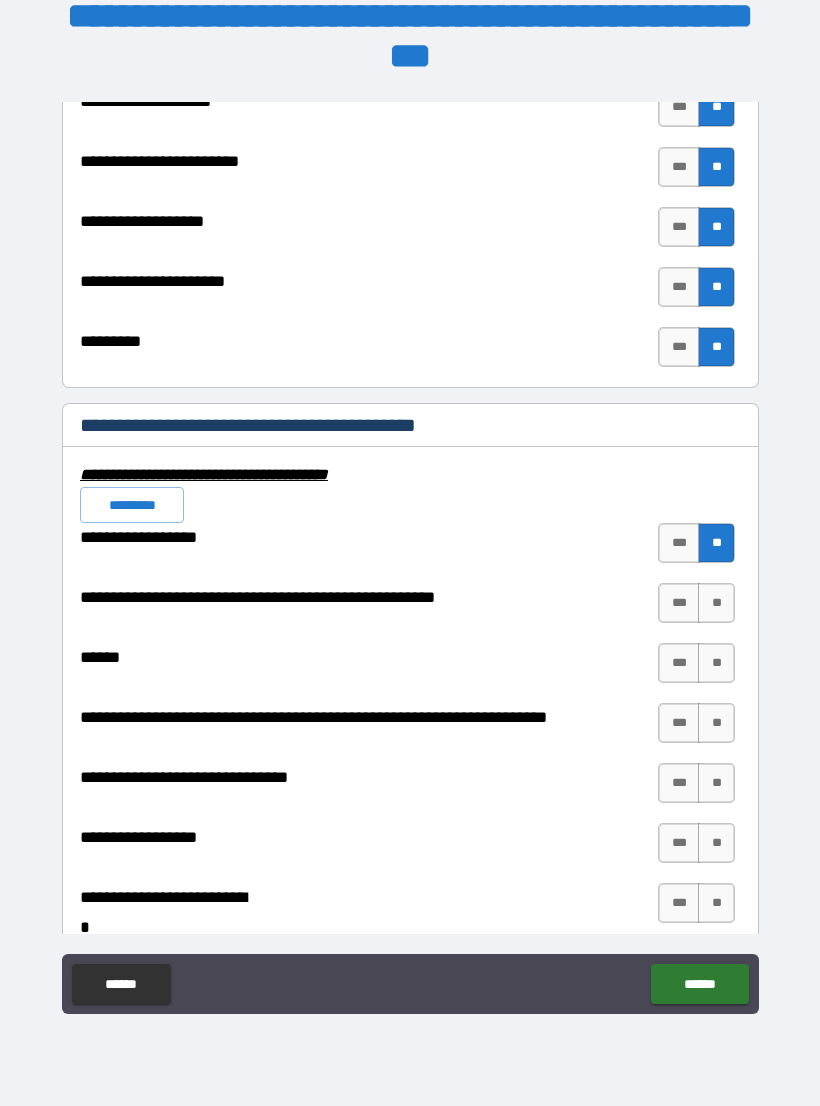 click on "**" at bounding box center (716, 603) 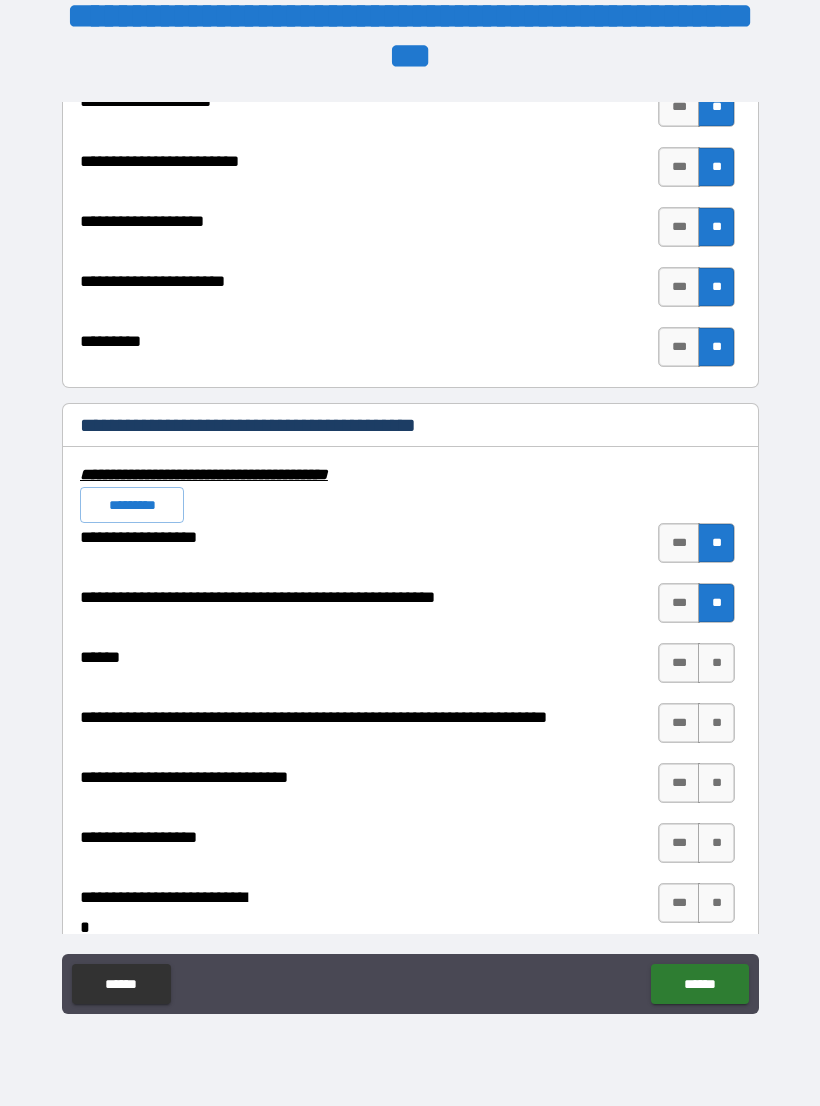 click on "**" at bounding box center [716, 663] 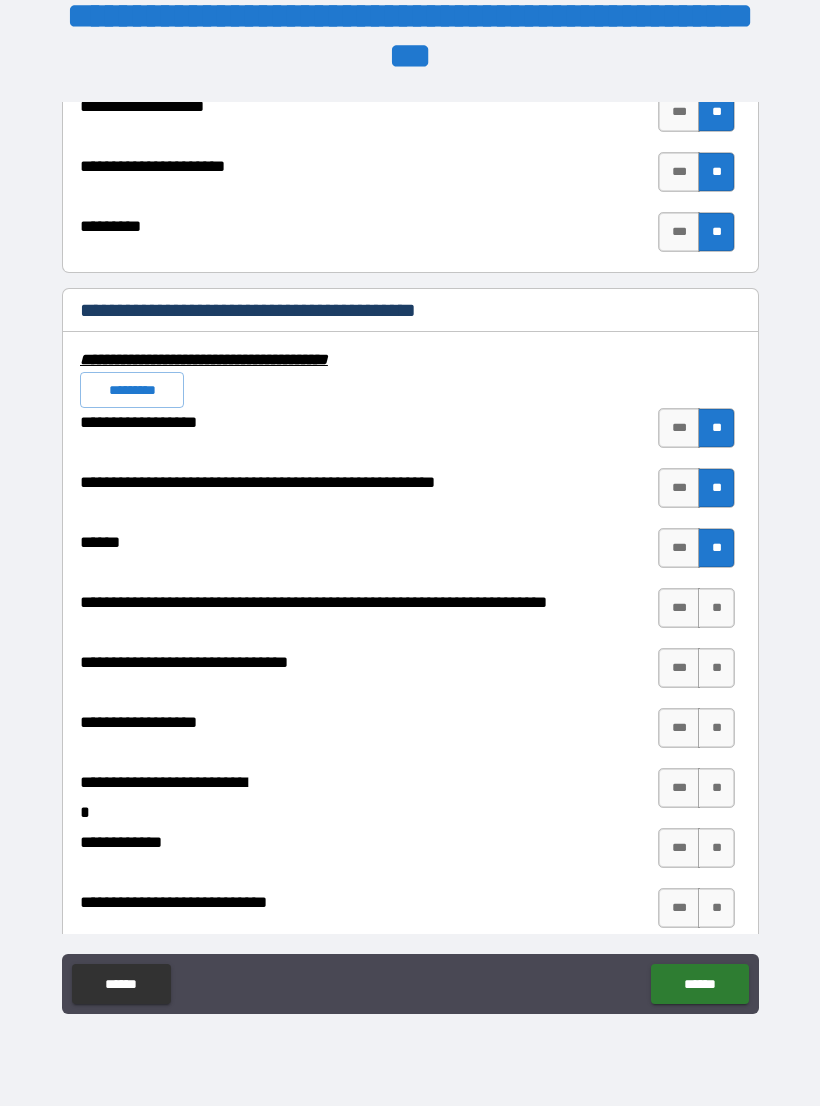 scroll, scrollTop: 7723, scrollLeft: 0, axis: vertical 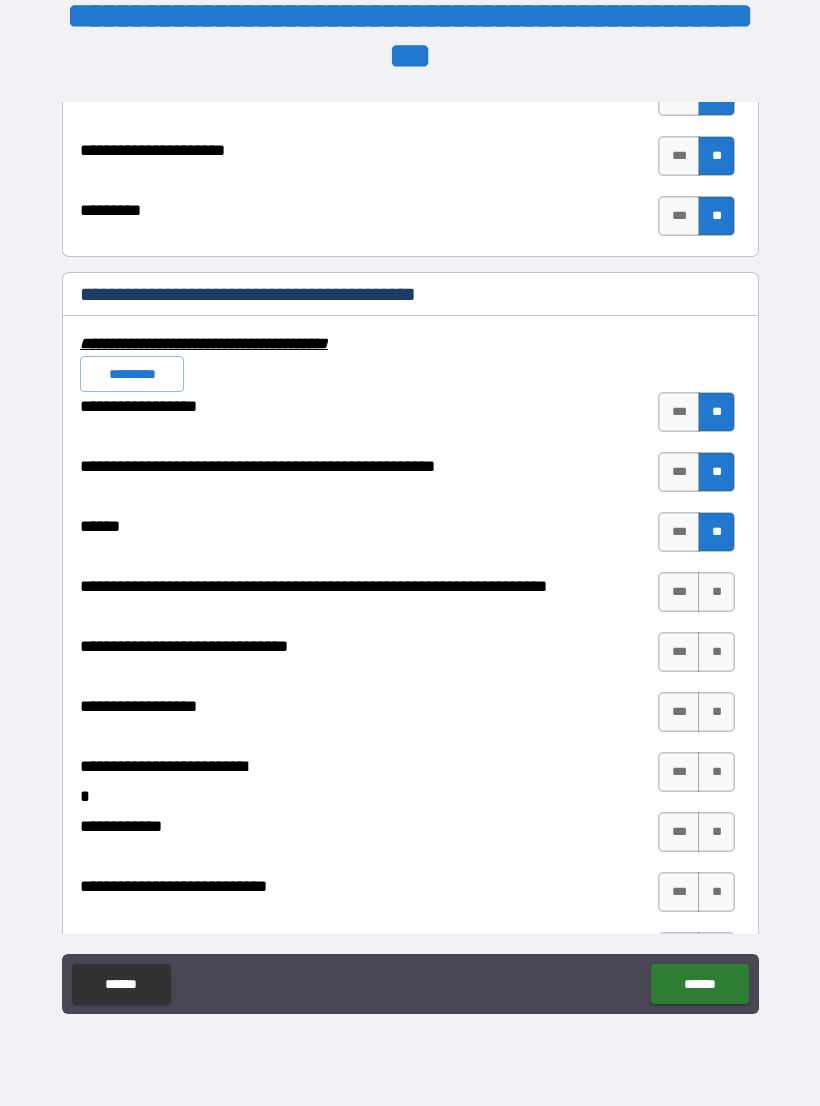 click on "**" at bounding box center (716, 592) 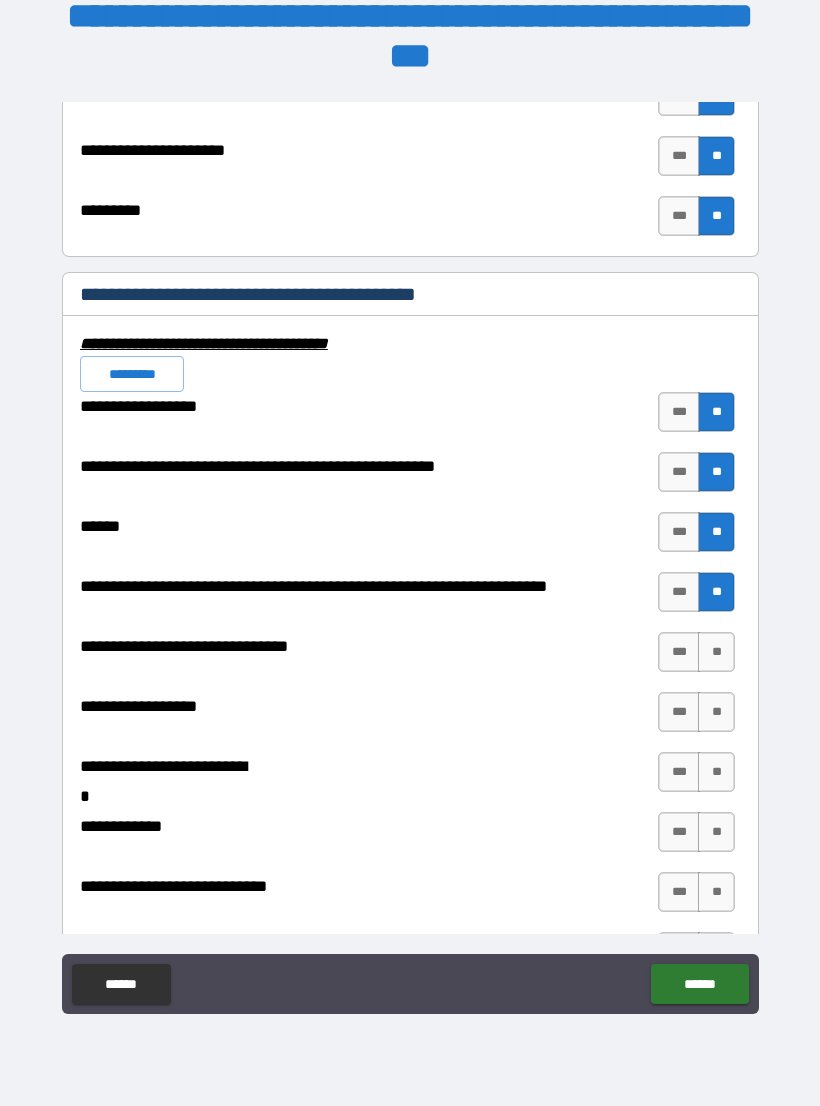 click on "**" at bounding box center (716, 652) 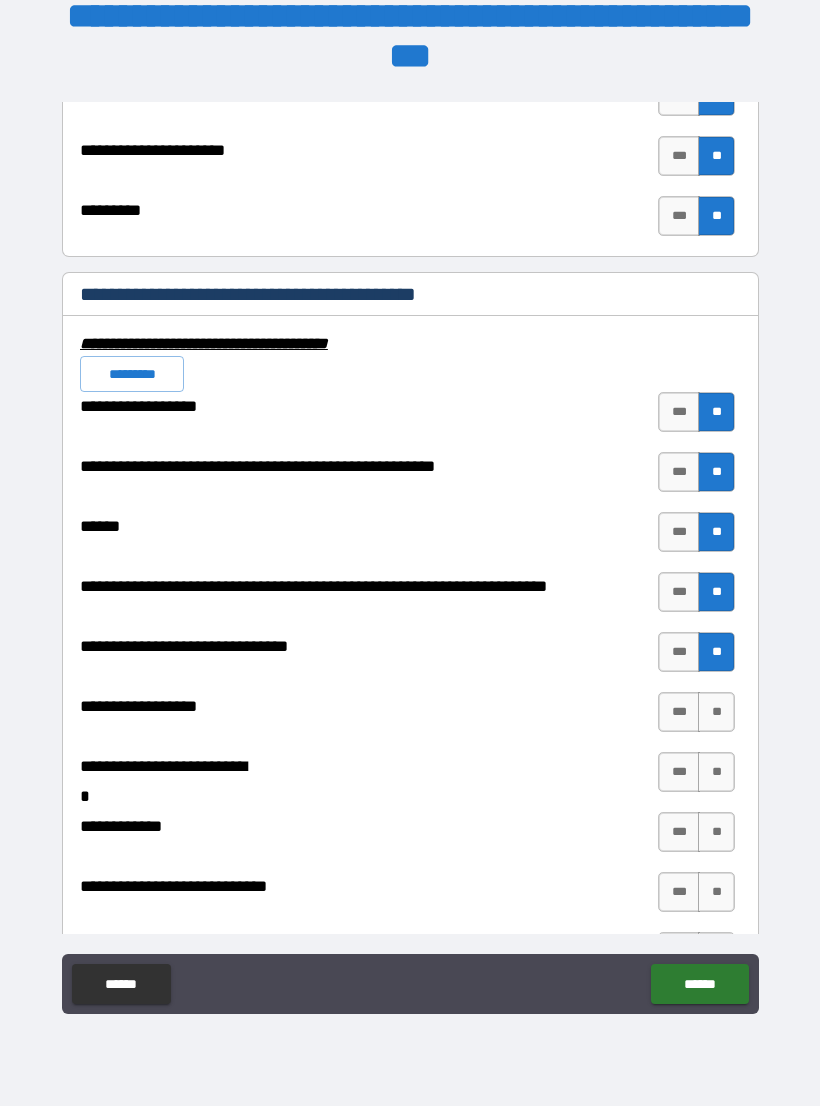 click on "**" at bounding box center (716, 712) 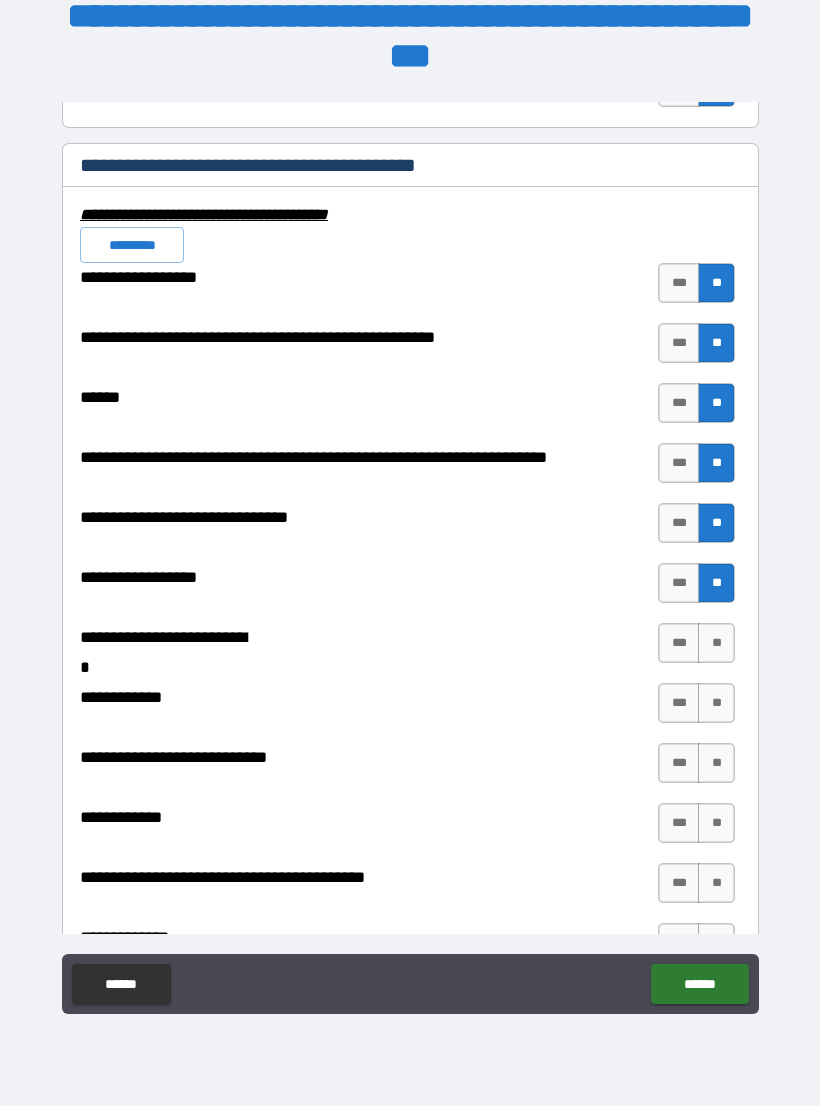 scroll, scrollTop: 7860, scrollLeft: 0, axis: vertical 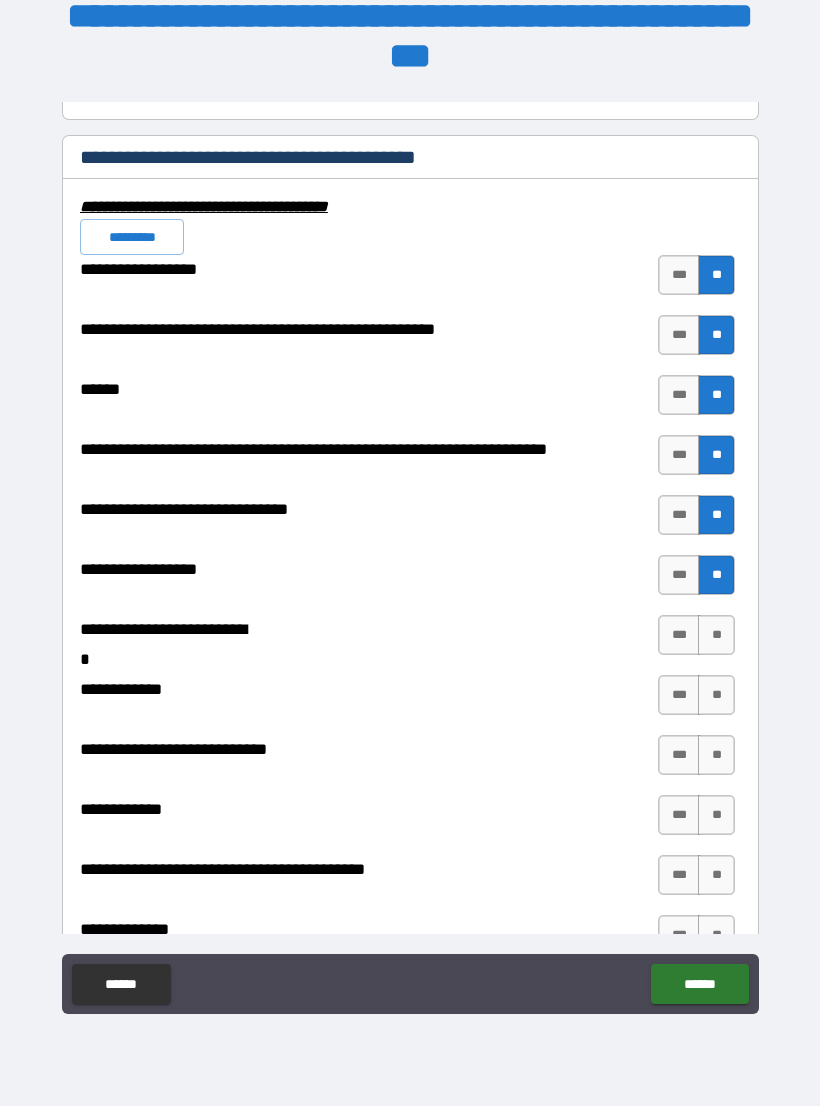 click on "**" at bounding box center (716, 635) 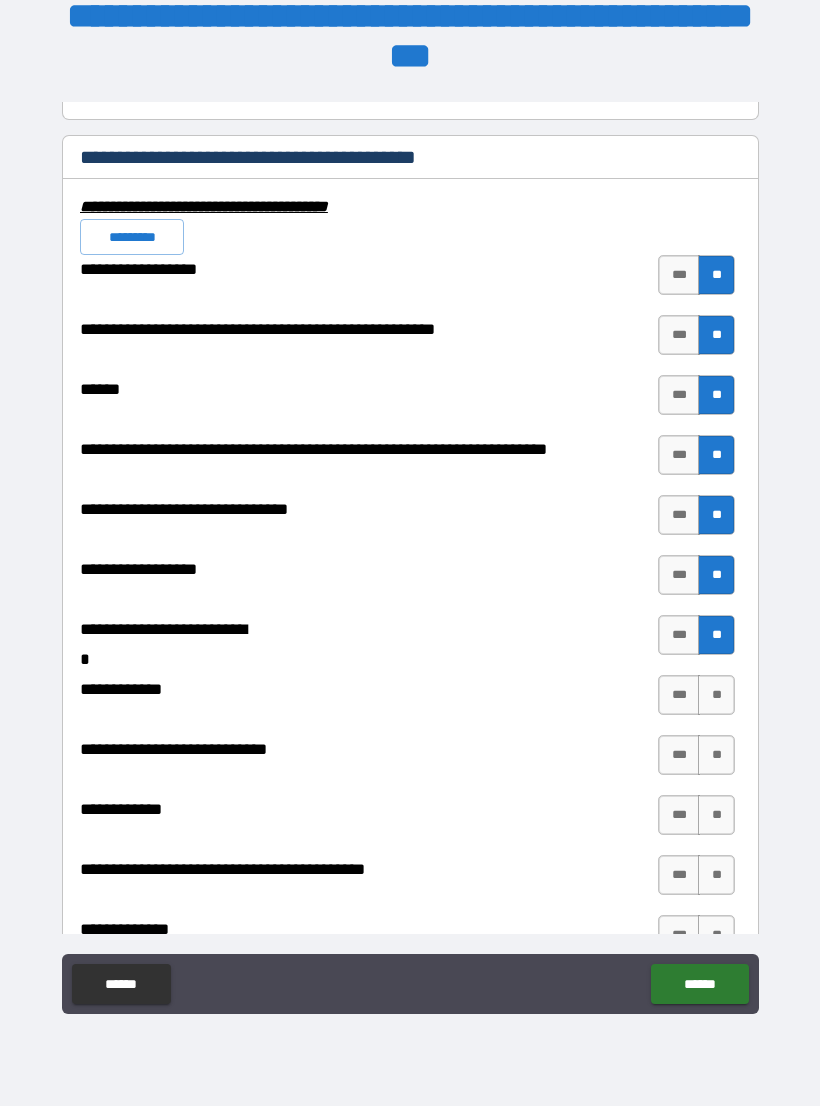 click on "**" at bounding box center [716, 695] 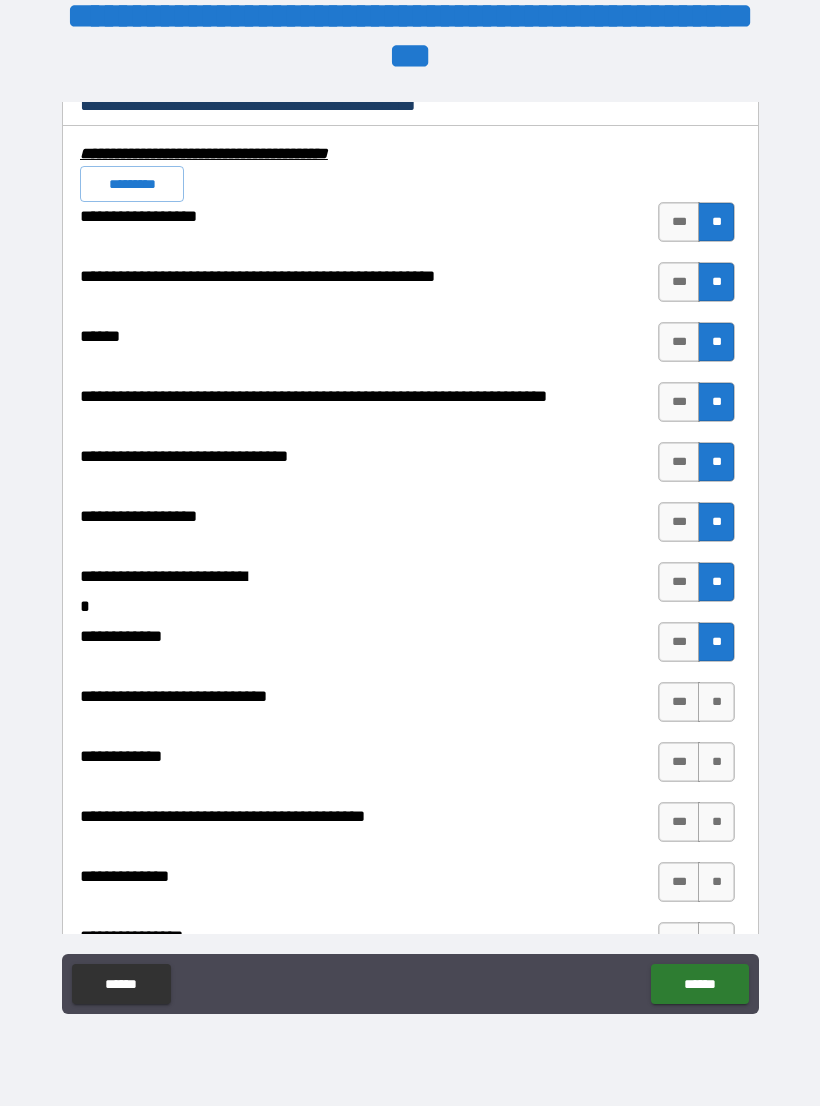 scroll, scrollTop: 7962, scrollLeft: 0, axis: vertical 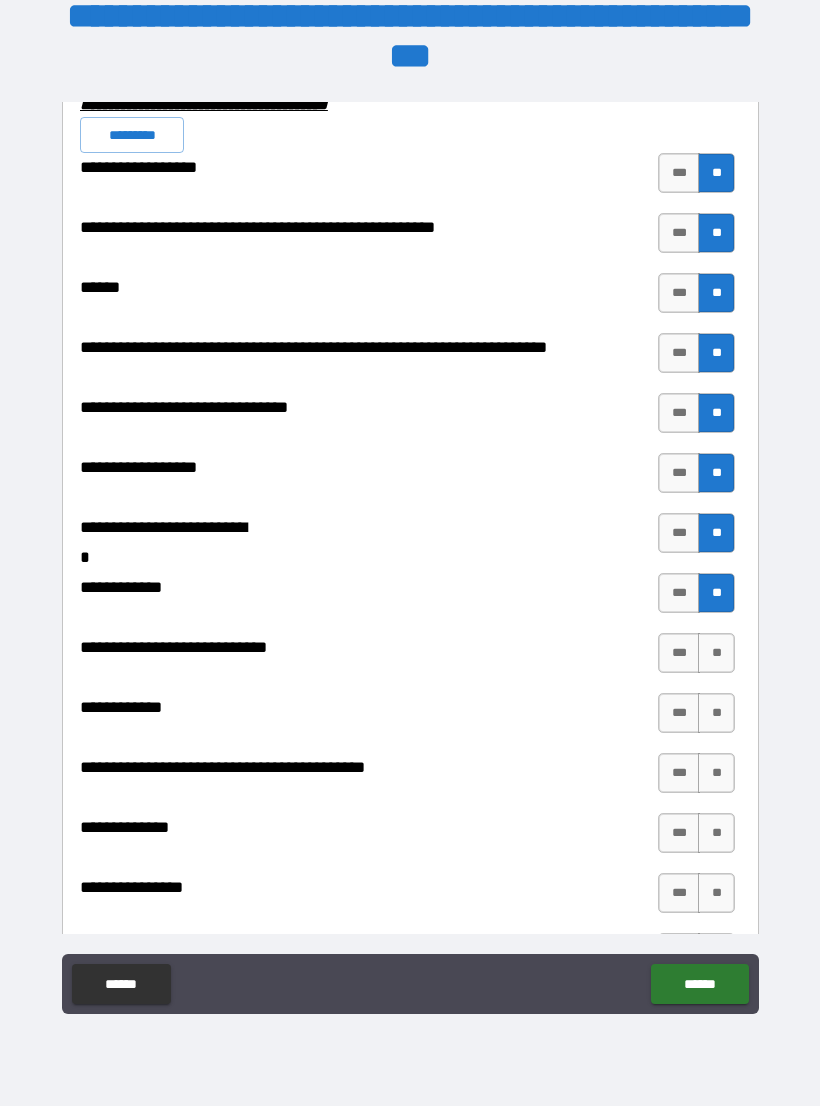 click on "**" at bounding box center (716, 653) 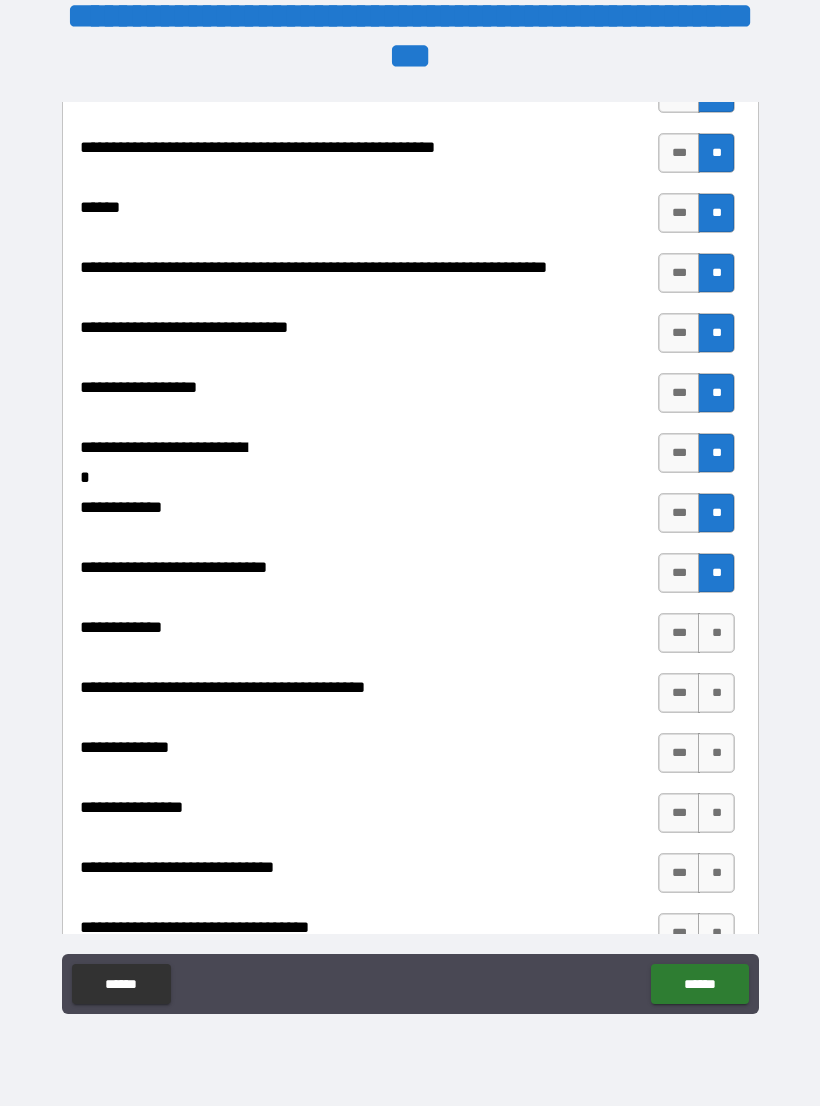 click on "**" at bounding box center (716, 633) 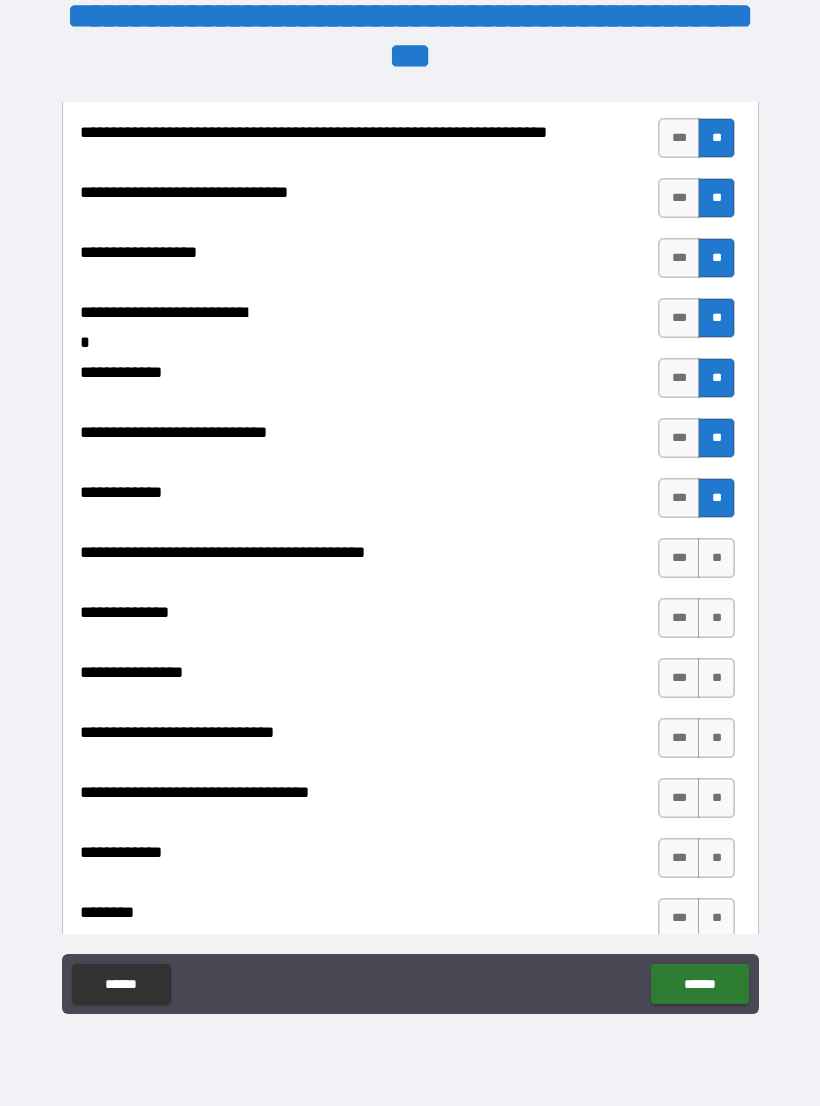 scroll, scrollTop: 8176, scrollLeft: 0, axis: vertical 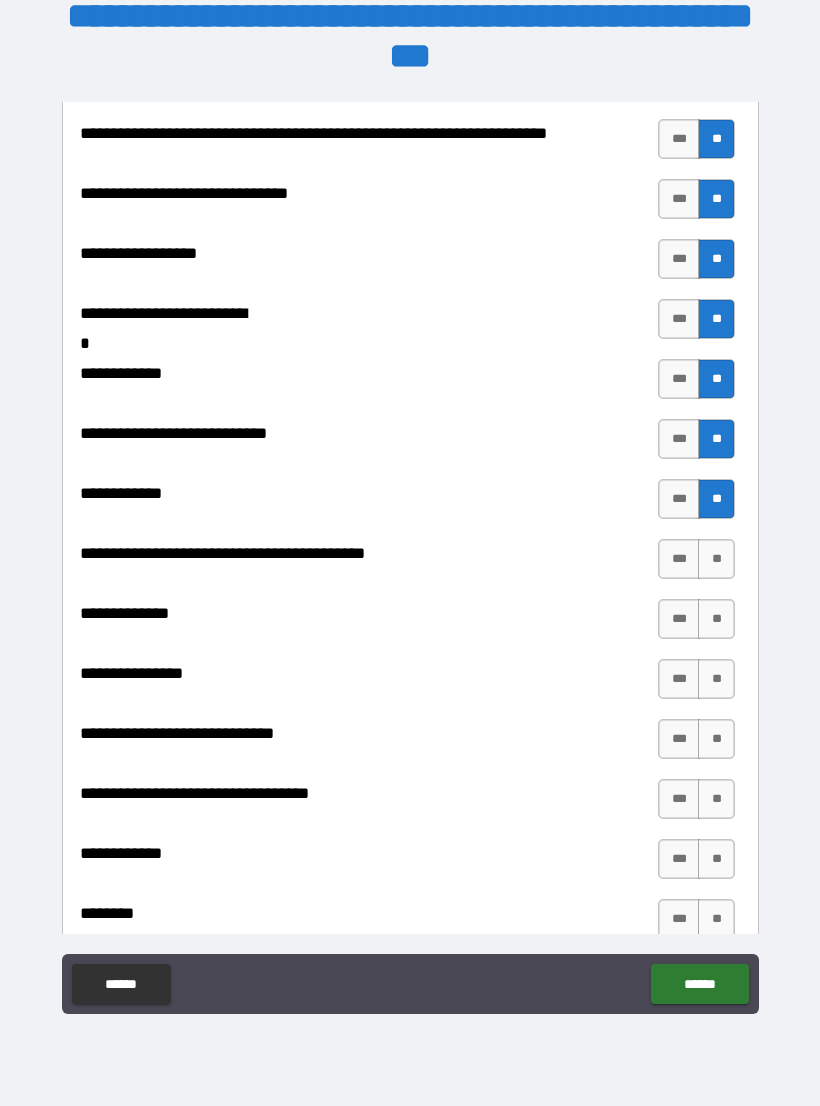 click on "**" at bounding box center (716, 559) 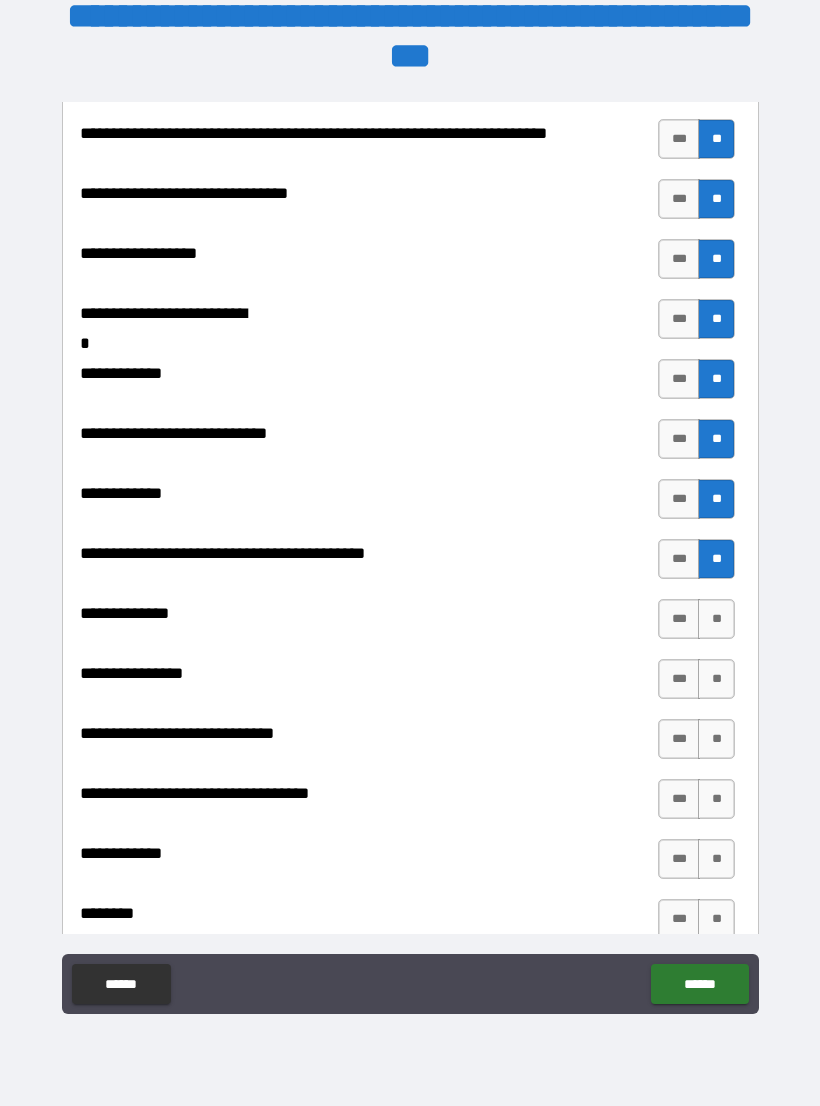 click on "**" at bounding box center [716, 619] 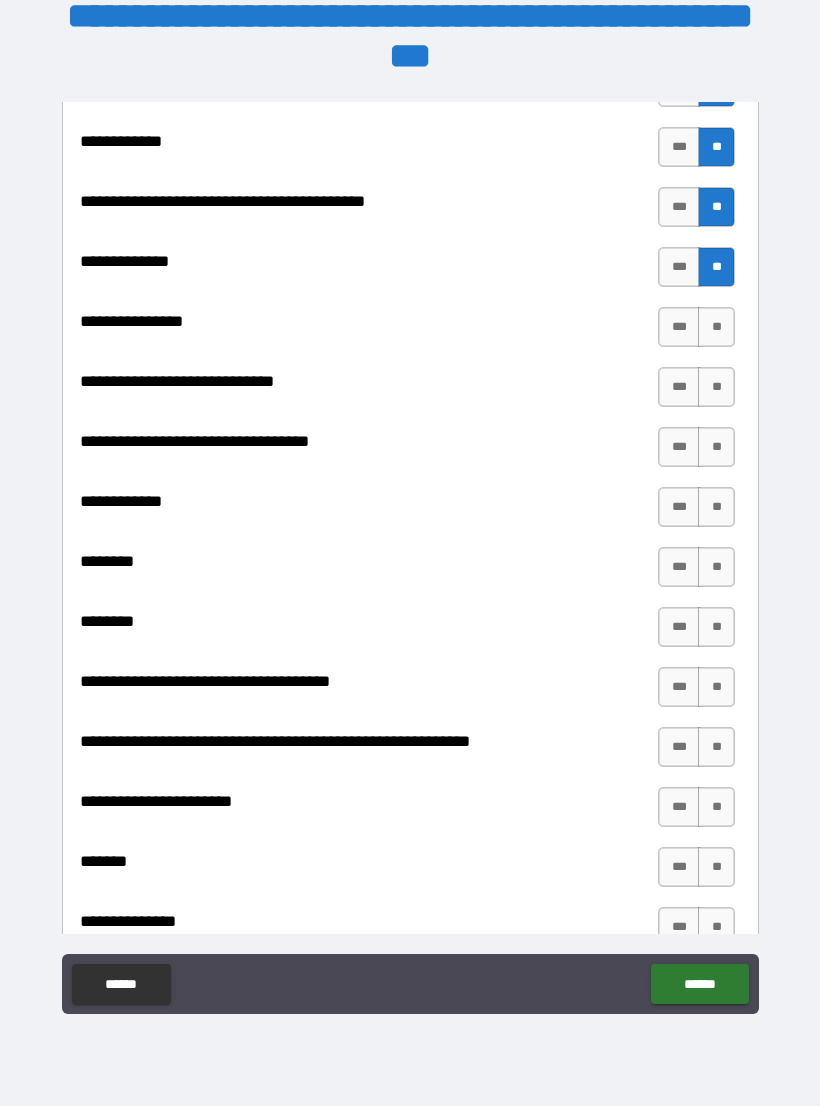 scroll, scrollTop: 8549, scrollLeft: 0, axis: vertical 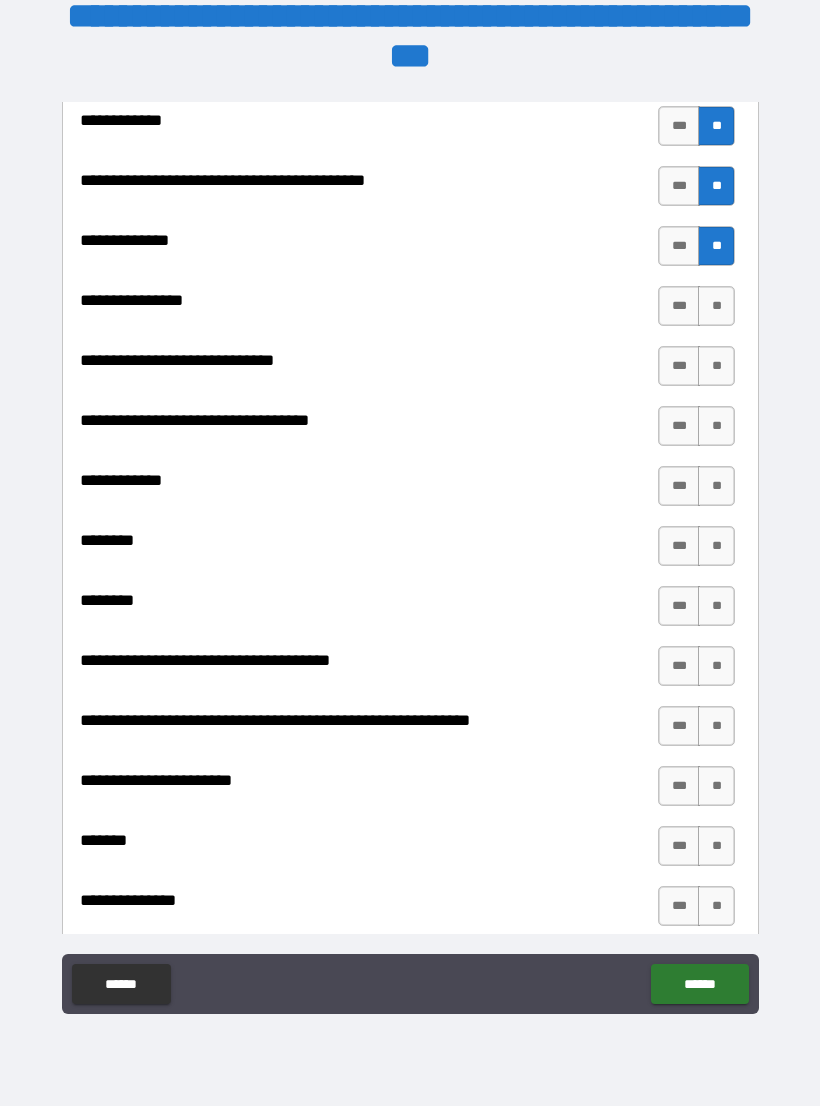 click on "**" at bounding box center (716, 306) 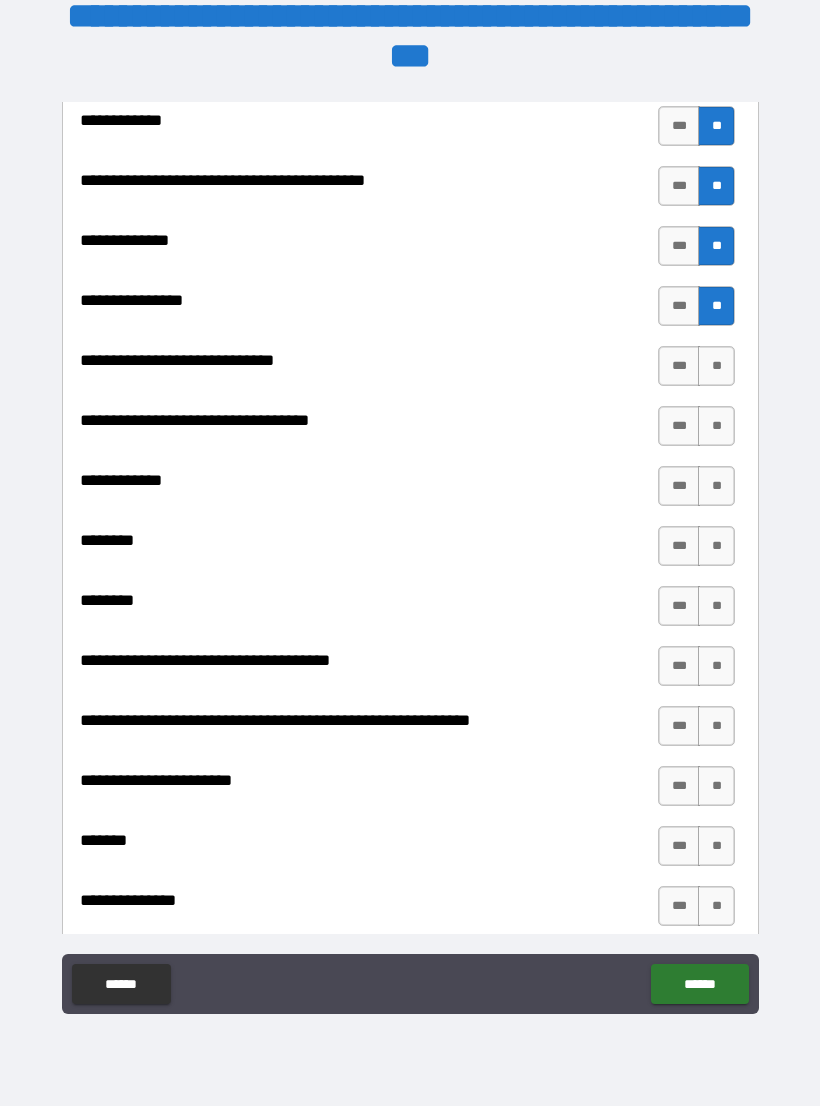 click on "**" at bounding box center [716, 366] 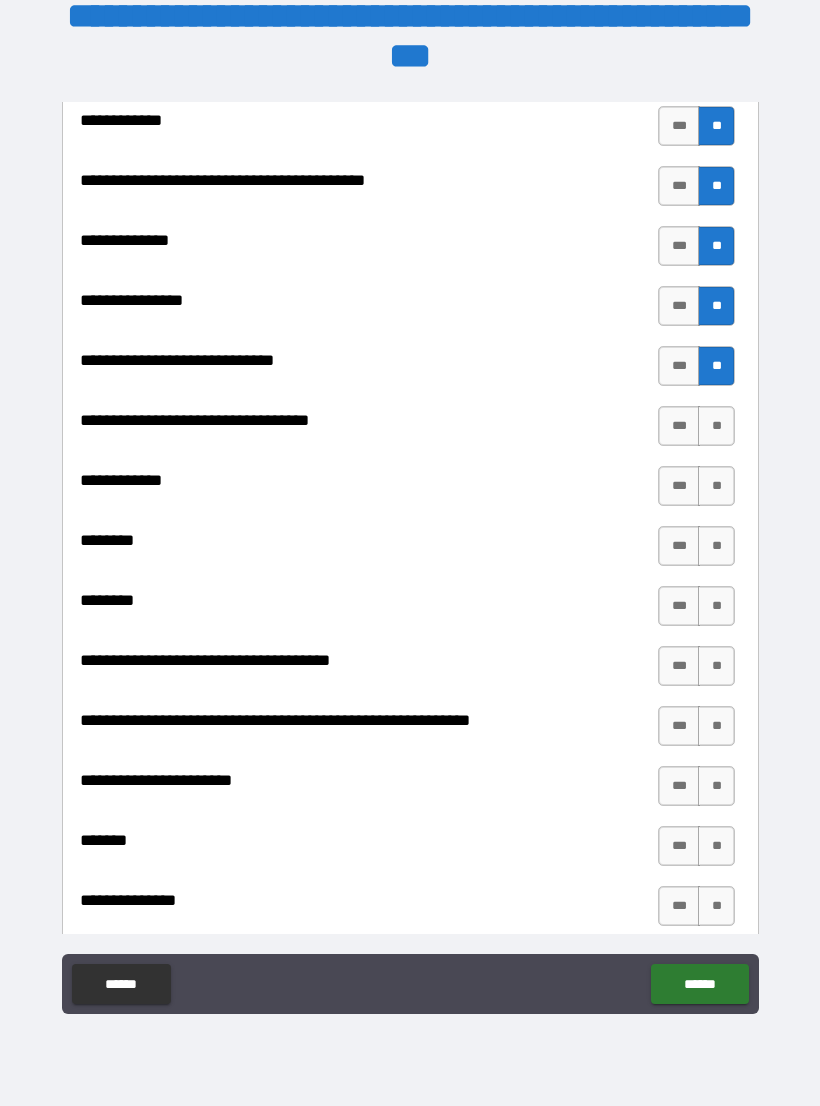 click on "**" at bounding box center [716, 426] 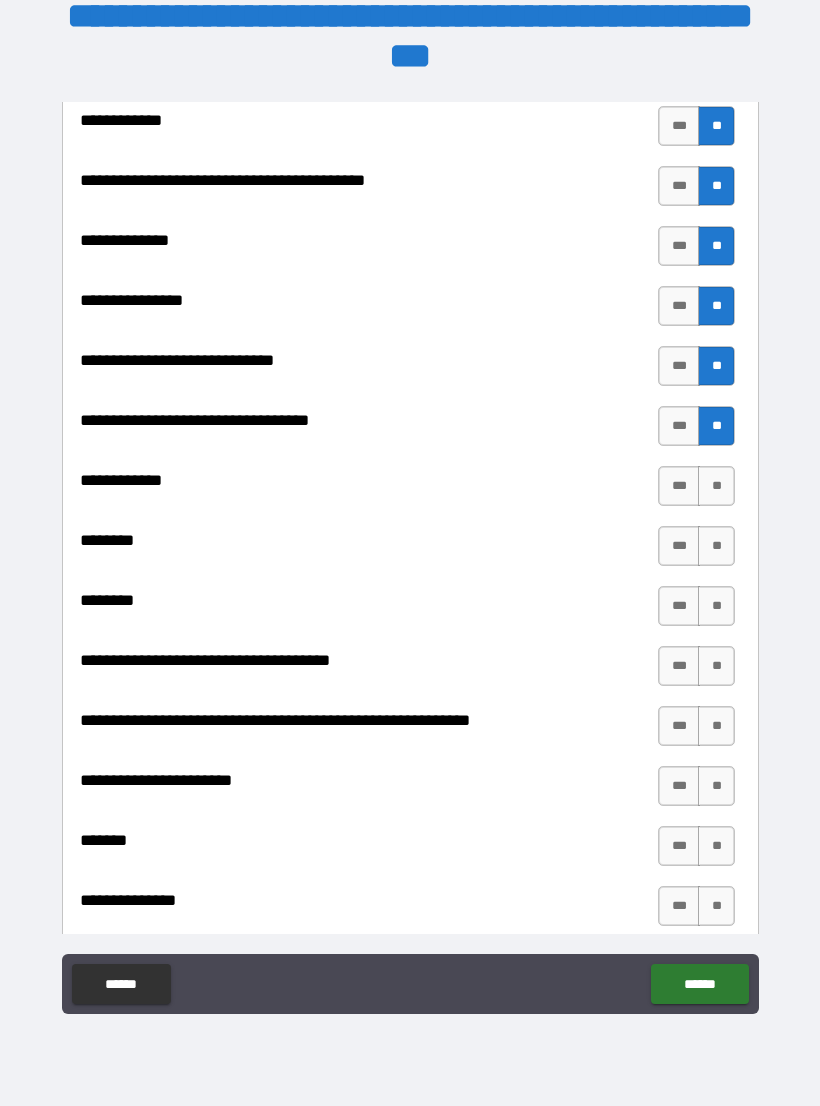 click on "**" at bounding box center [716, 486] 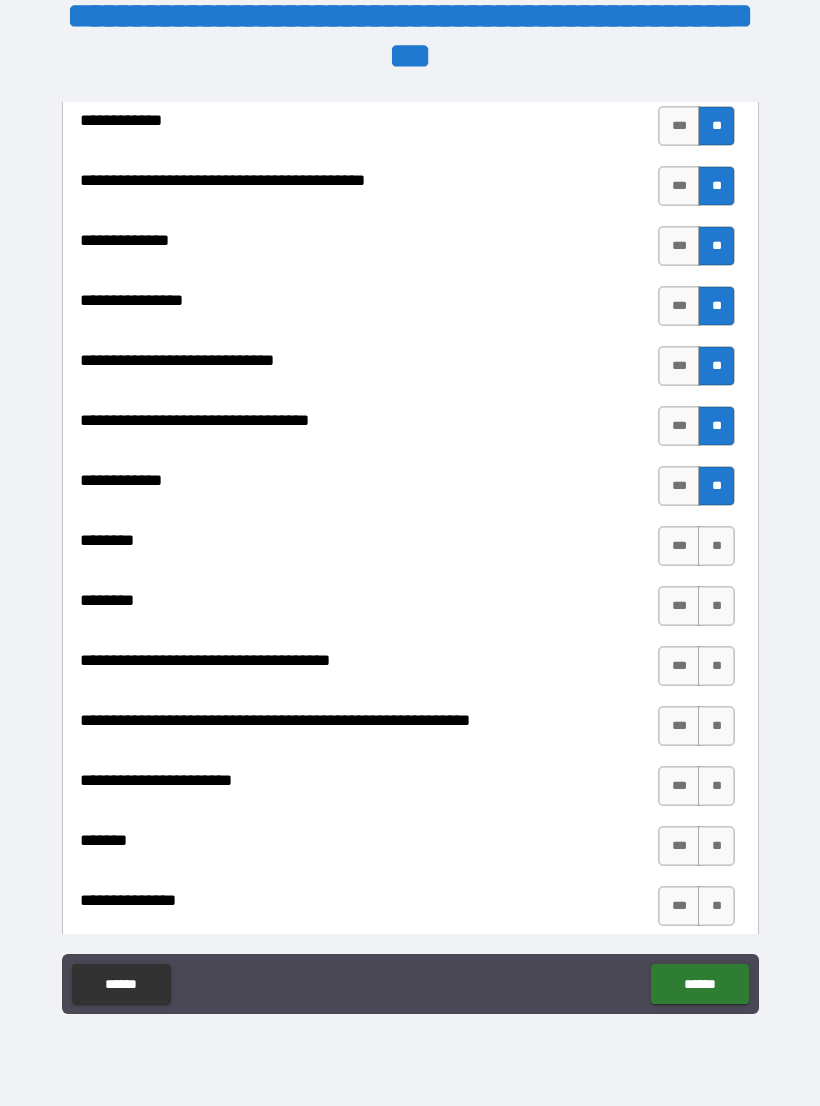 scroll, scrollTop: 8613, scrollLeft: 0, axis: vertical 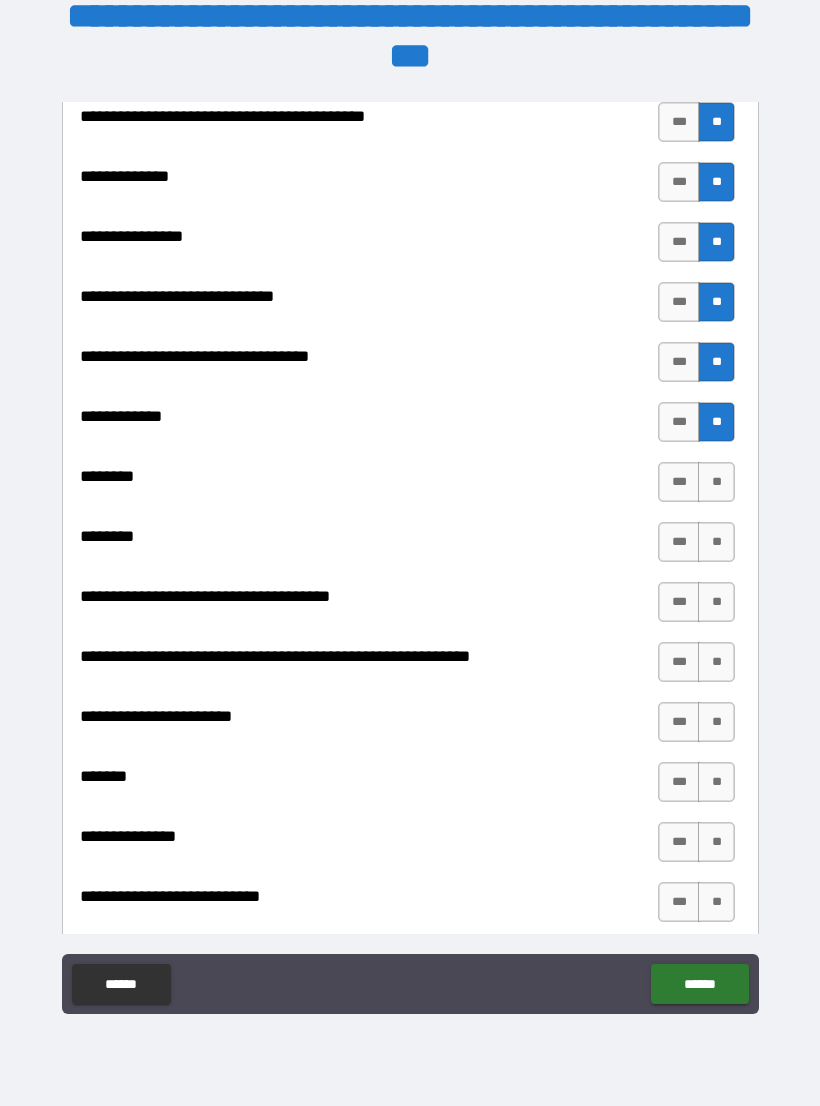 click on "**" at bounding box center [716, 482] 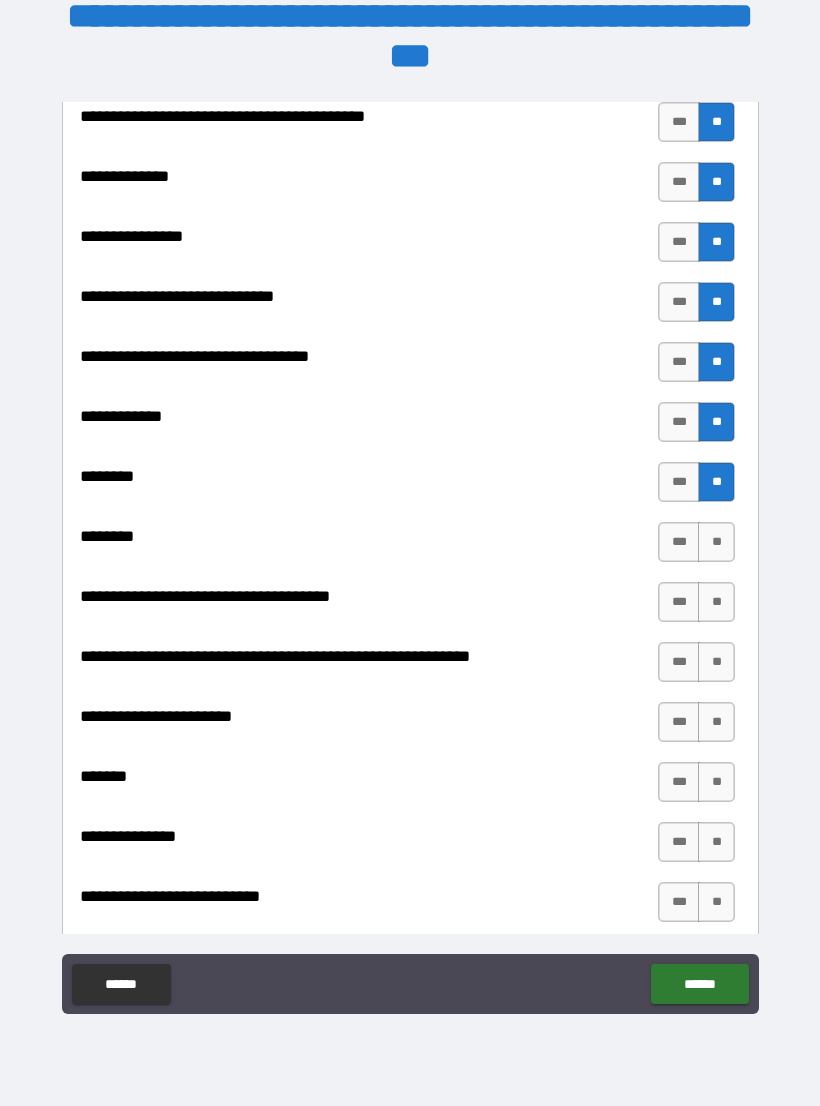 click on "**" at bounding box center (716, 542) 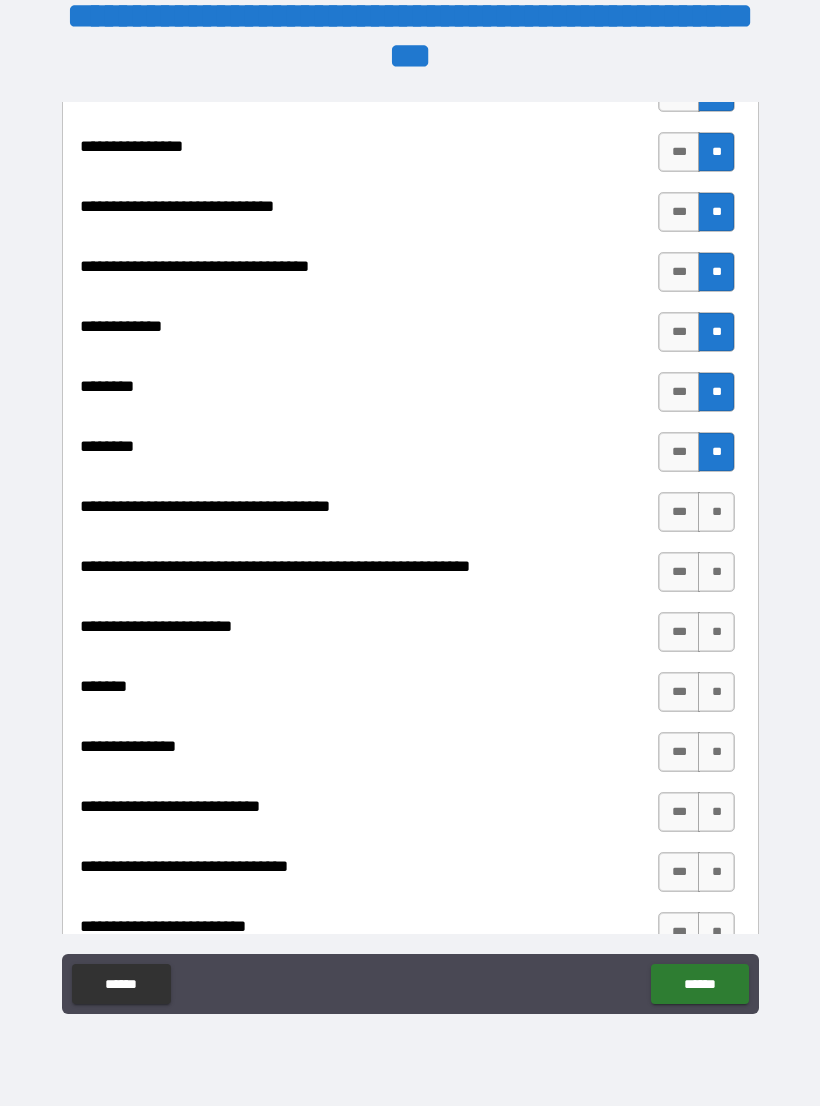 click on "**" at bounding box center [716, 512] 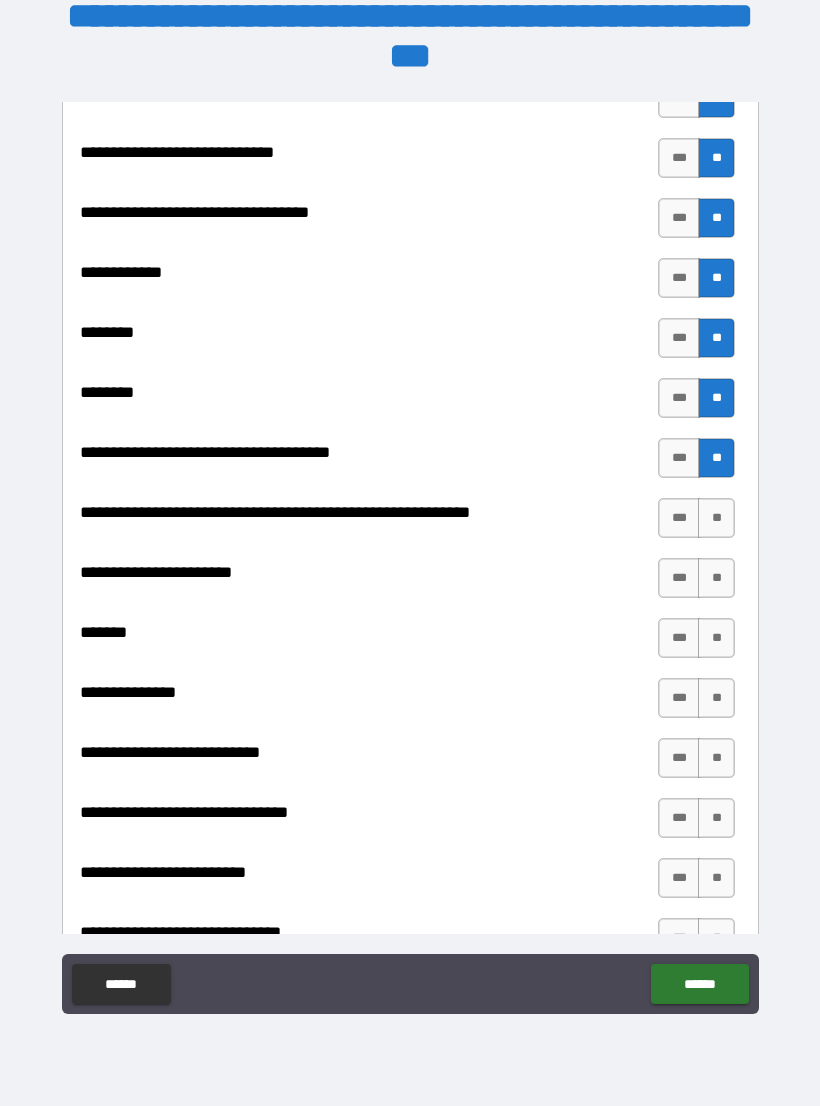 scroll, scrollTop: 8761, scrollLeft: 0, axis: vertical 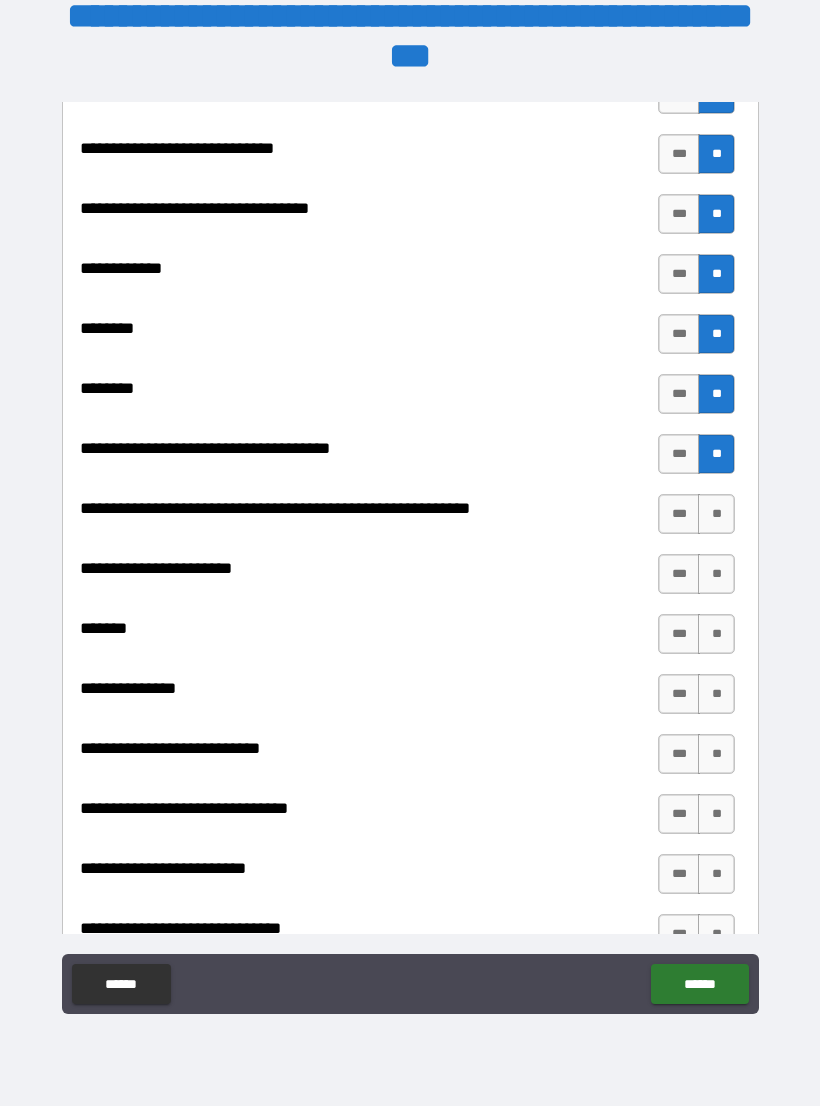 click on "**" at bounding box center [716, 514] 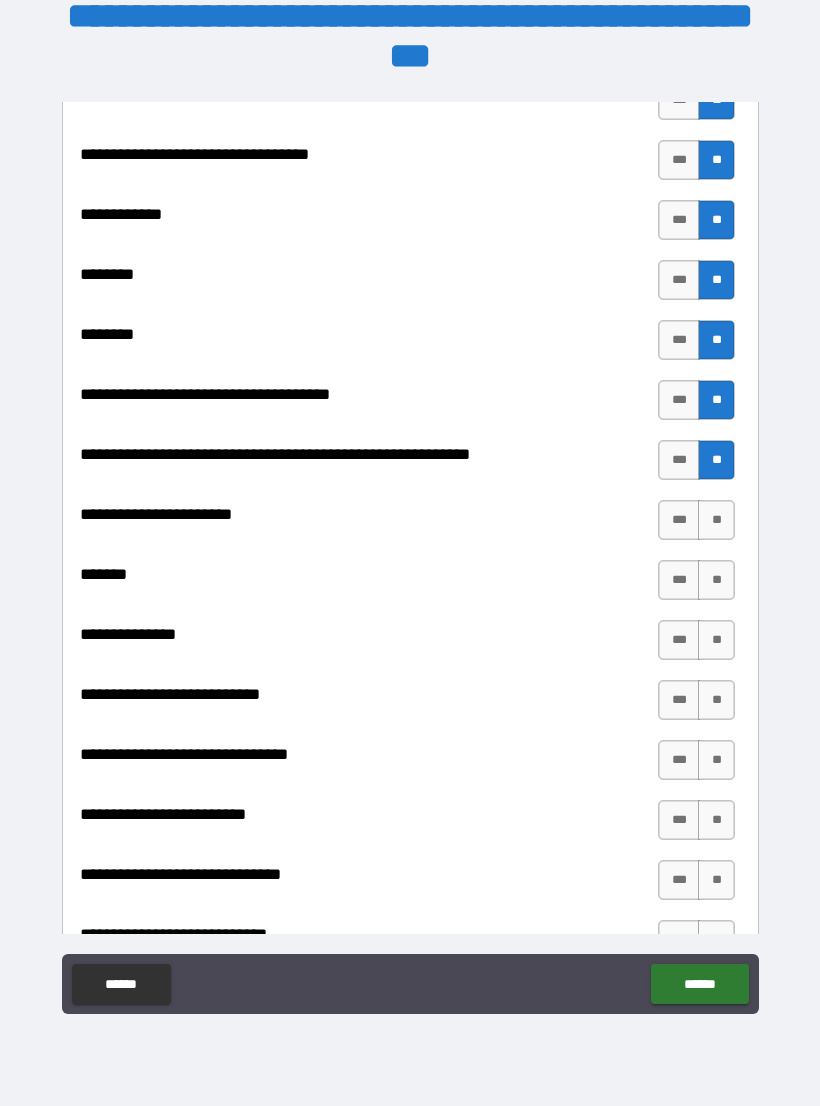 click on "**" at bounding box center (716, 520) 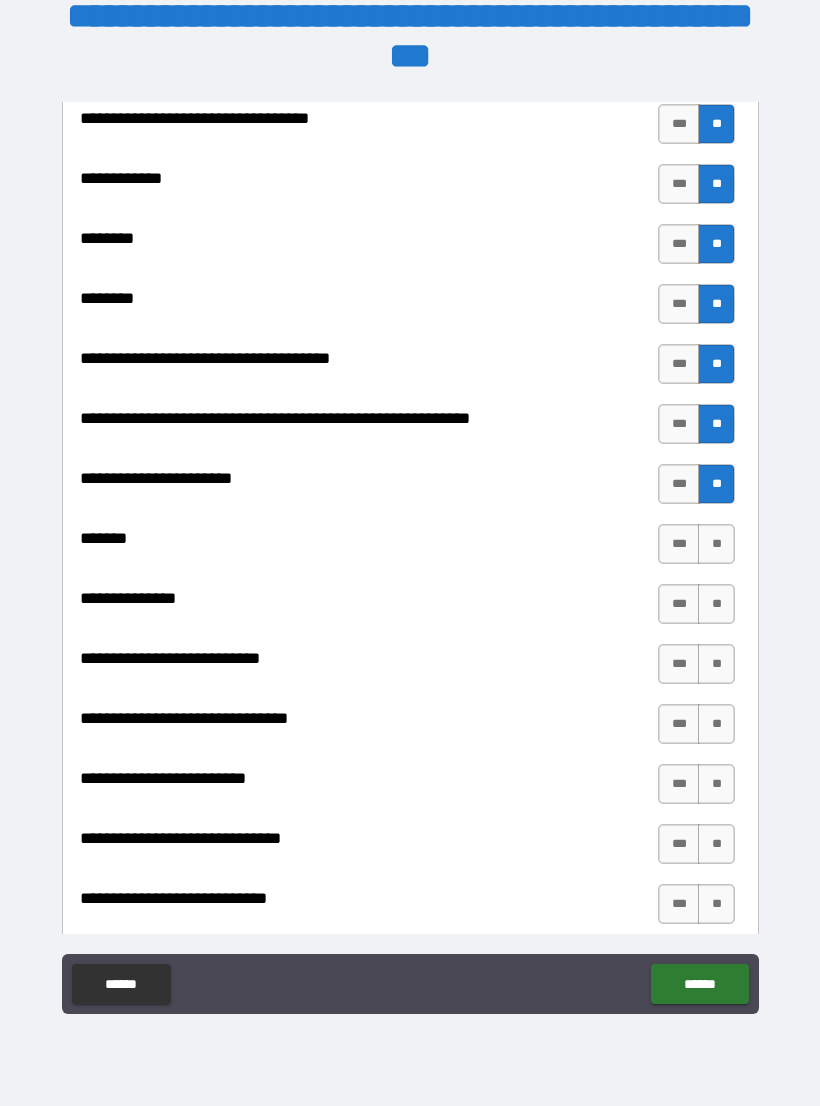 scroll, scrollTop: 8859, scrollLeft: 0, axis: vertical 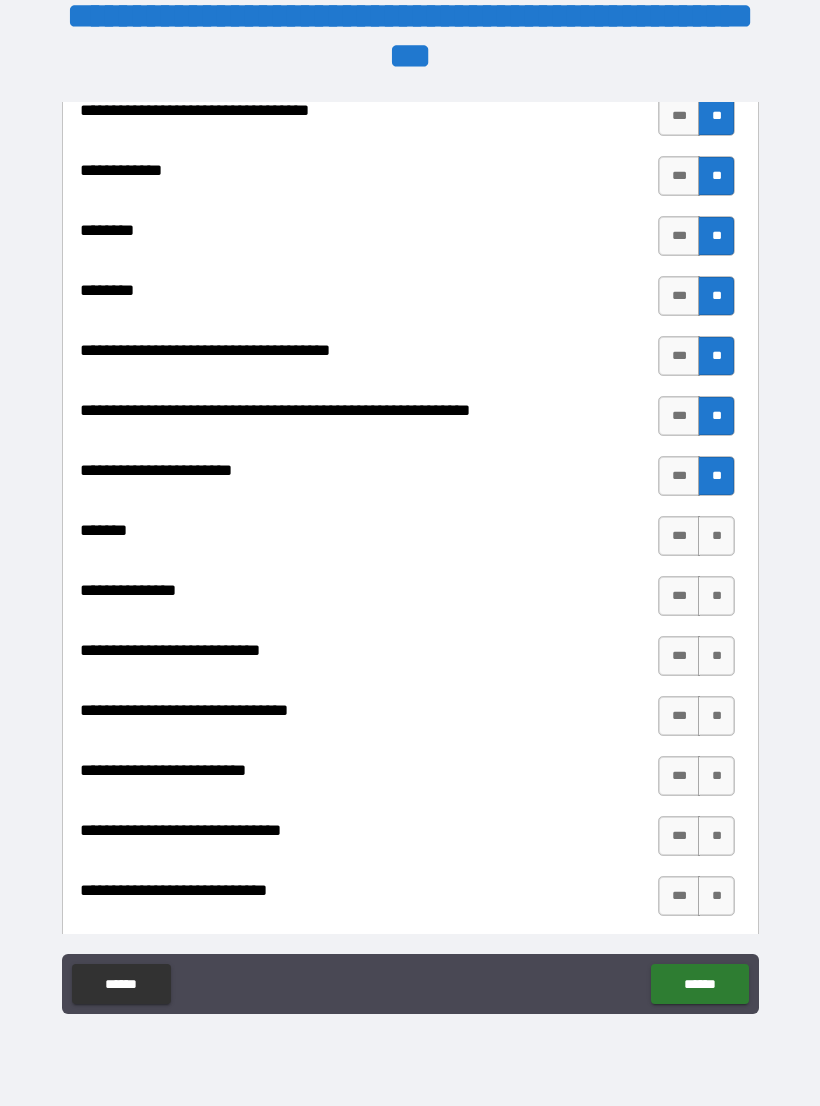 click on "**" at bounding box center (716, 536) 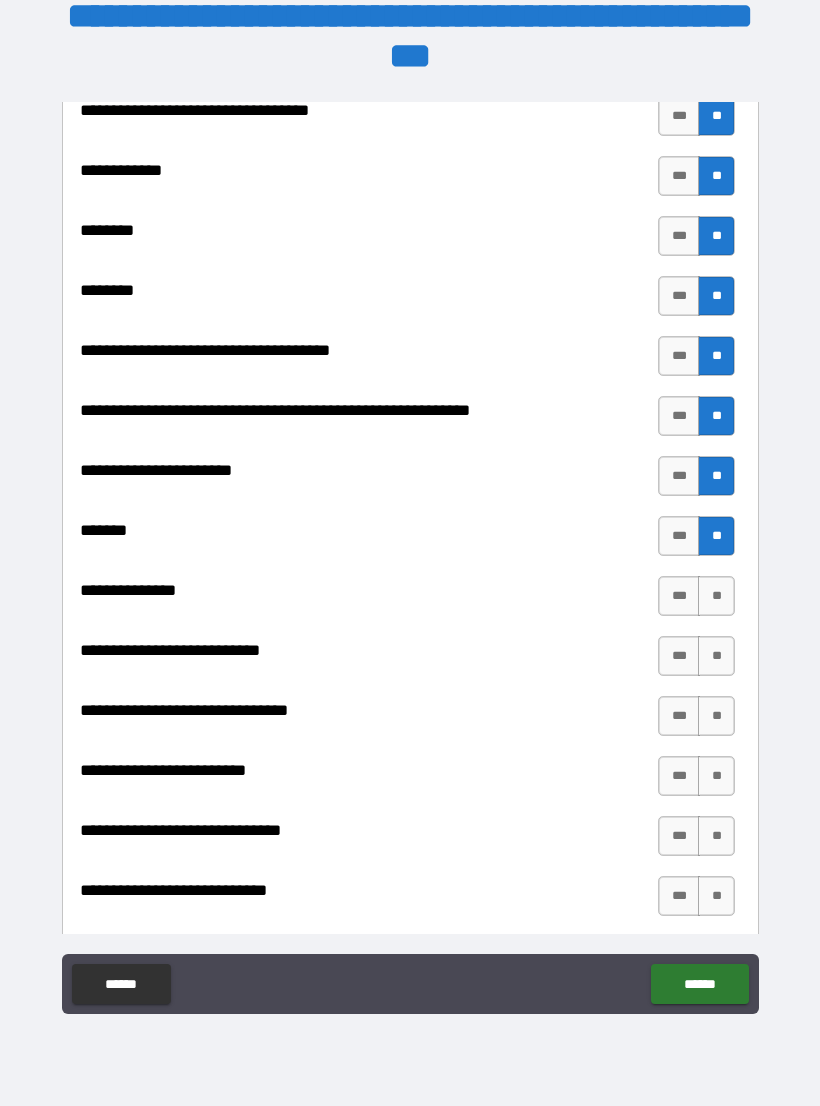 click on "***" at bounding box center [679, 536] 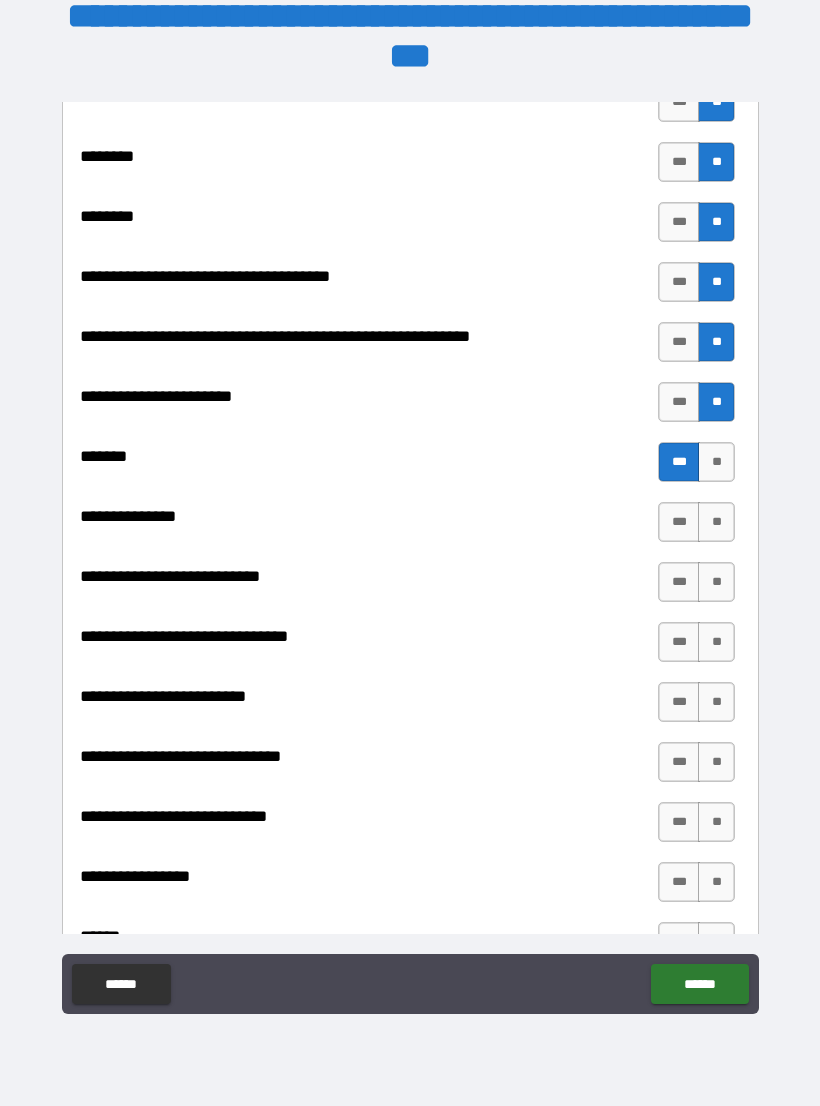 click on "**" at bounding box center (716, 522) 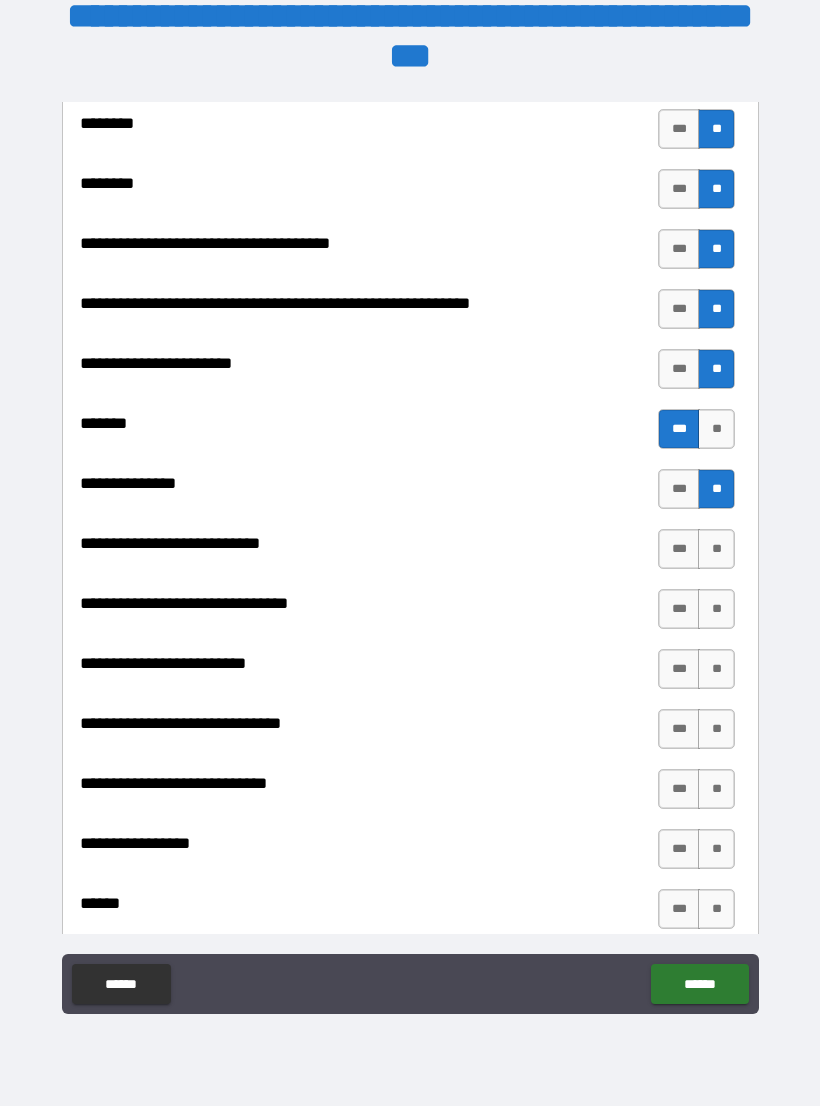 click on "**" at bounding box center (716, 549) 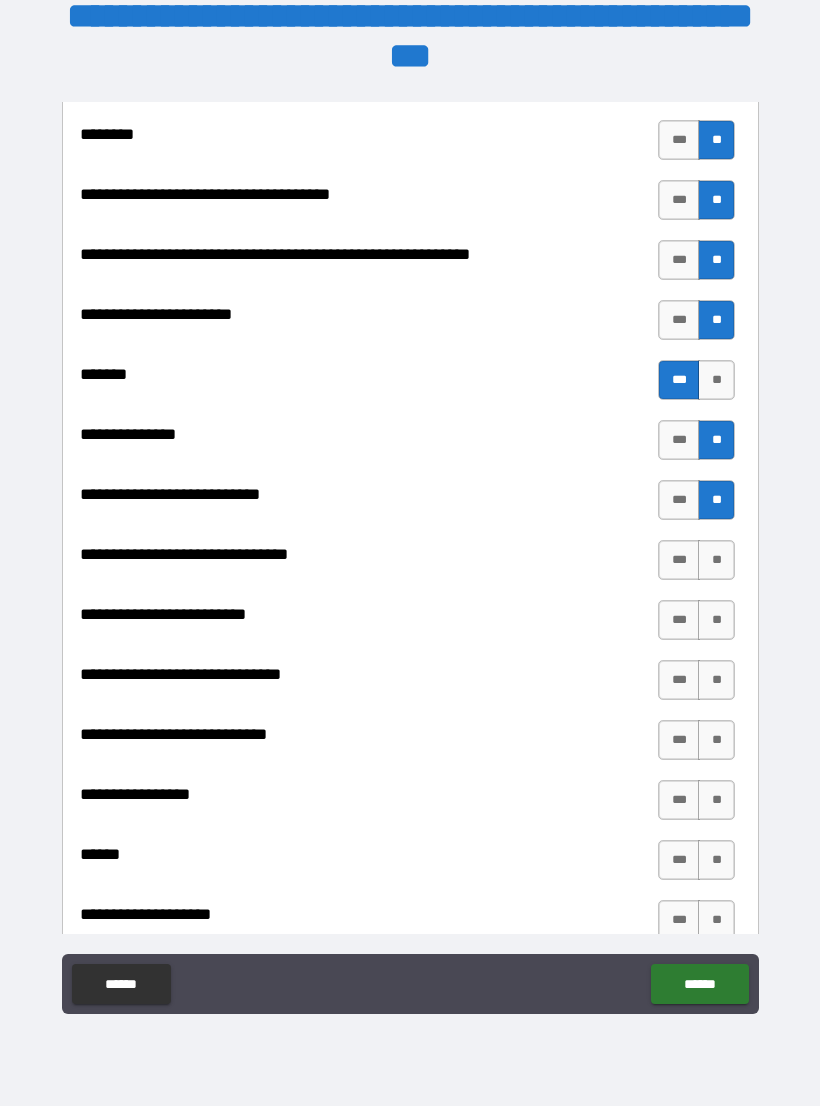 click on "**" at bounding box center [716, 560] 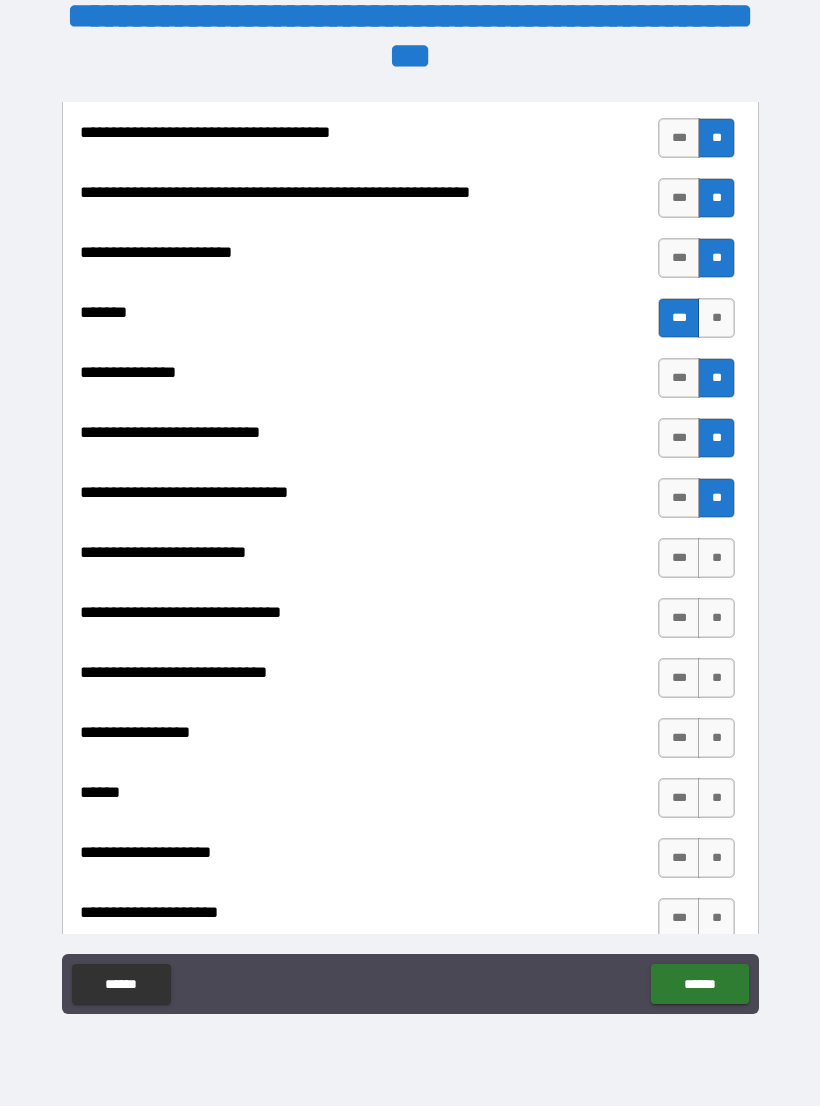 click on "**" at bounding box center (716, 558) 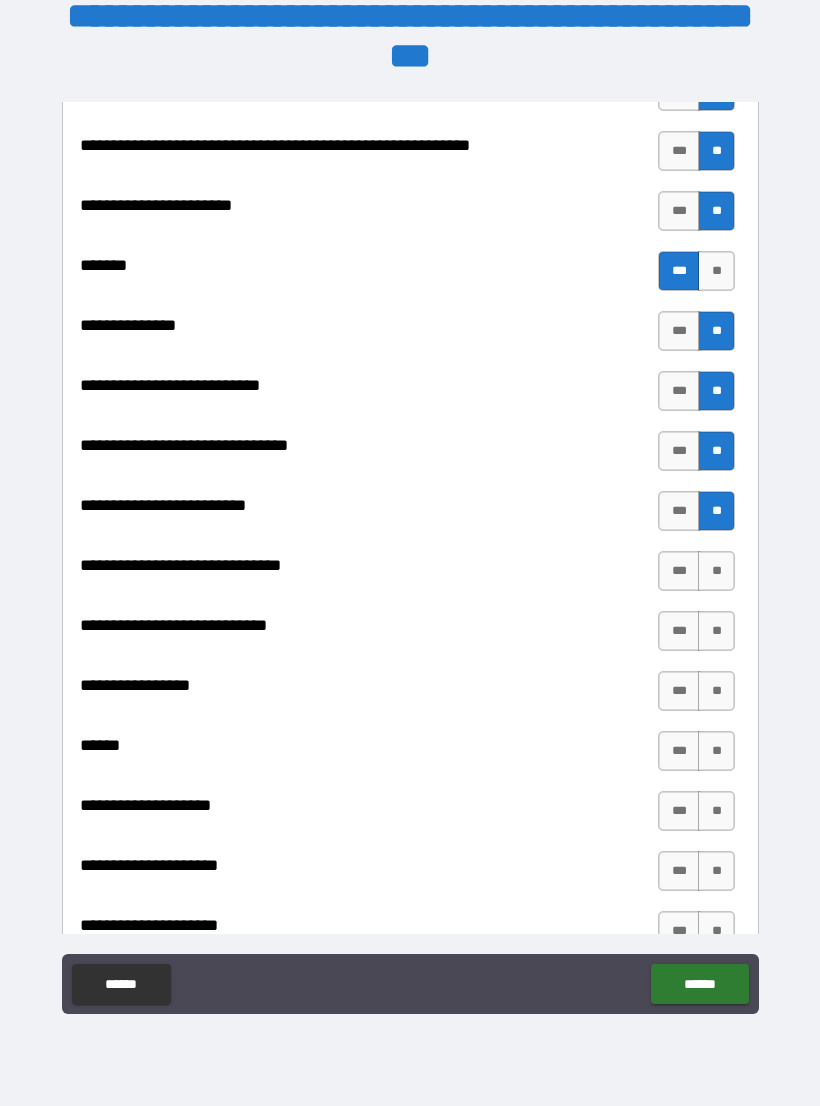 click on "**" at bounding box center [716, 571] 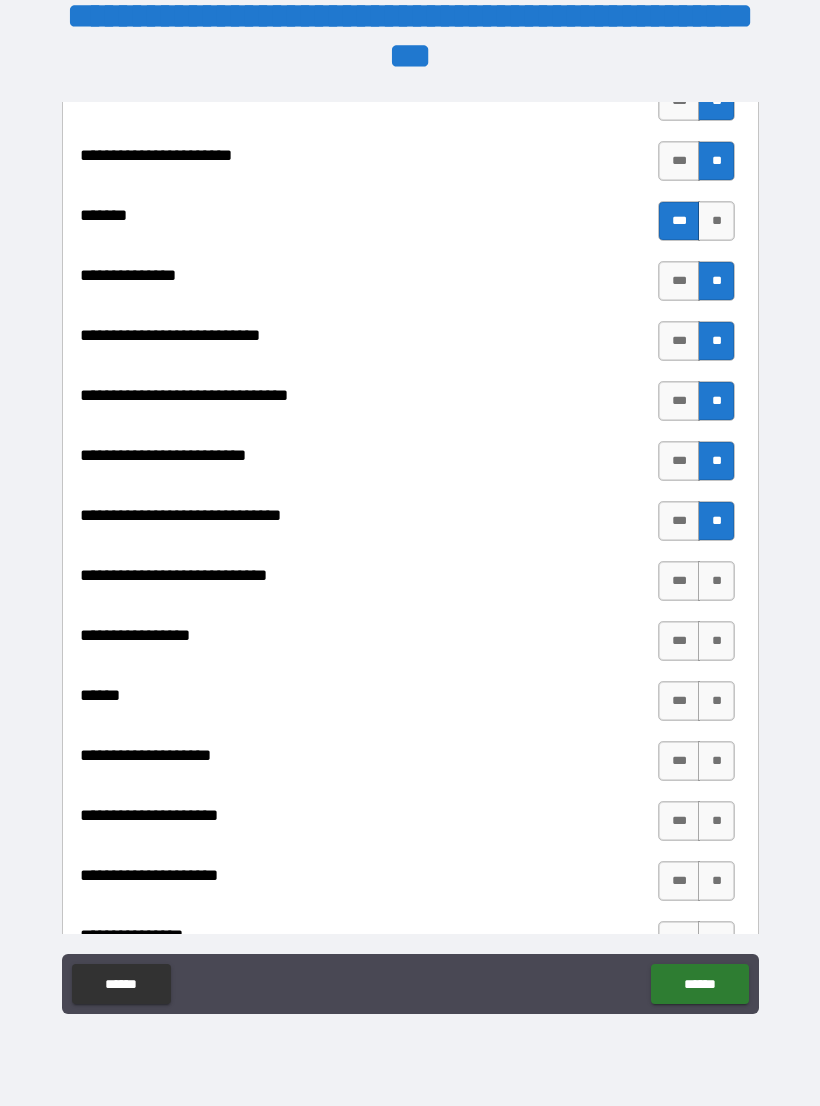 click on "**" at bounding box center [716, 581] 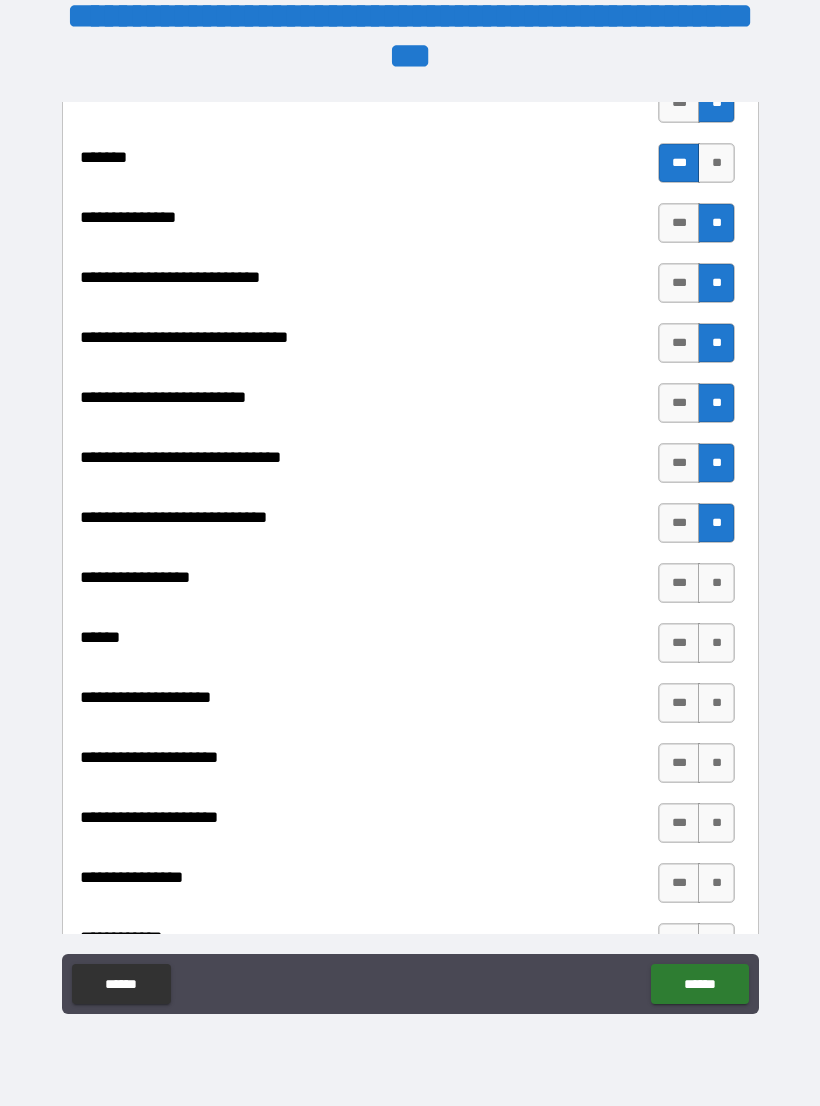 click on "**" at bounding box center [716, 583] 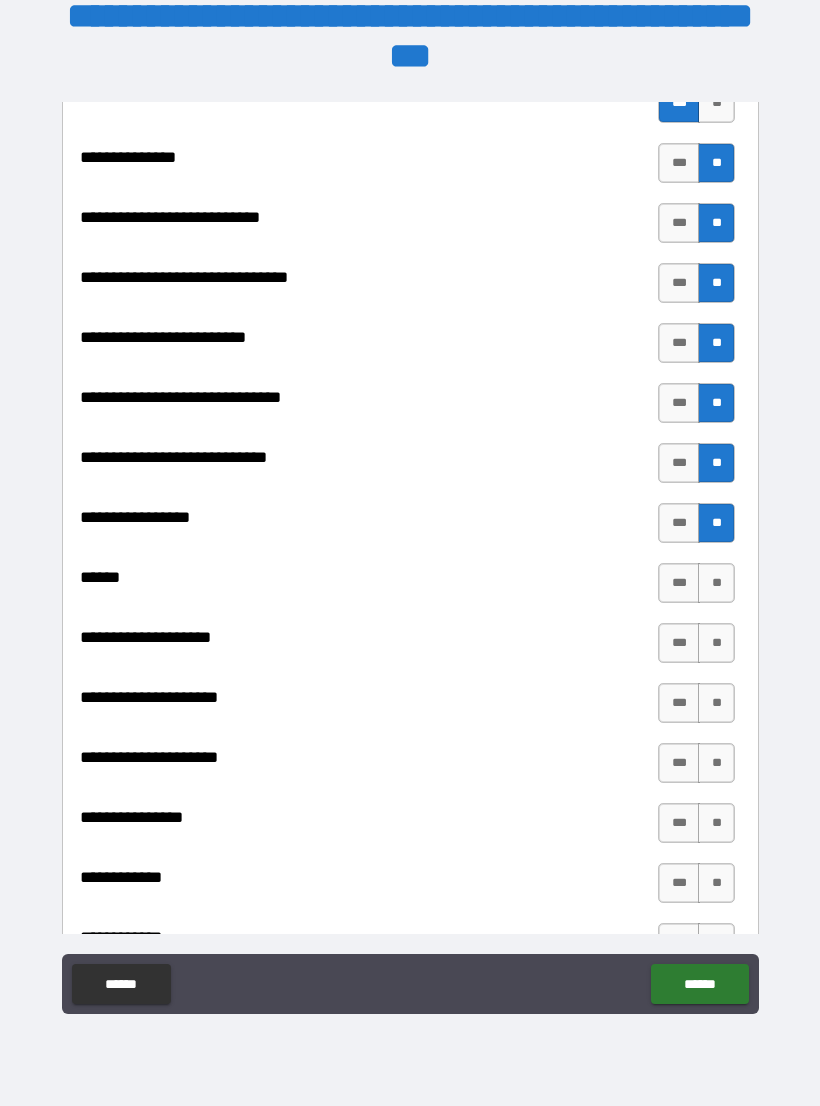 click on "**" at bounding box center [716, 583] 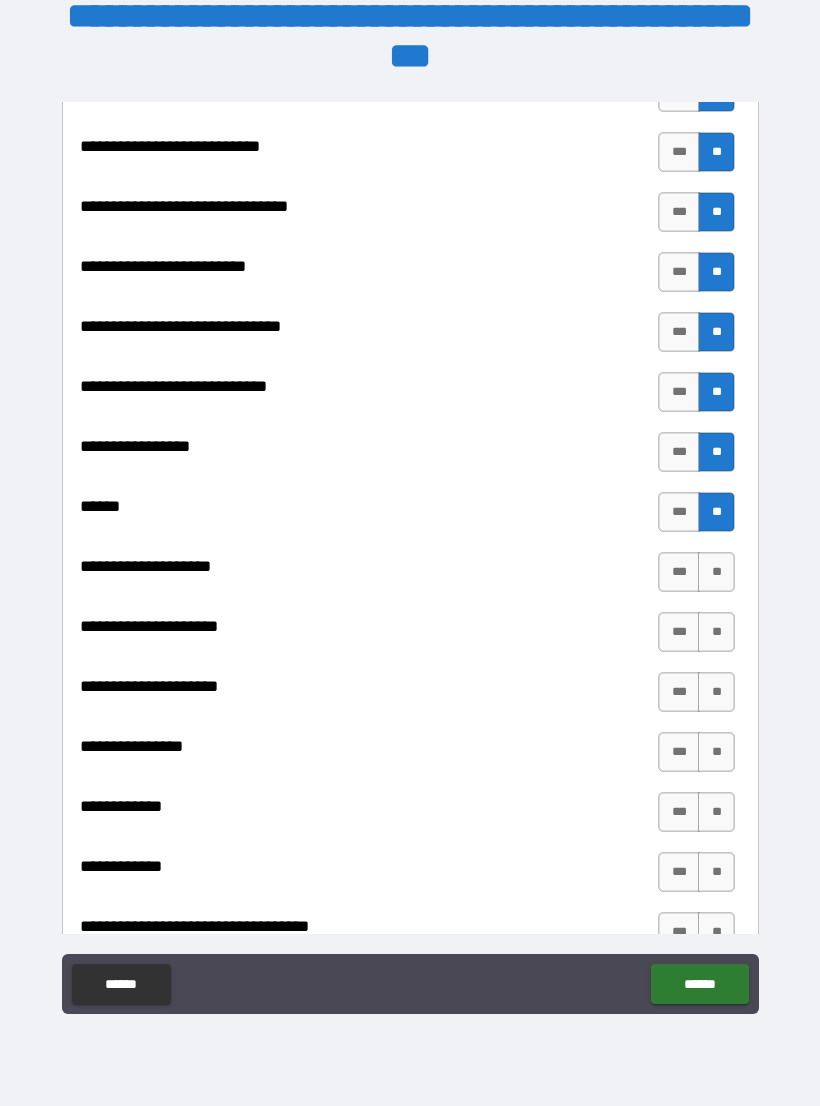 click on "**" at bounding box center (716, 572) 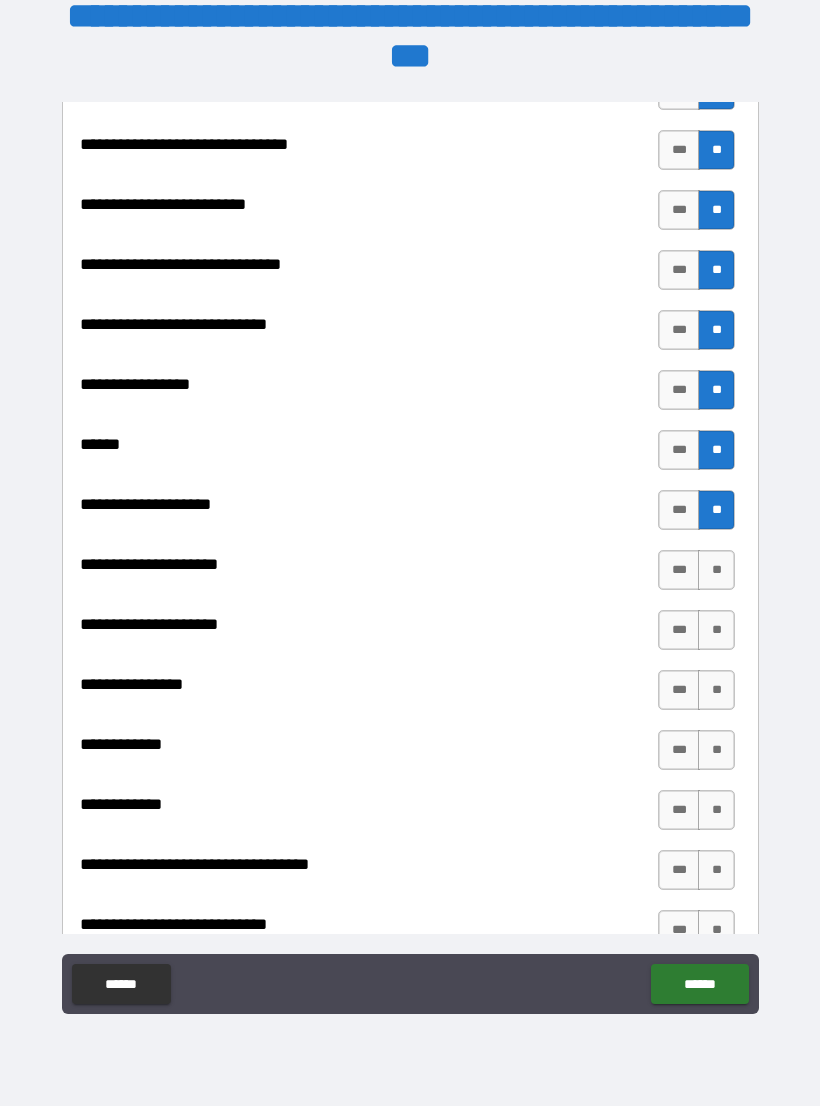 click on "**" at bounding box center [716, 570] 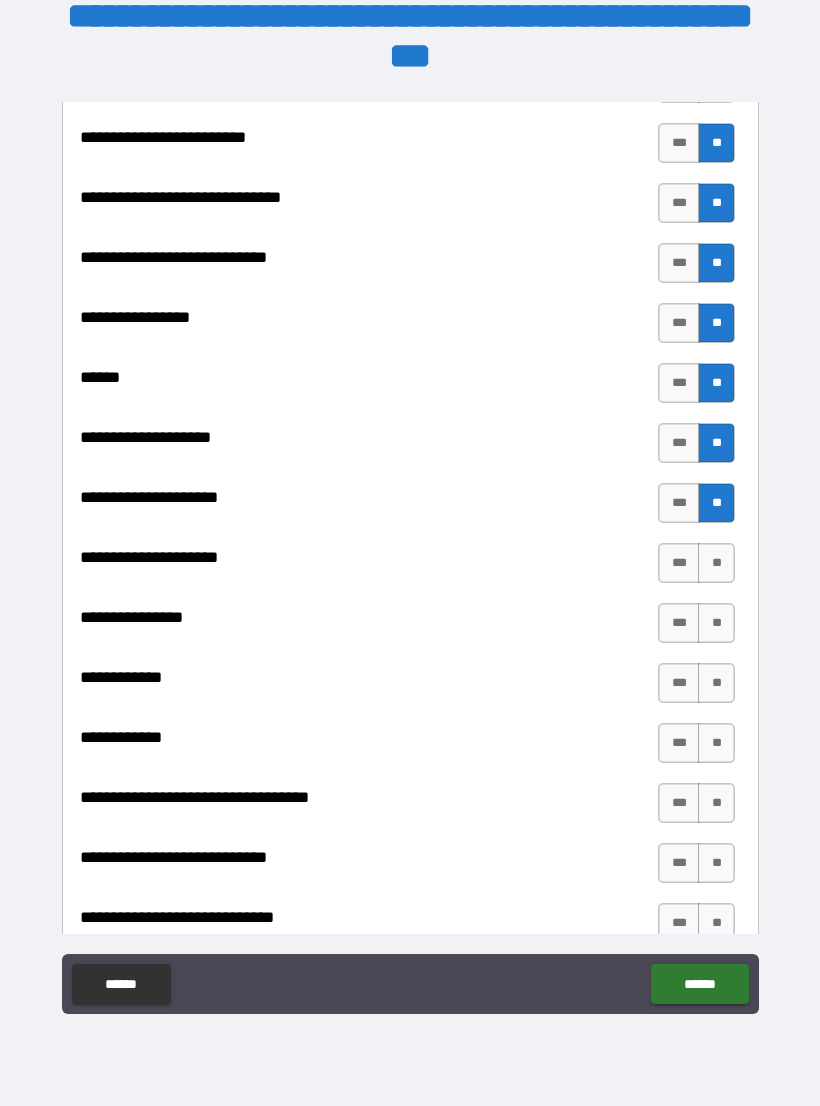 click on "**" at bounding box center (716, 563) 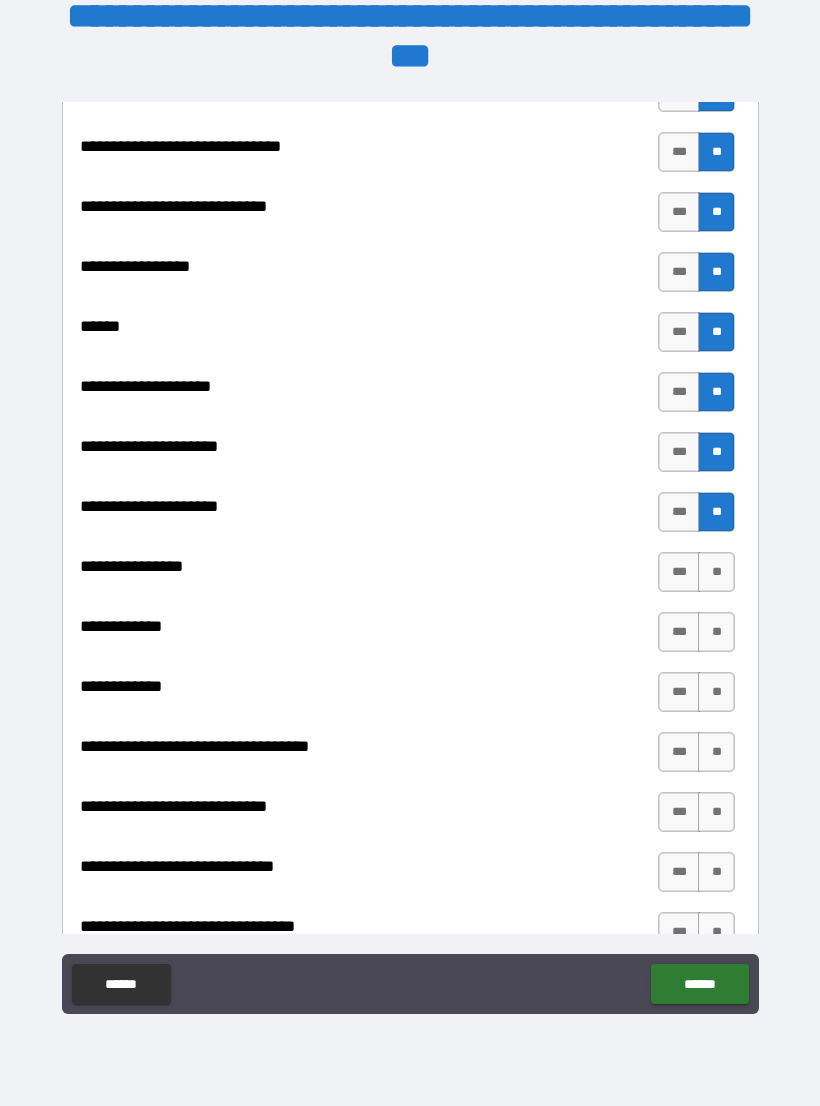 click on "**" at bounding box center (716, 572) 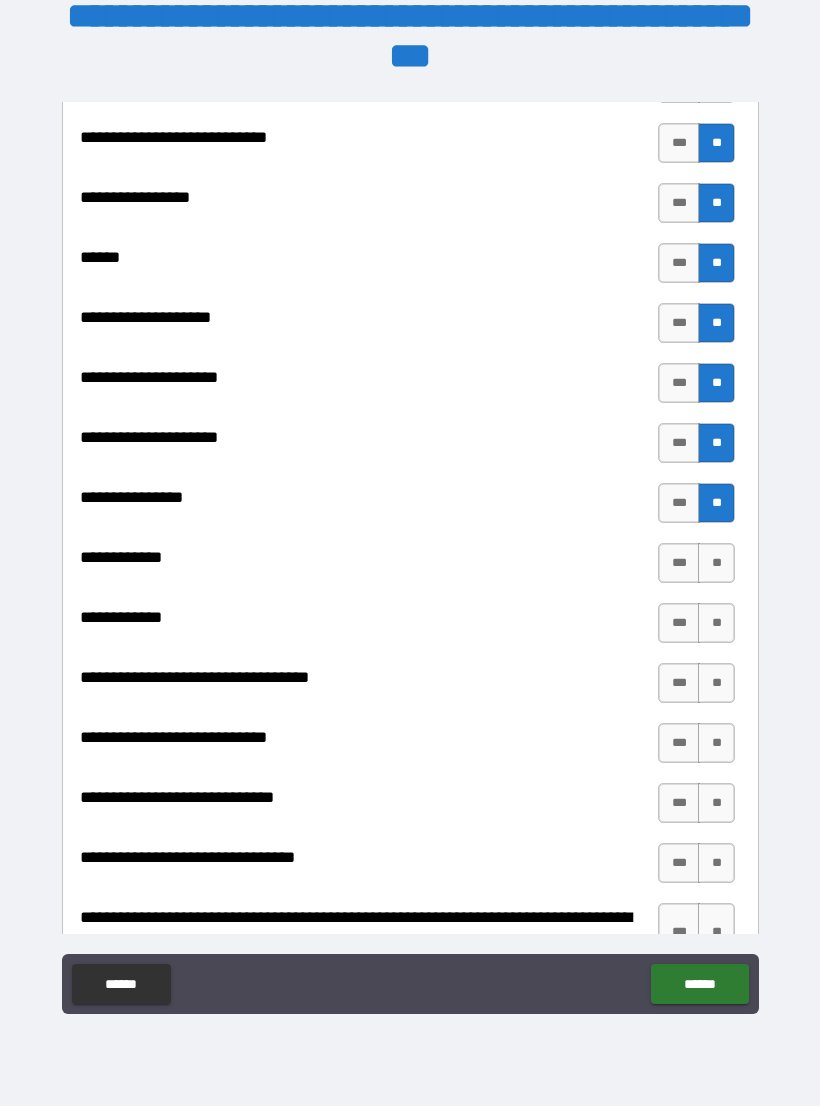 click on "**" at bounding box center (716, 563) 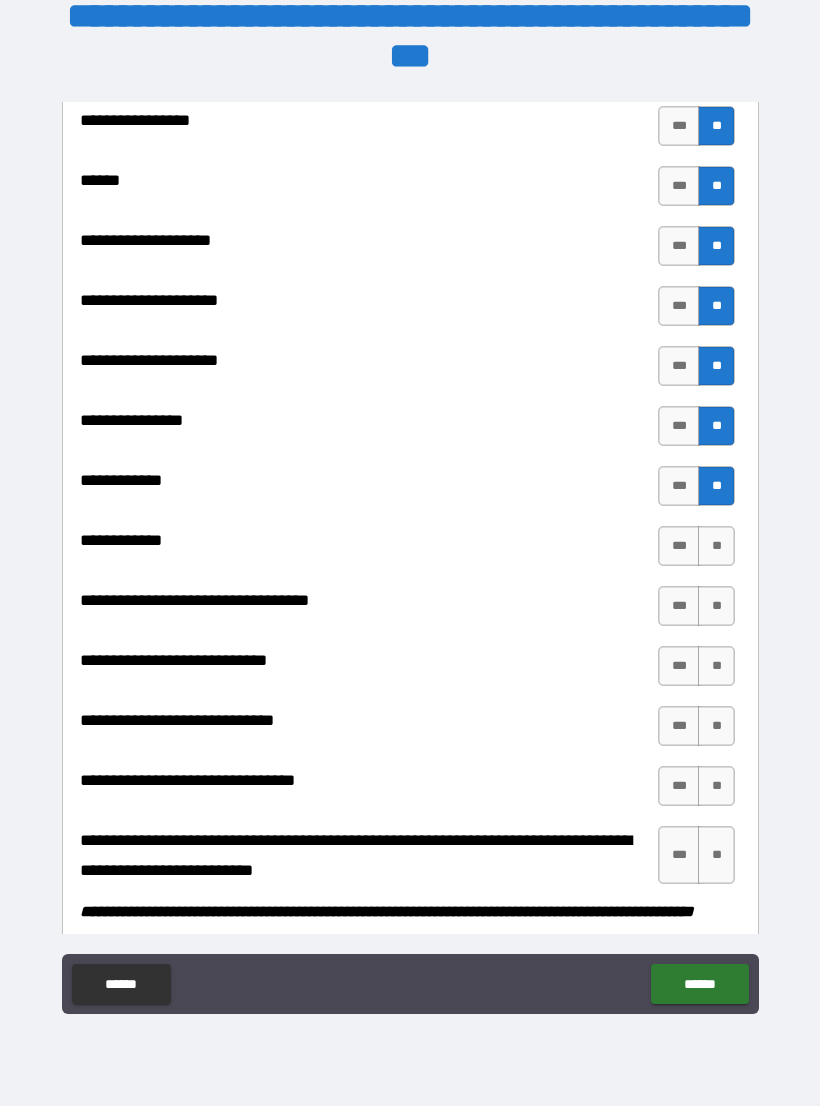 click on "**" at bounding box center (716, 546) 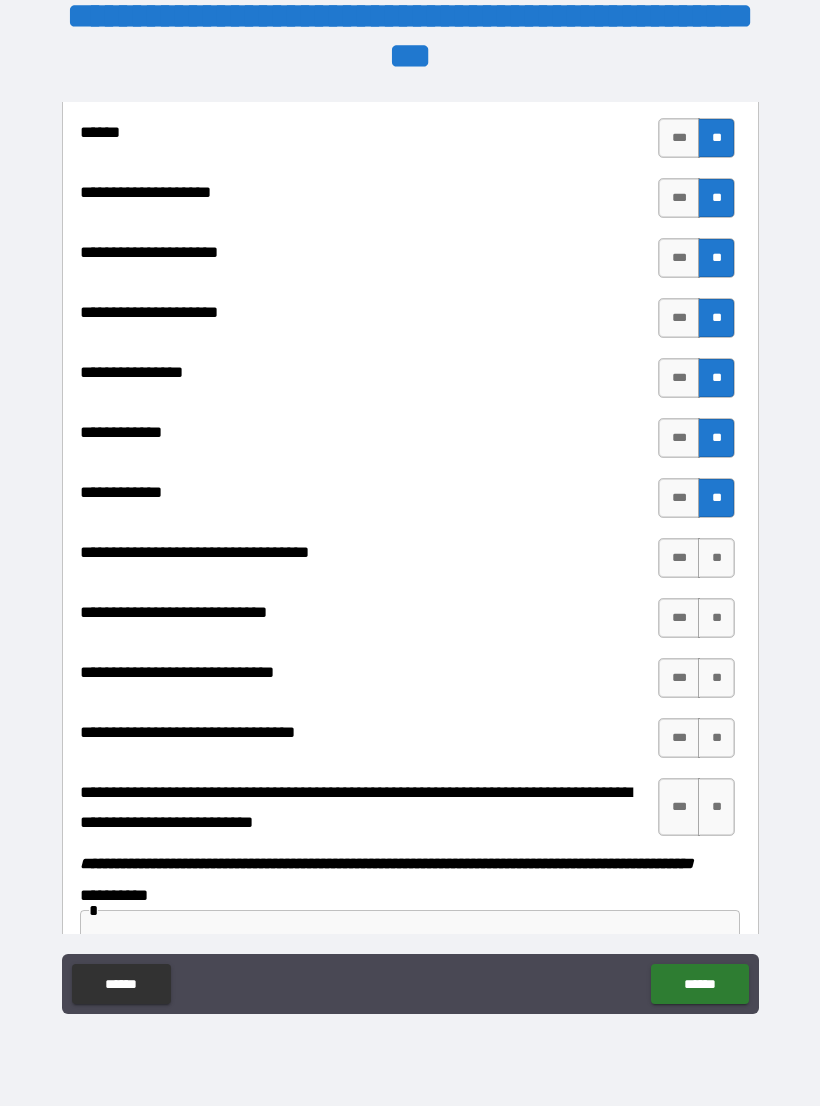 click on "**" at bounding box center (716, 558) 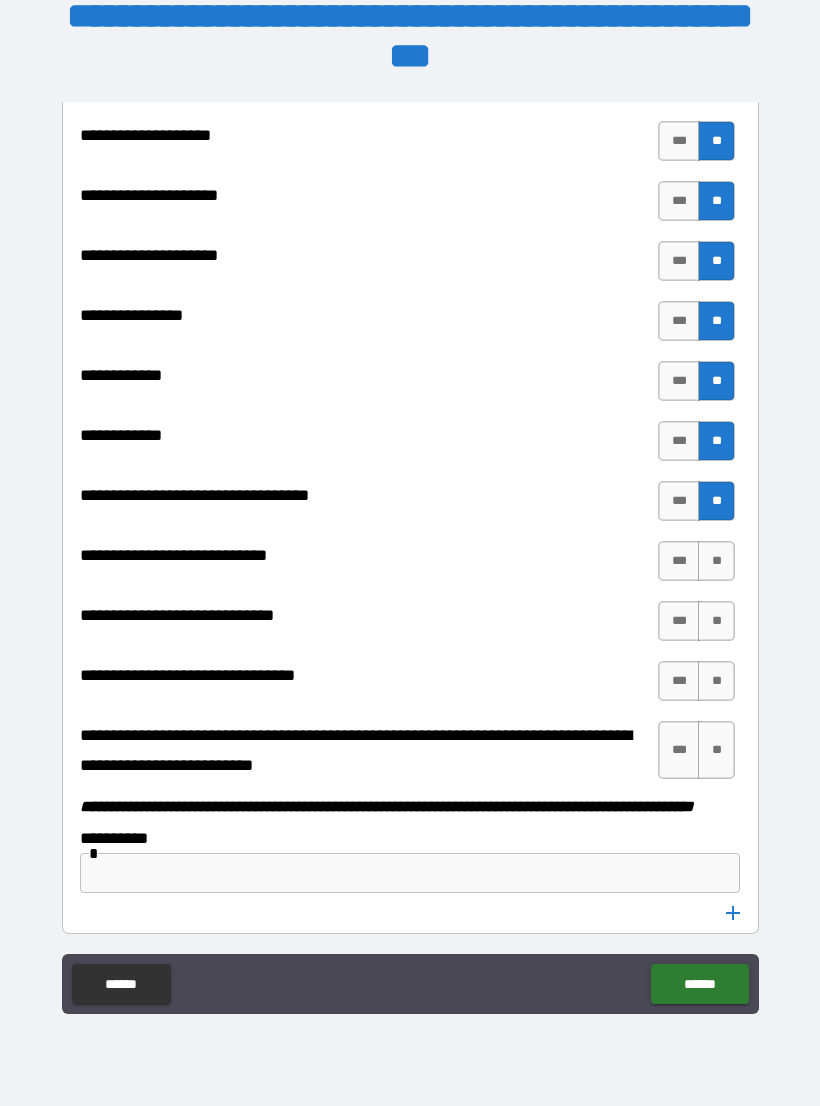 scroll, scrollTop: 9797, scrollLeft: 0, axis: vertical 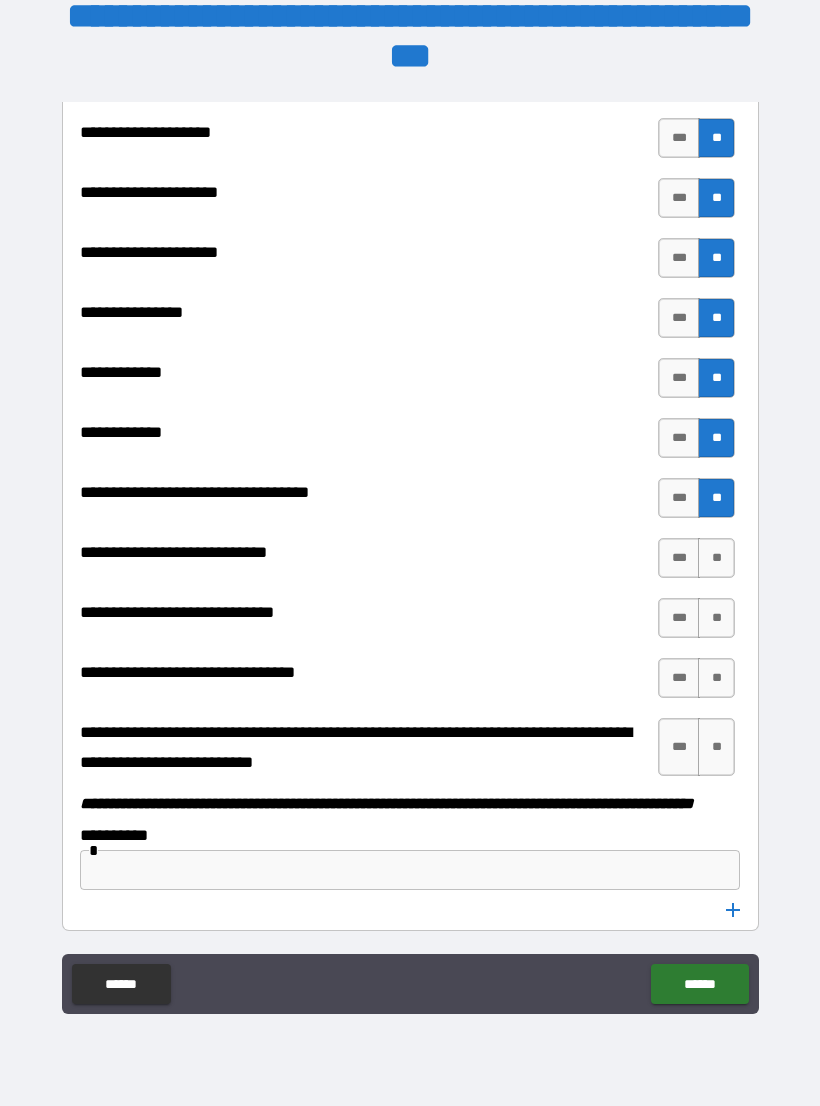 click on "**" at bounding box center [716, 558] 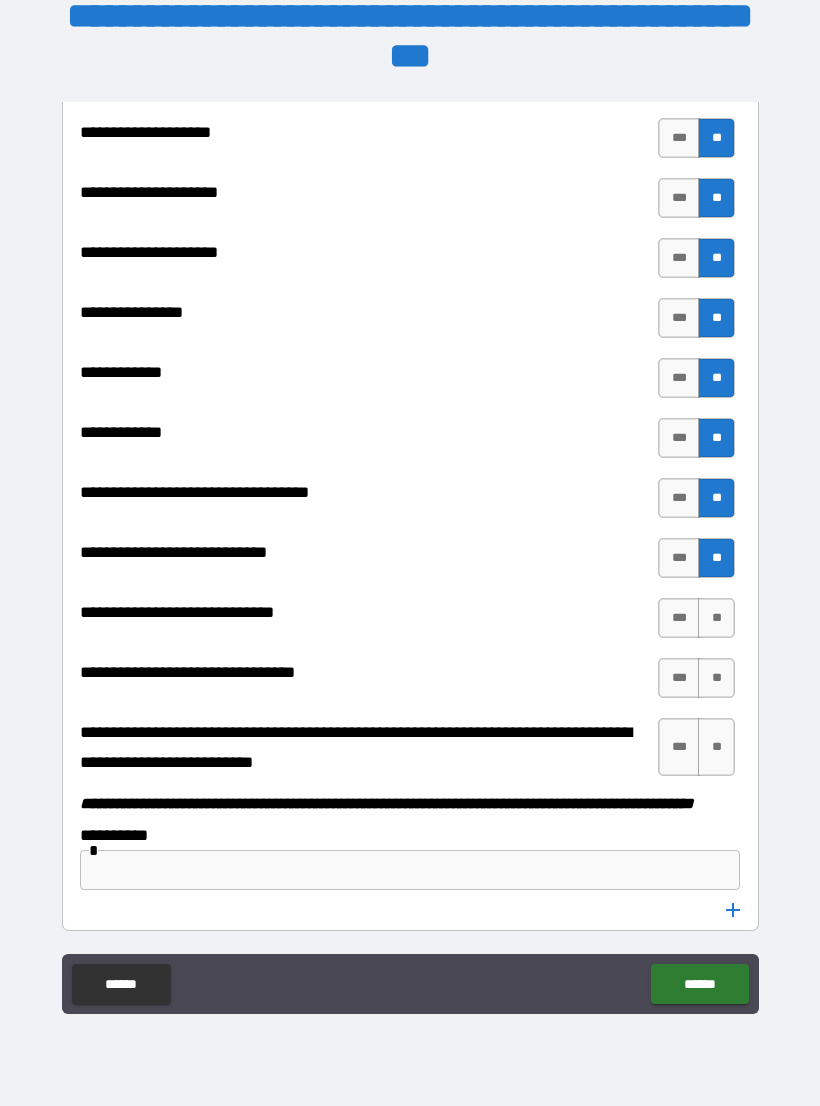 click on "**" at bounding box center [716, 618] 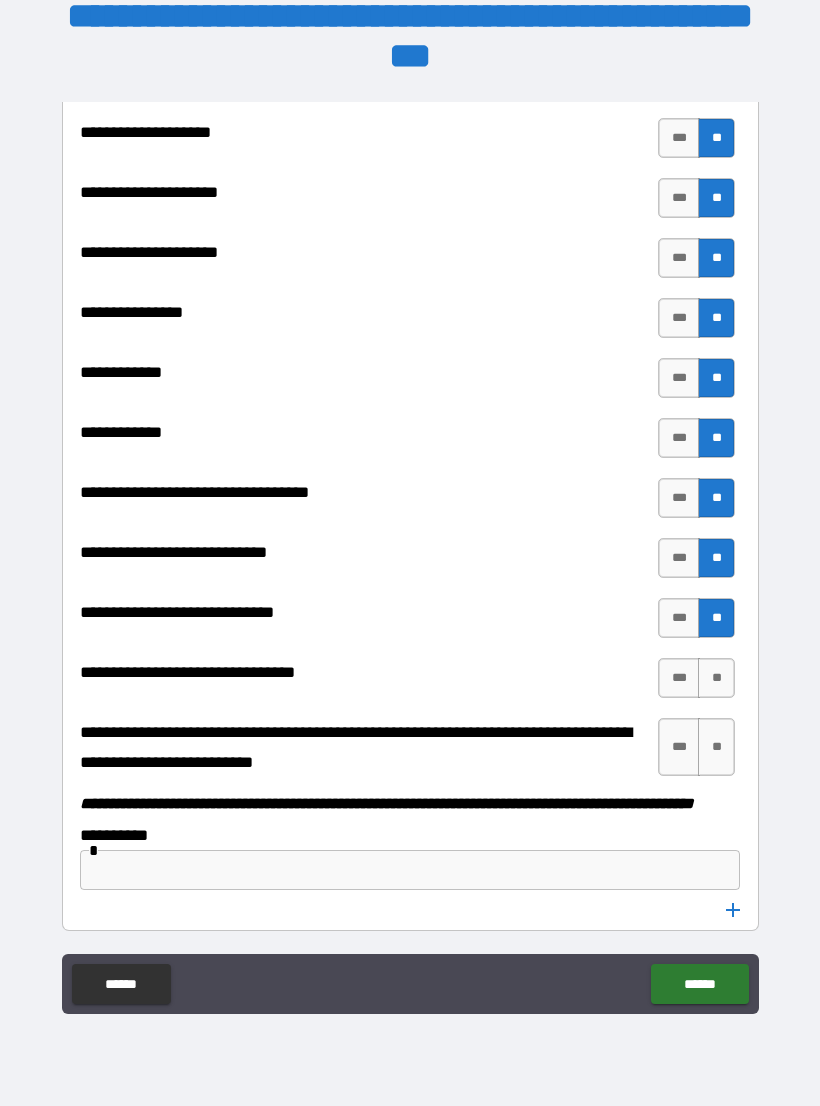 click on "**" at bounding box center (716, 678) 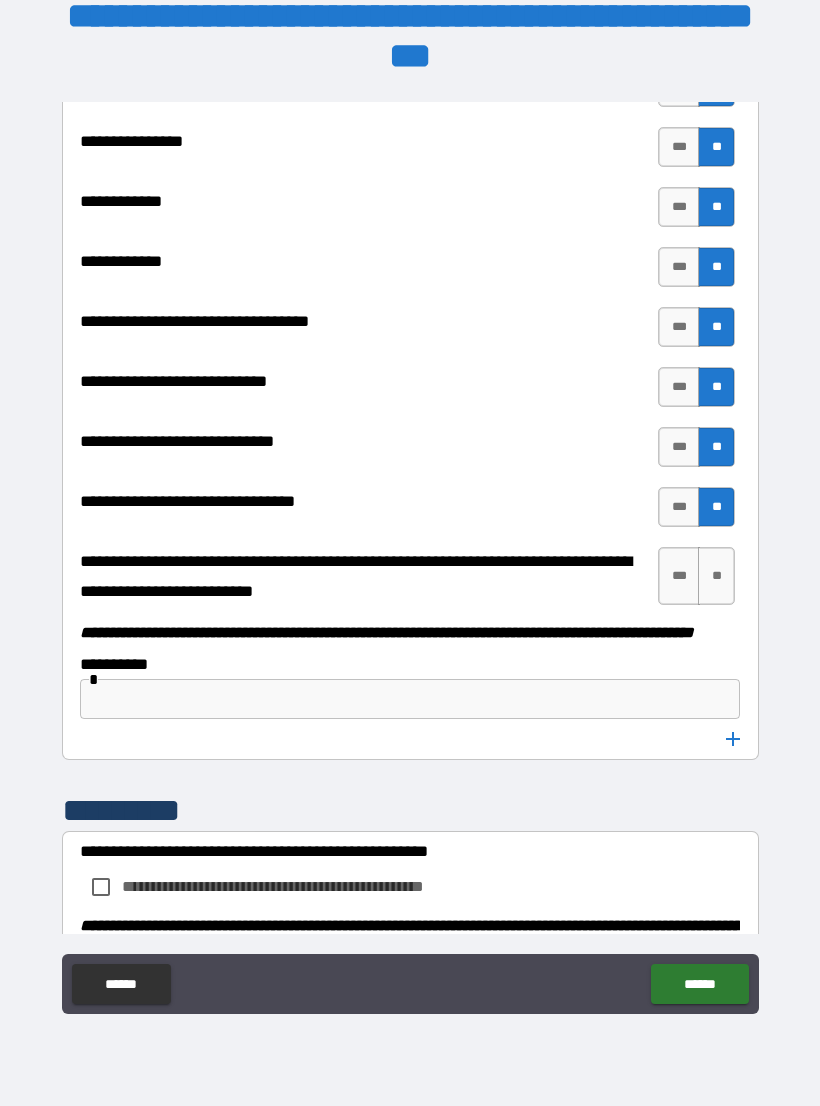 click on "**" at bounding box center [716, 576] 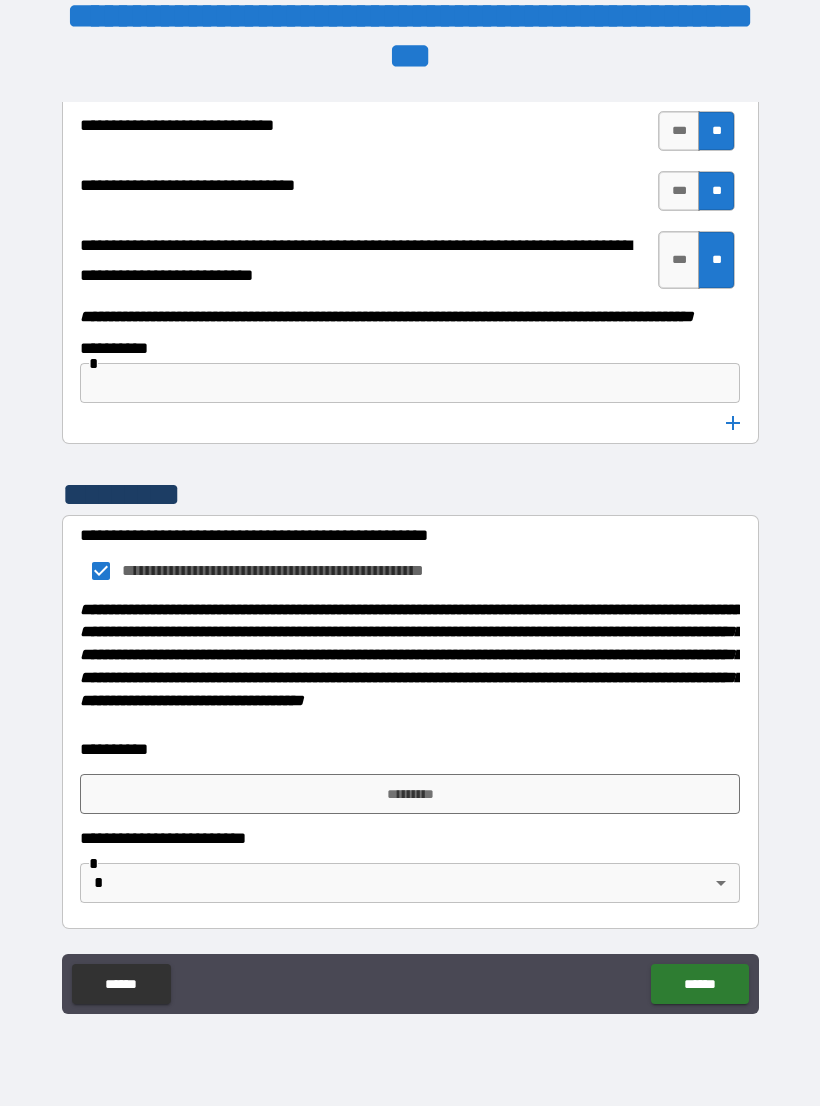 scroll, scrollTop: 10337, scrollLeft: 0, axis: vertical 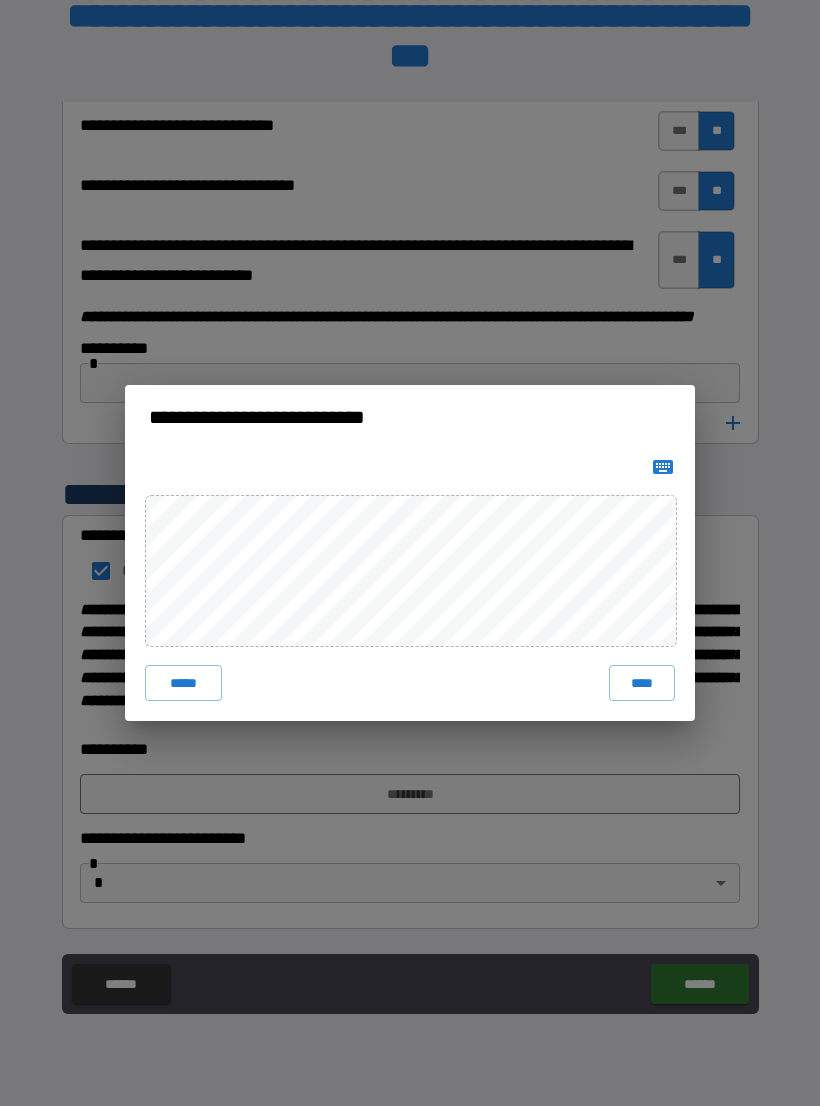 click on "****" at bounding box center [642, 683] 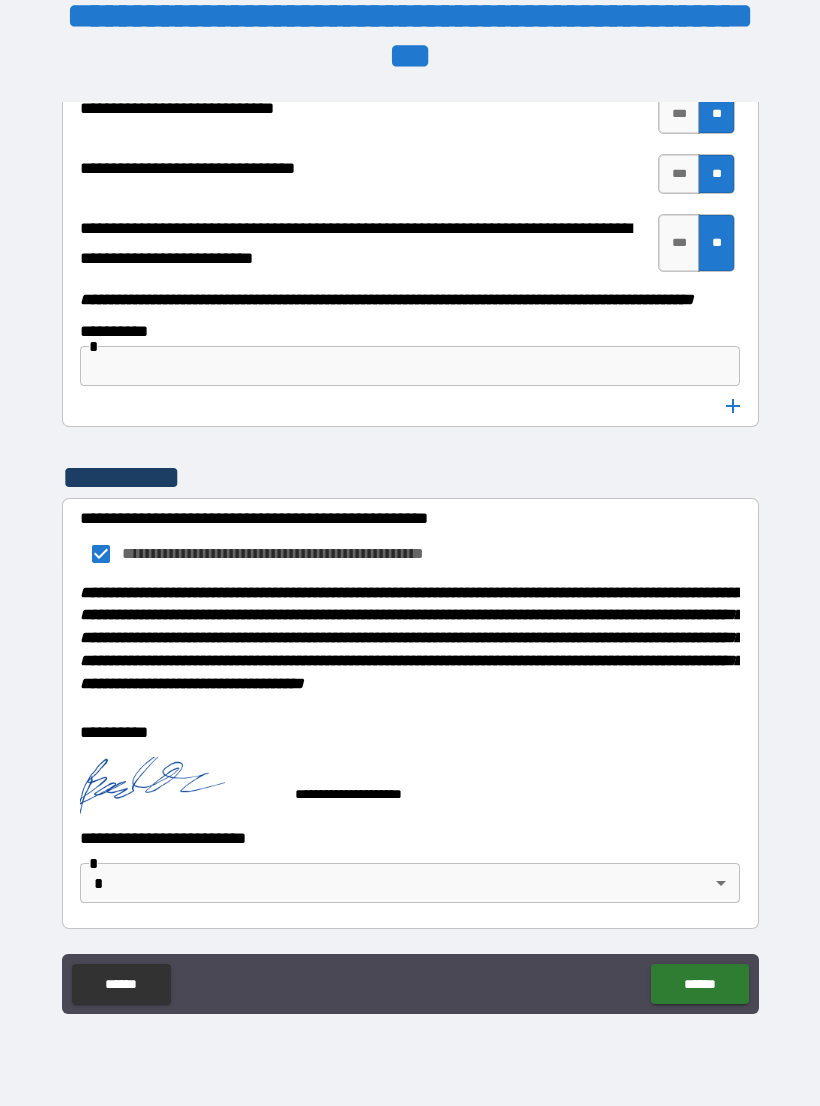 scroll, scrollTop: 10354, scrollLeft: 0, axis: vertical 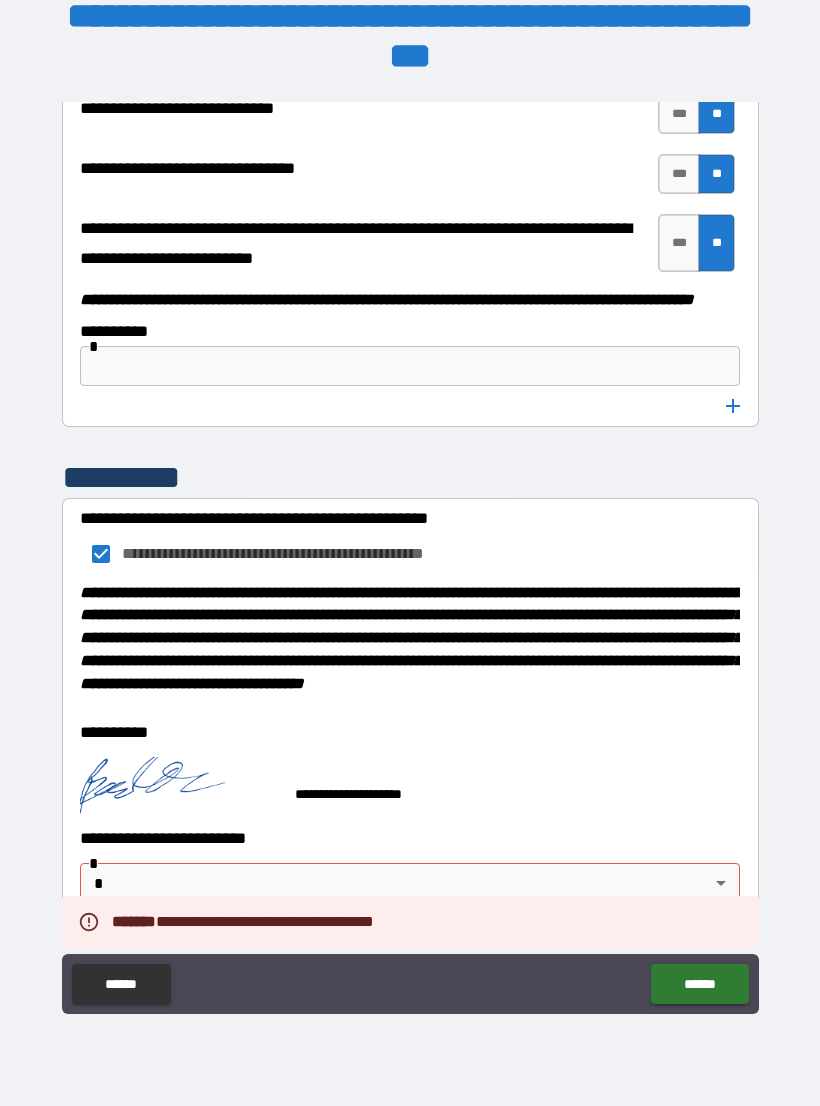 click on "**********" at bounding box center (410, 537) 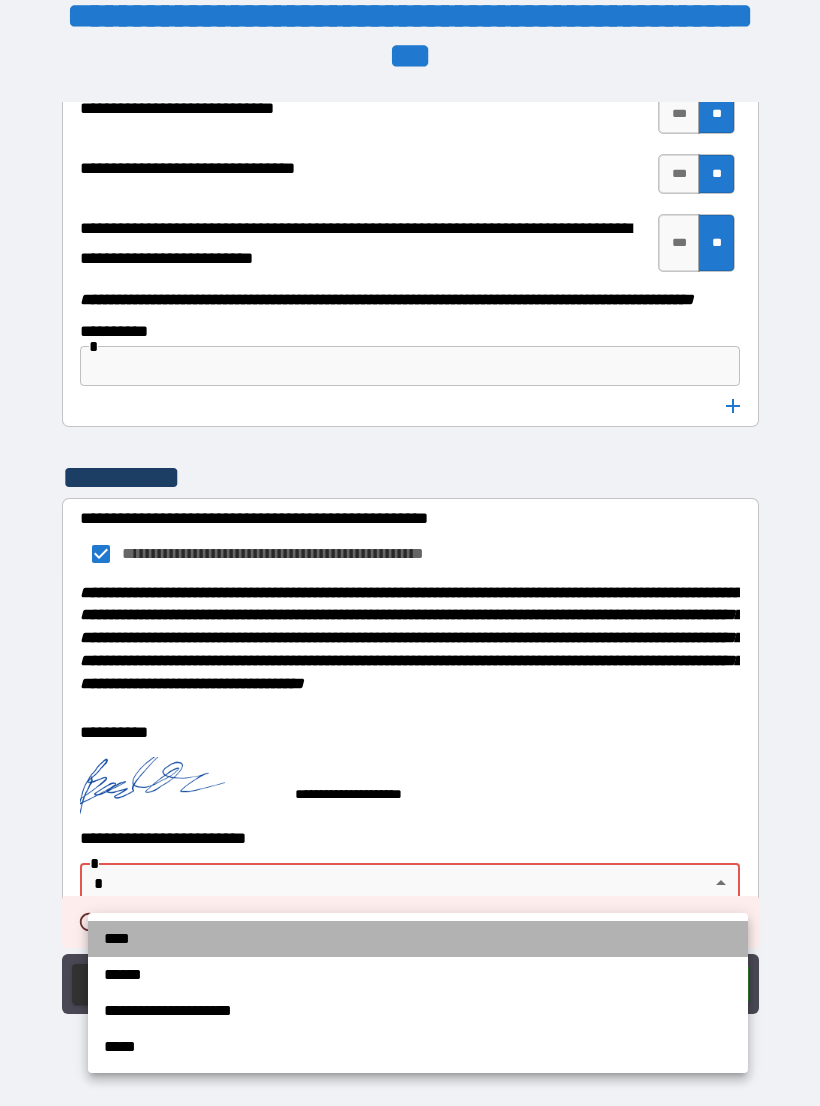 click on "****" at bounding box center [418, 939] 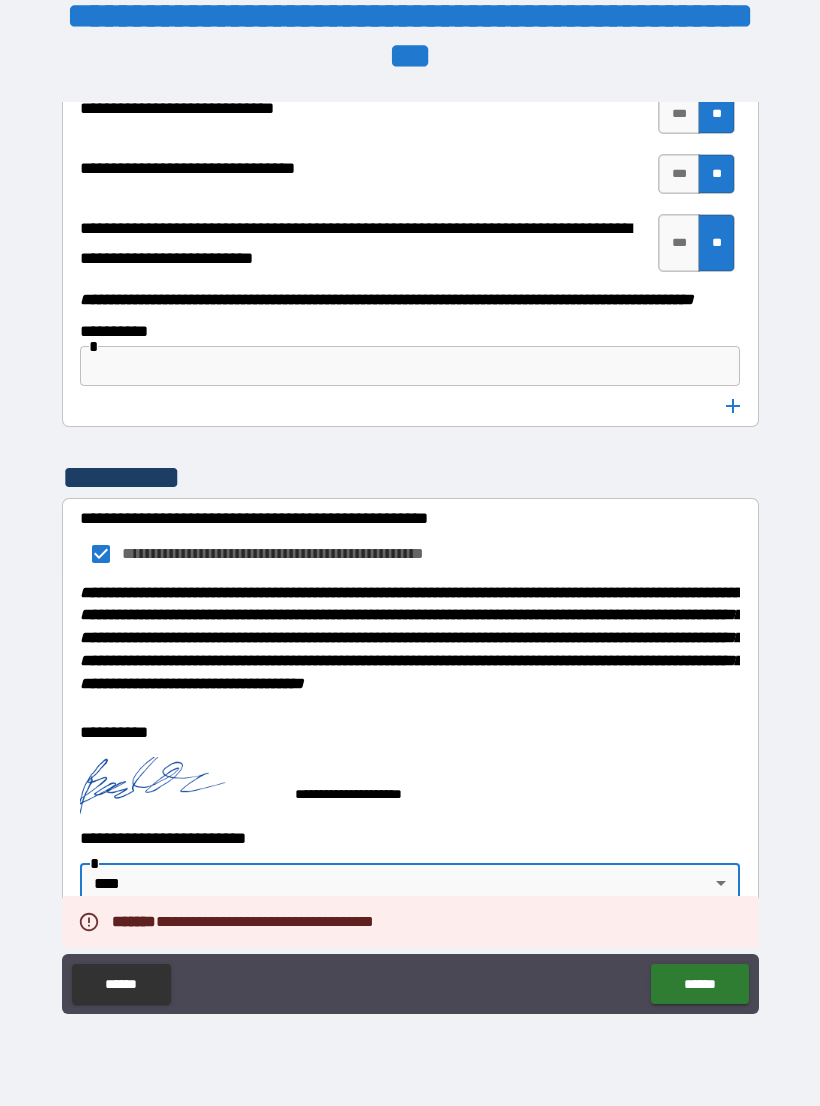 type on "****" 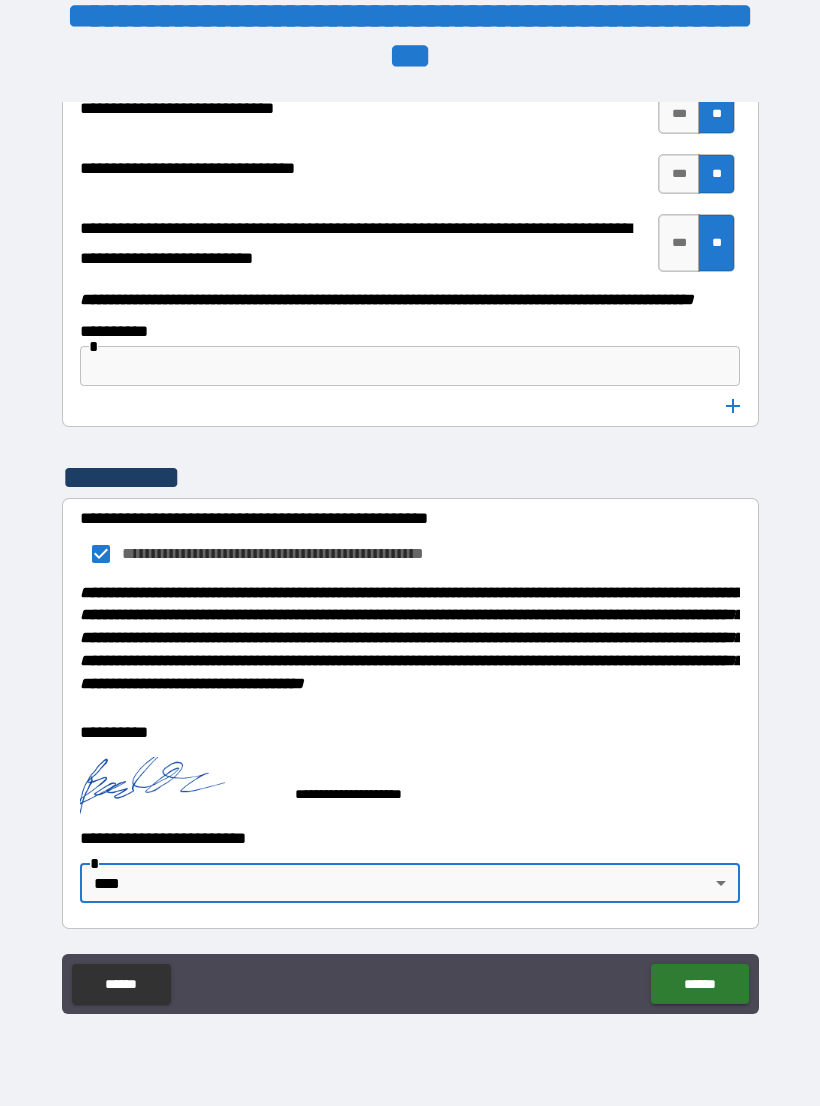 scroll, scrollTop: 10356, scrollLeft: 0, axis: vertical 